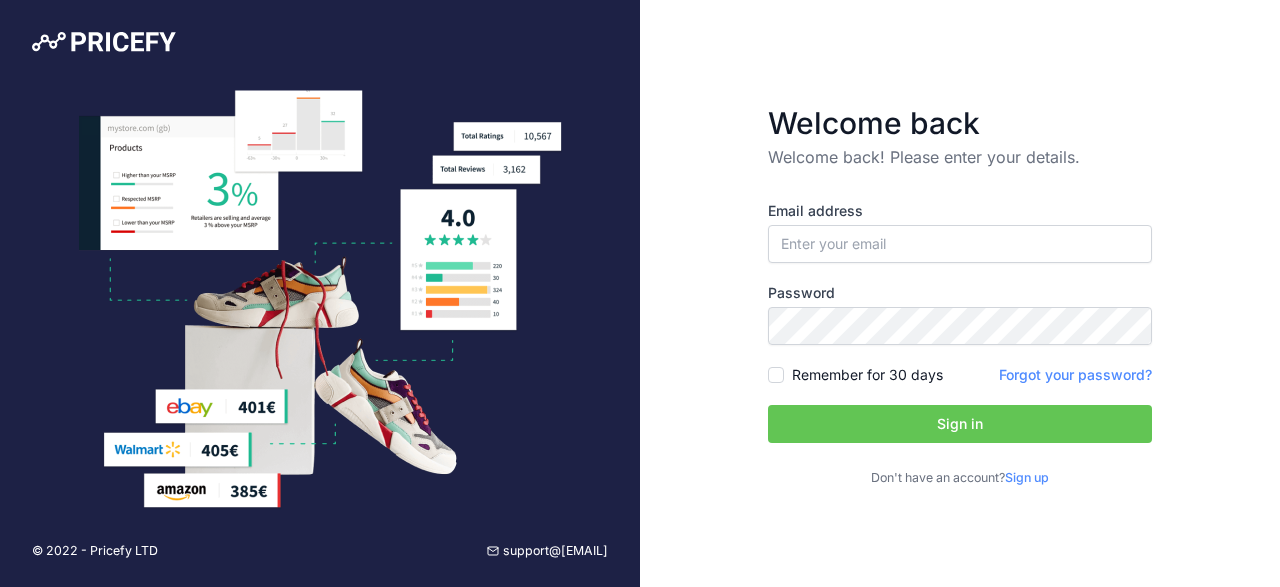 scroll, scrollTop: 0, scrollLeft: 0, axis: both 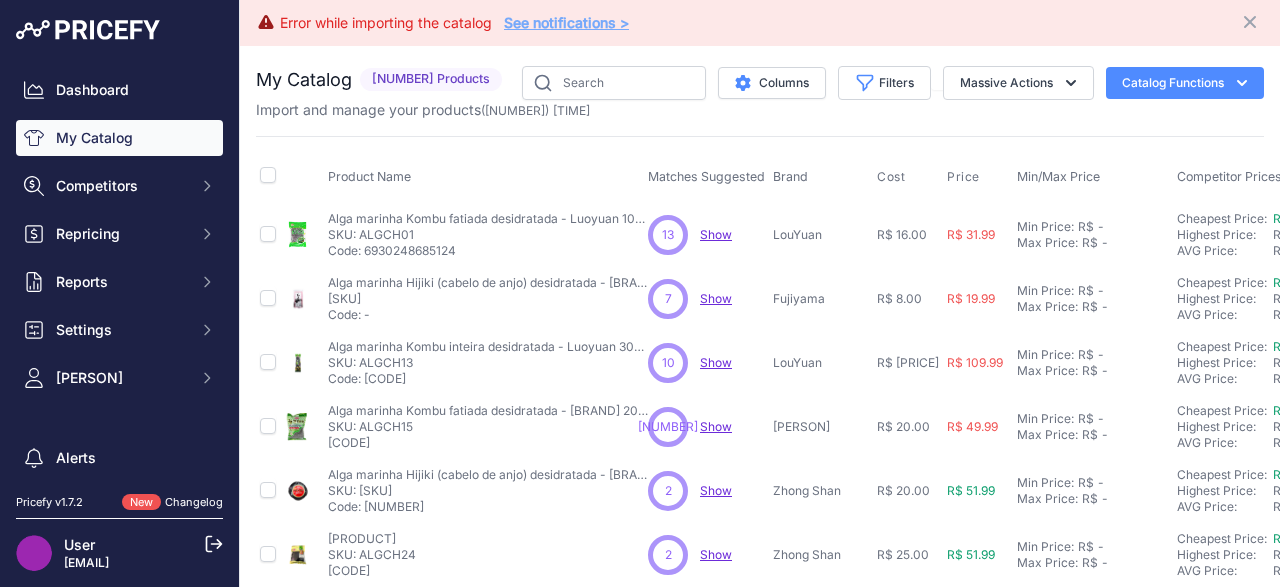 click on "See notifications >" at bounding box center [566, 22] 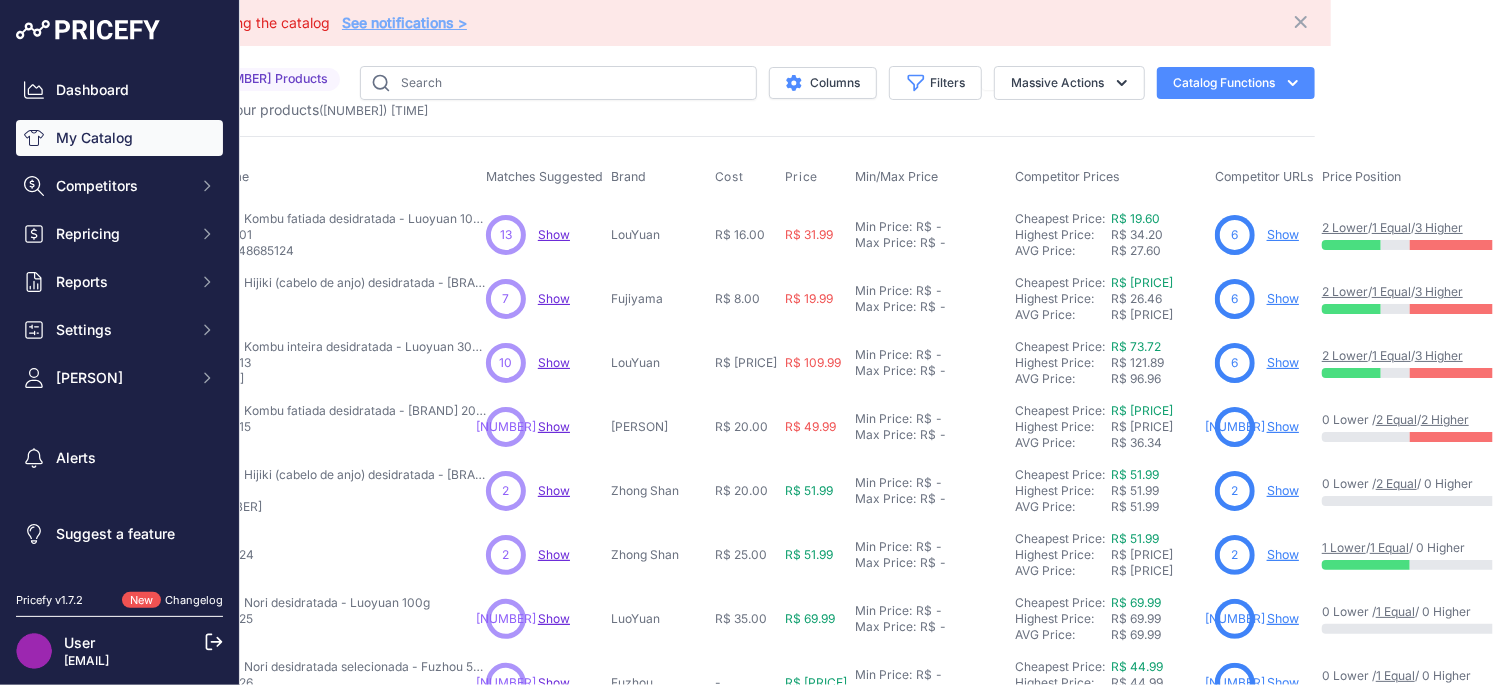 scroll, scrollTop: 0, scrollLeft: 0, axis: both 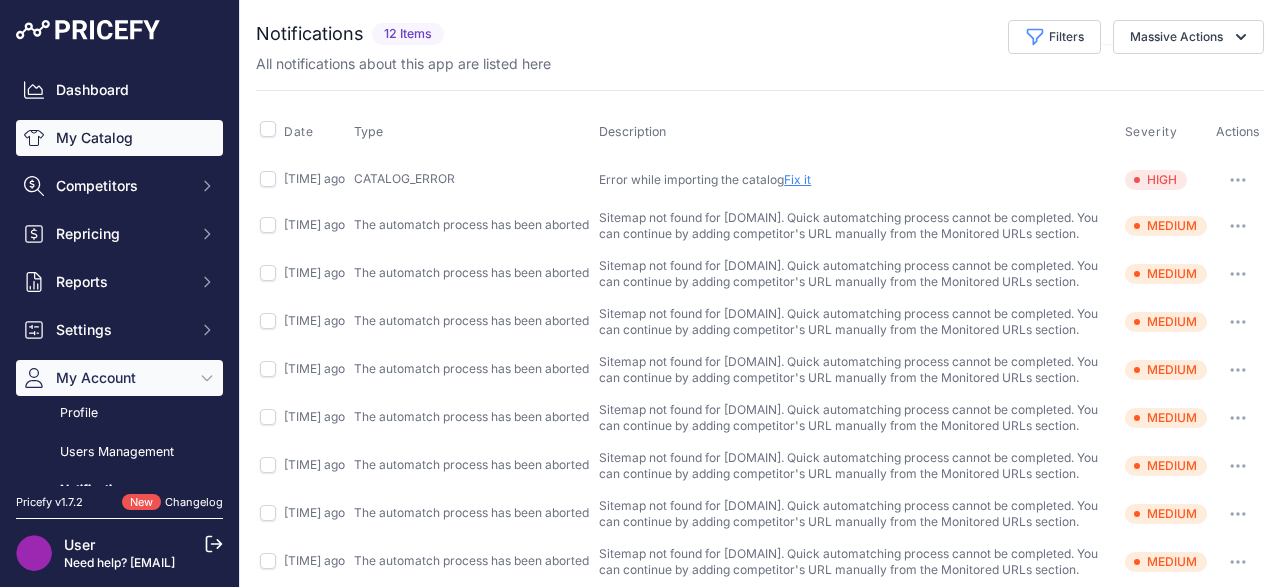 click on "My Catalog" at bounding box center [119, 138] 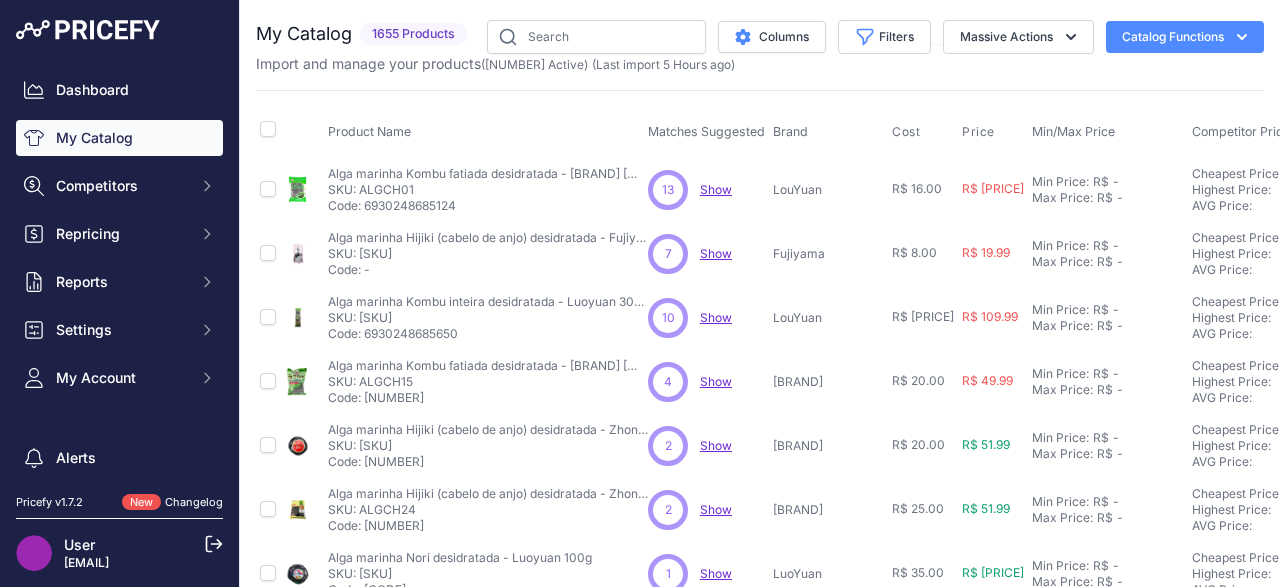 scroll, scrollTop: 0, scrollLeft: 0, axis: both 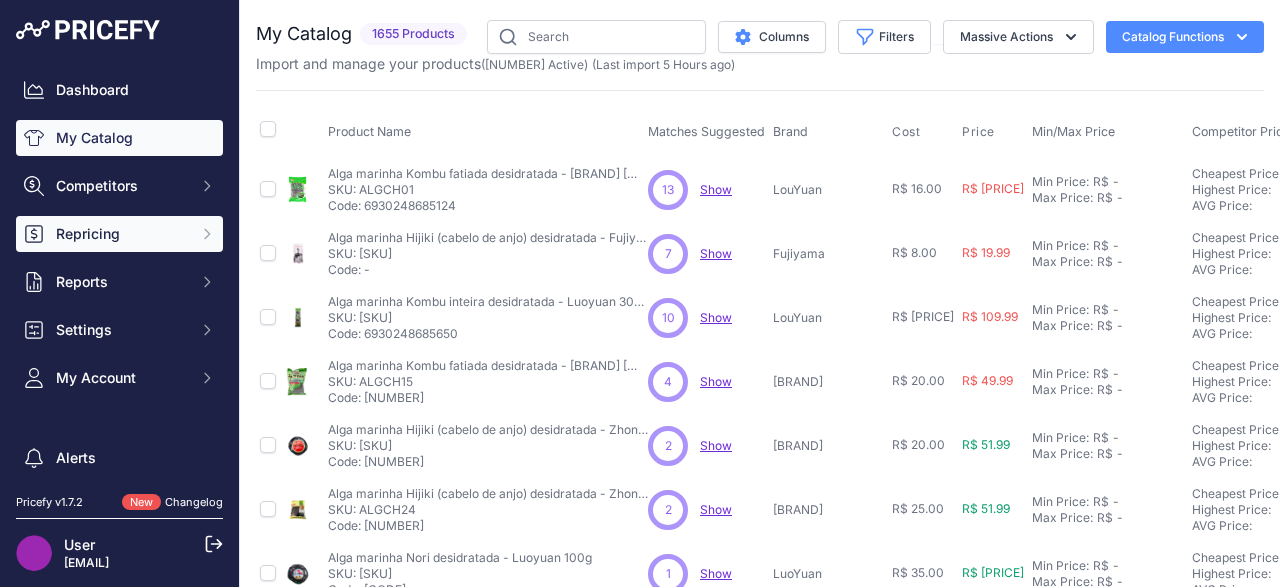 click on "Repricing" at bounding box center [121, 186] 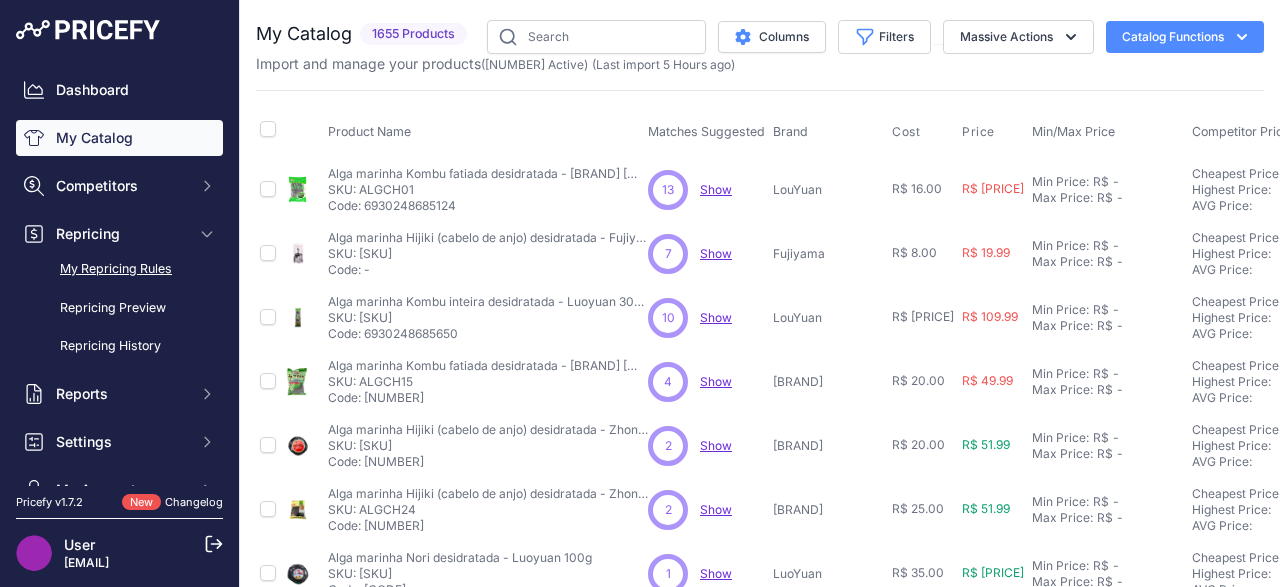 click on "My Repricing Rules" at bounding box center (119, 269) 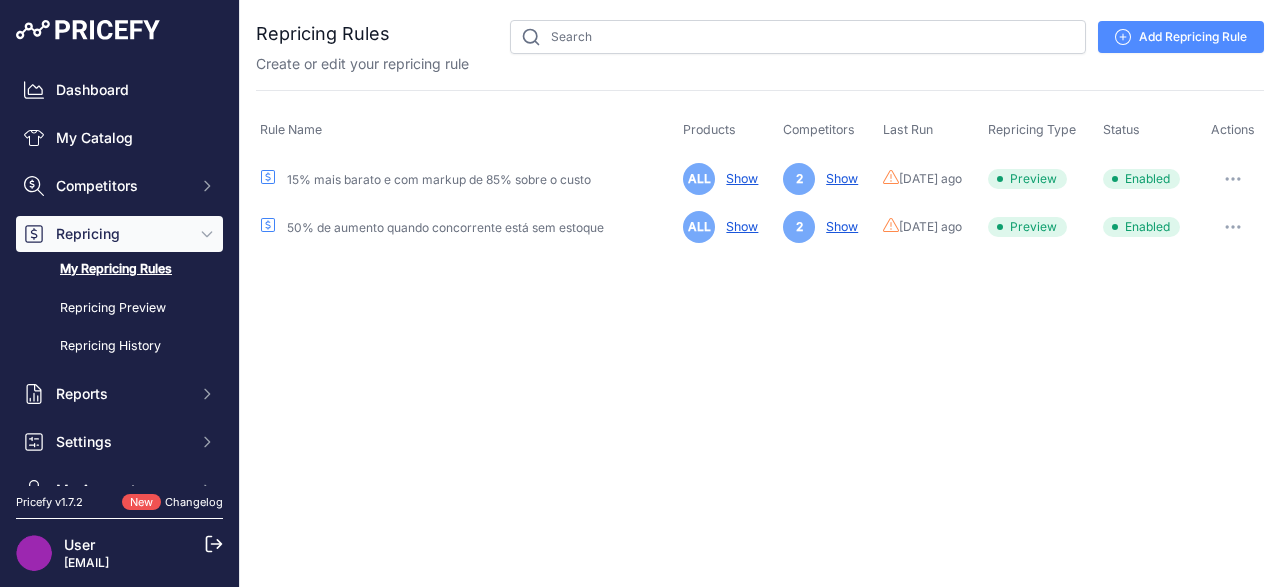 scroll, scrollTop: 0, scrollLeft: 0, axis: both 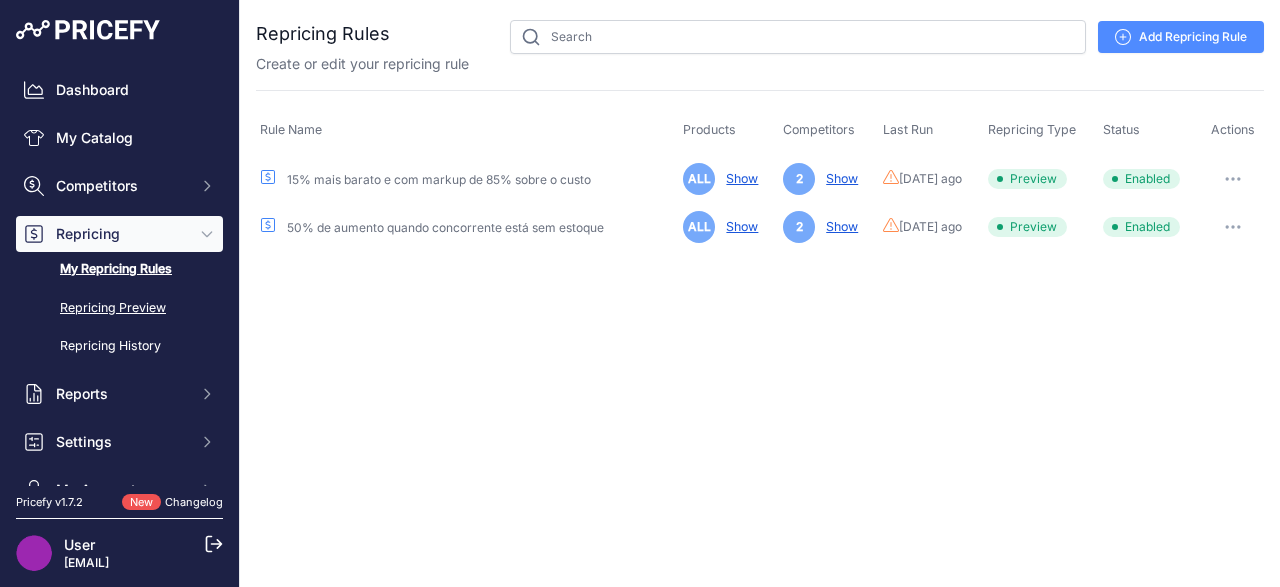 click on "Repricing Preview" at bounding box center [119, 308] 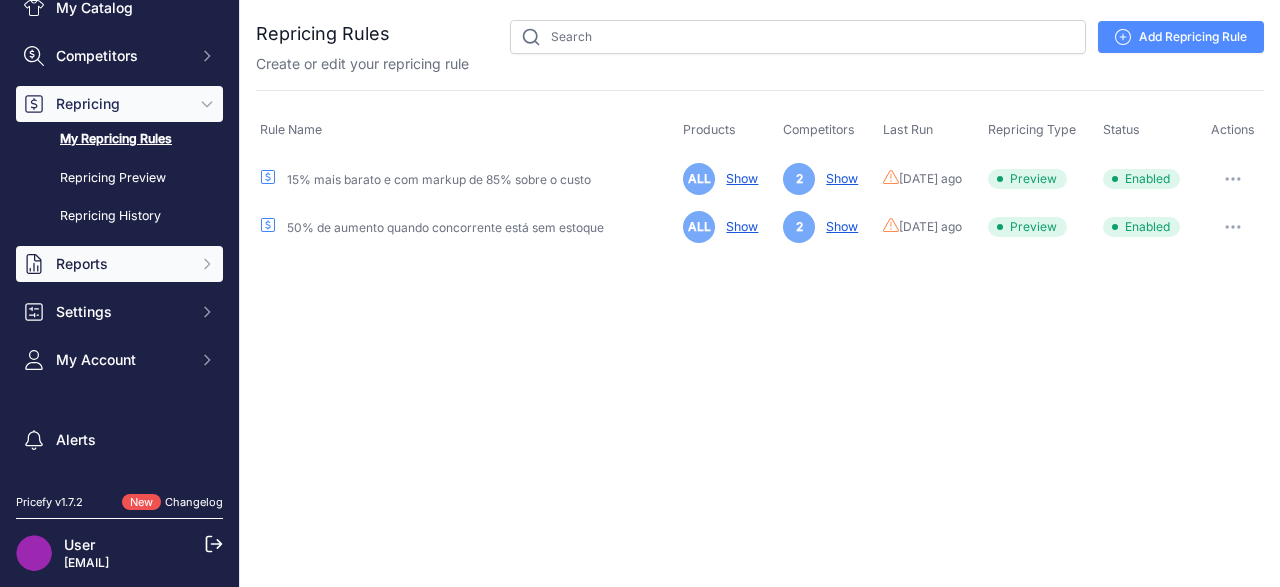 scroll, scrollTop: 193, scrollLeft: 0, axis: vertical 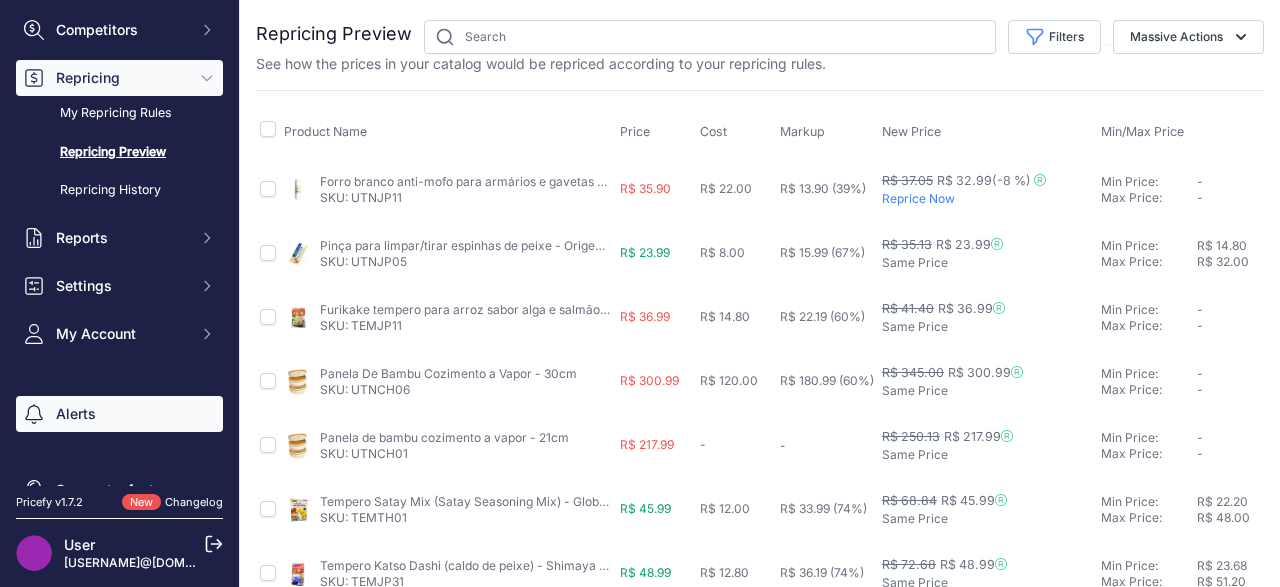 click on "Alerts" at bounding box center (119, 414) 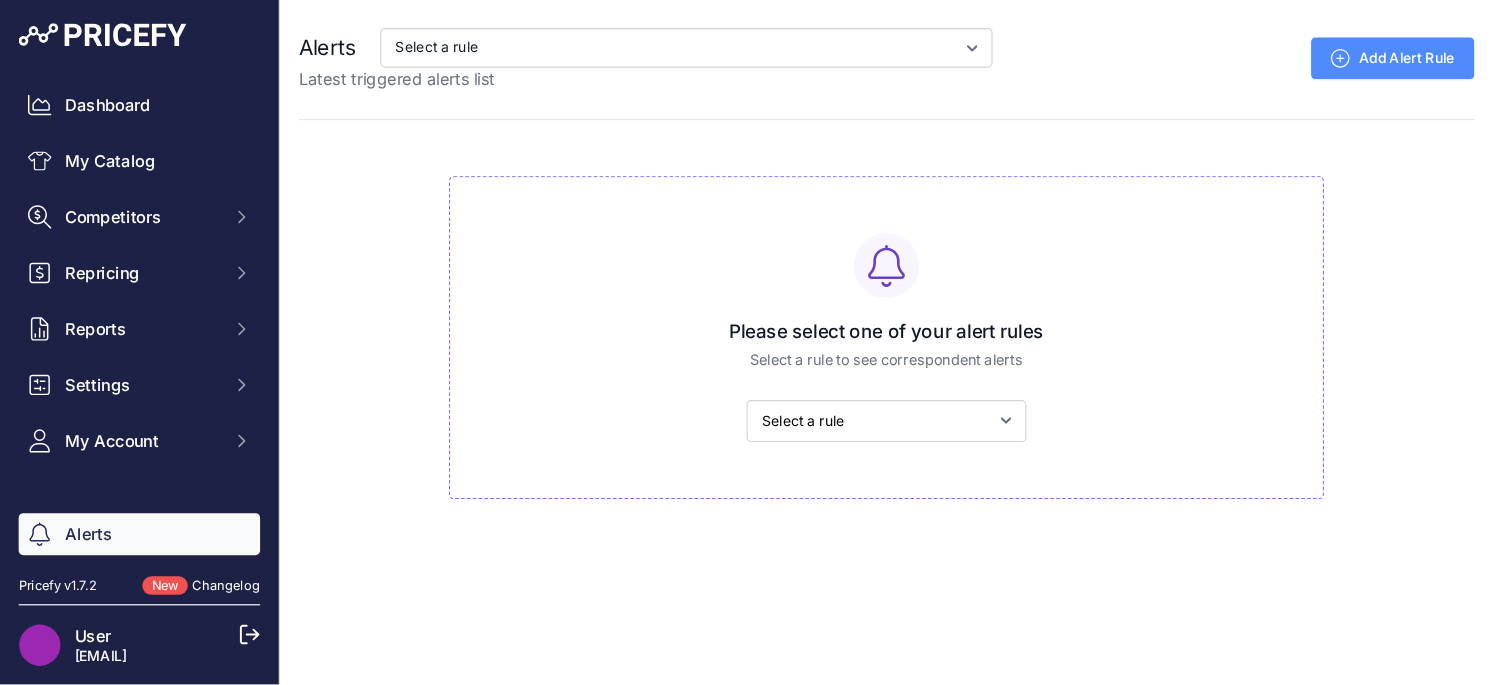 scroll, scrollTop: 0, scrollLeft: 0, axis: both 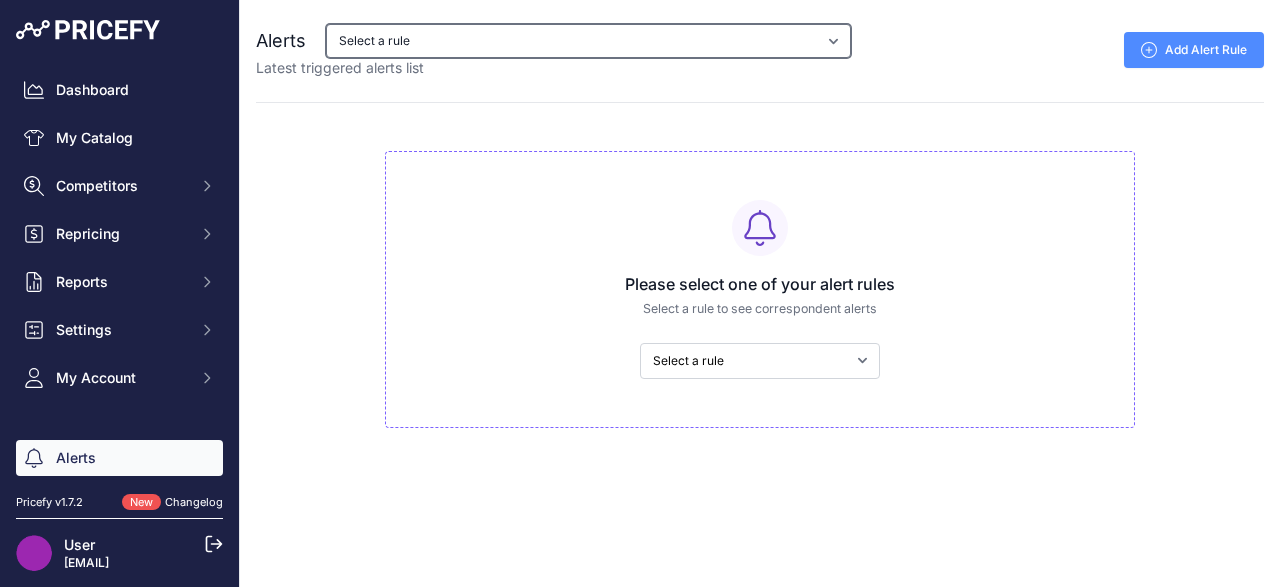 click on "Select a rule
Os produtos dos meu competidor mais barato tem preços menores do que os meus.
Os produtos dos meu competidor mais barato tem preços maiores do que os meus.
Produtos com mudança de estoque dos meus competidores" at bounding box center [588, 41] 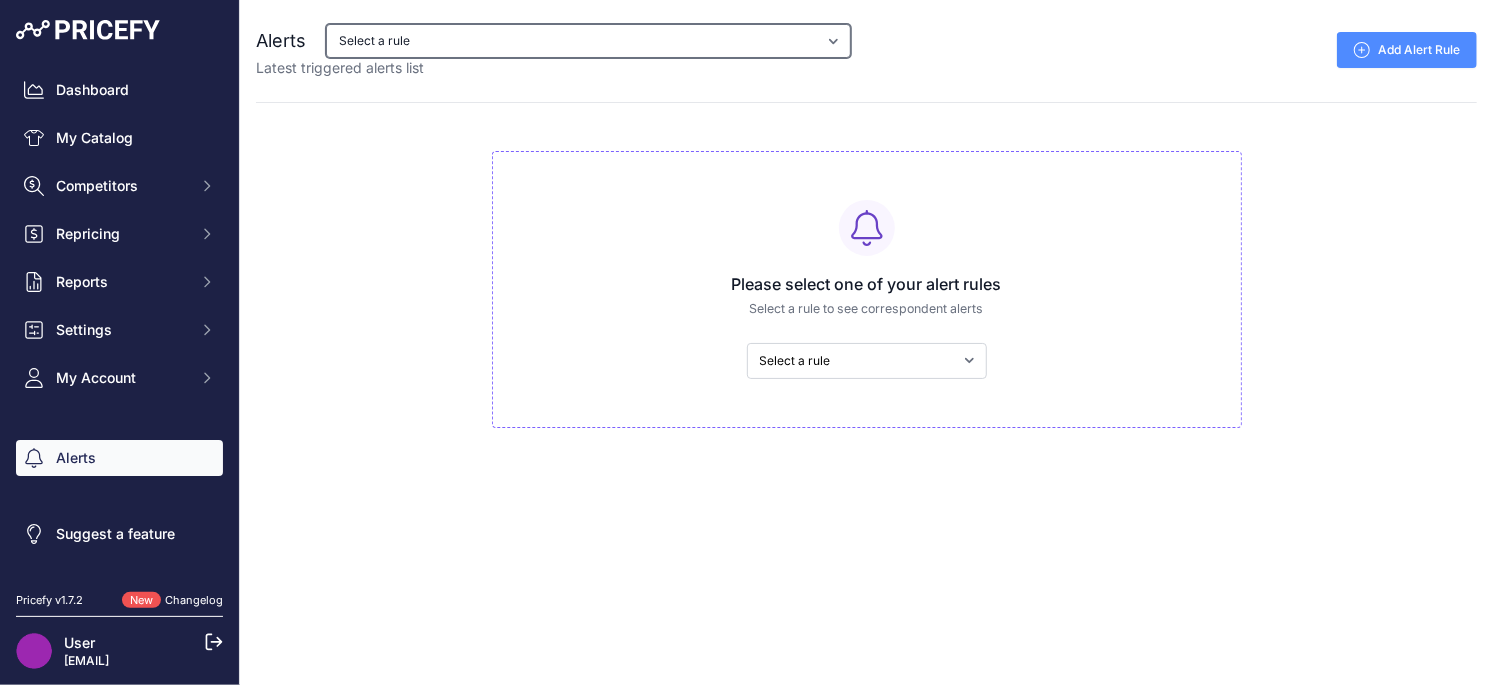 click on "Select a rule
Os produtos dos meu competidor mais barato tem preços menores do que os meus.
Os produtos dos meu competidor mais barato tem preços maiores do que os meus.
Produtos com mudança de estoque dos meus competidores" at bounding box center (588, 41) 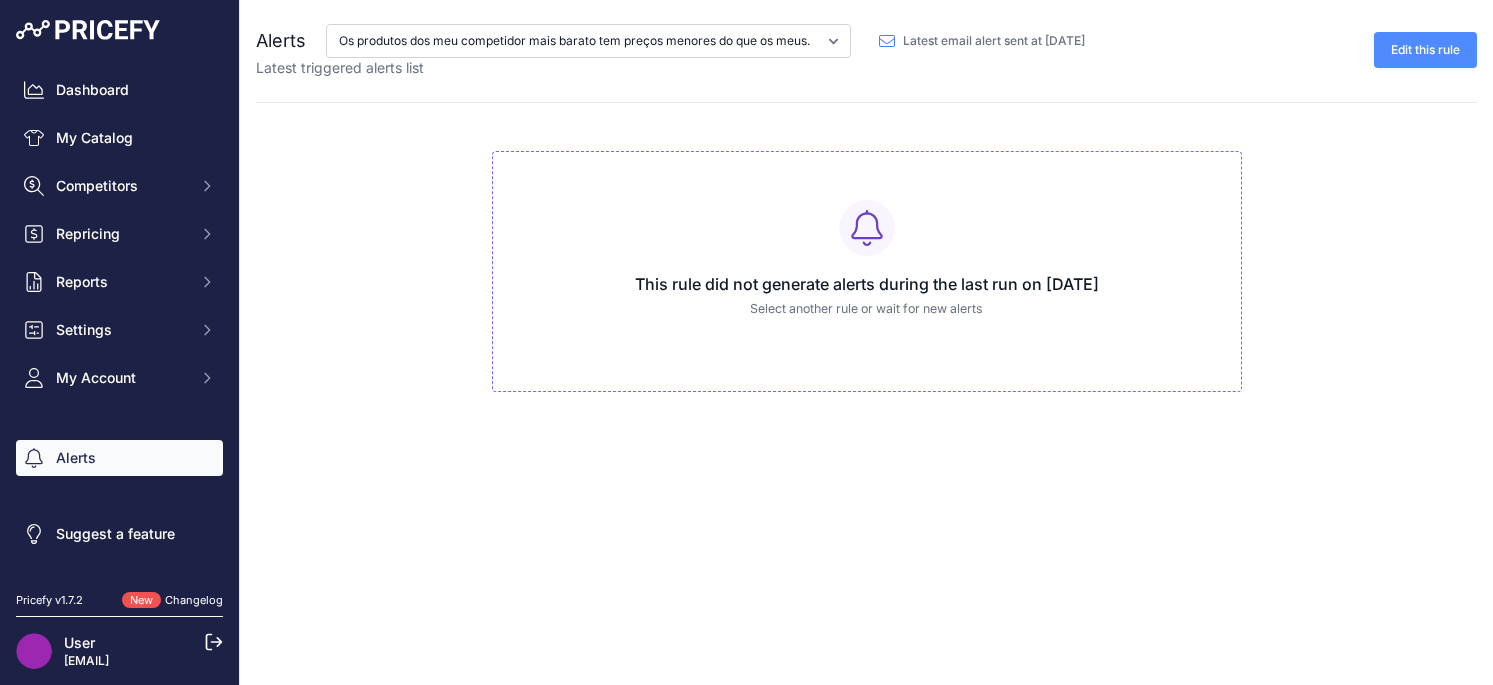 scroll, scrollTop: 0, scrollLeft: 0, axis: both 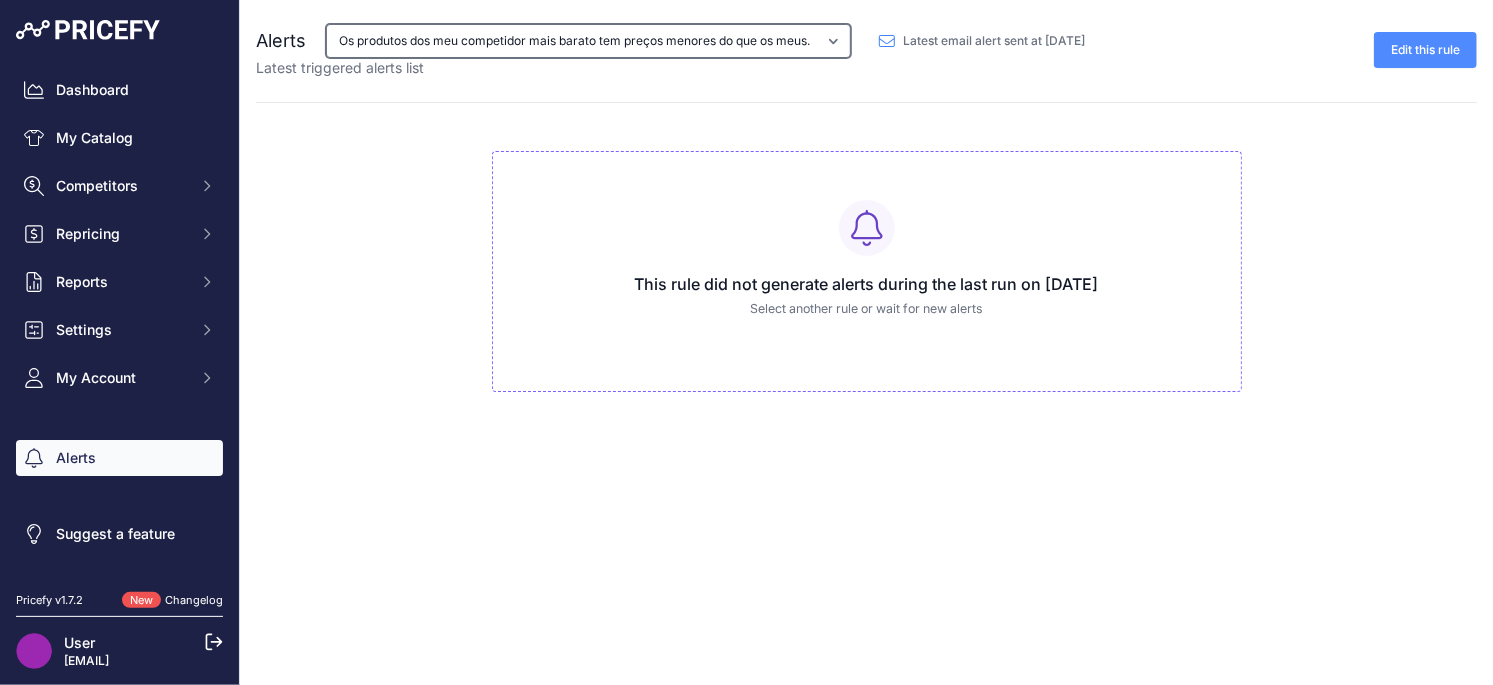 click on "Os produtos dos meu competidor mais barato tem preços menores do que os meus.
Os produtos dos meu competidor mais barato tem preços maiores do que os meus.
Produtos com mudança de estoque dos meus competidores" at bounding box center [588, 41] 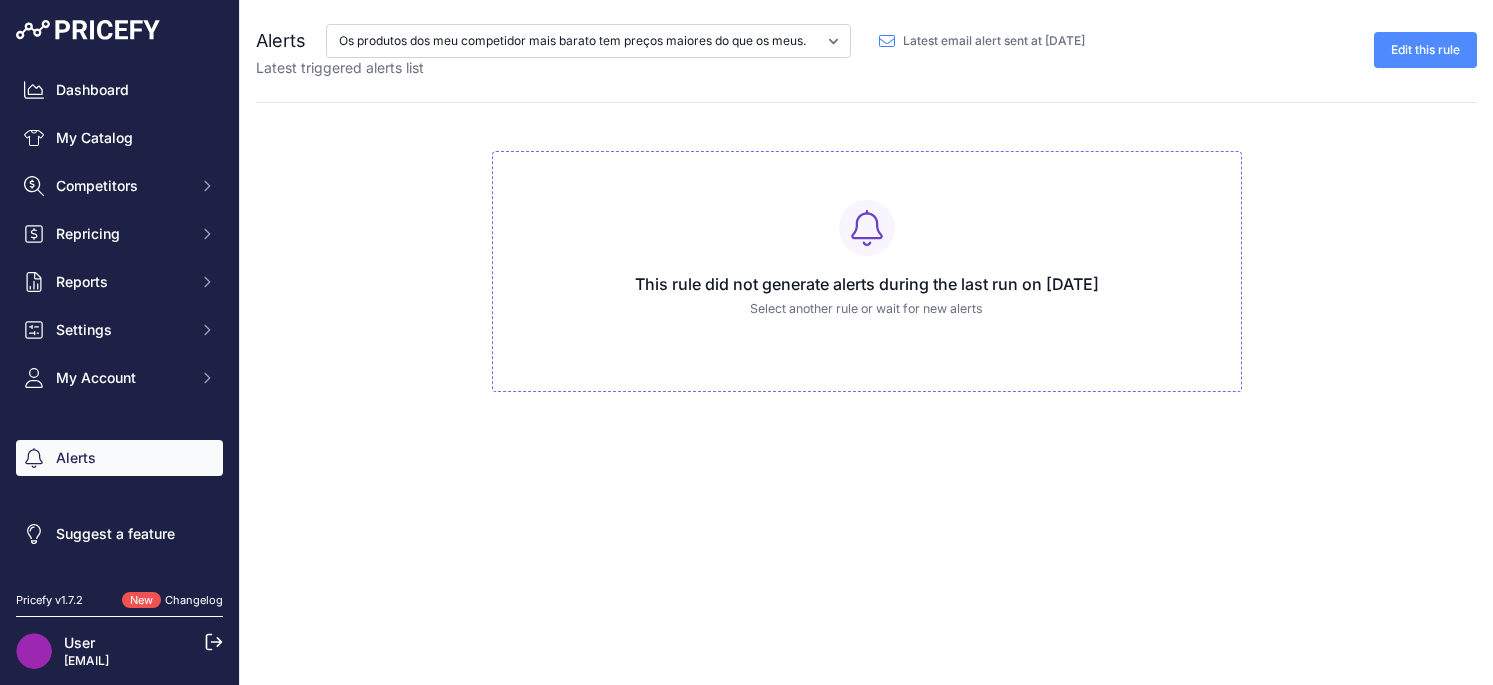 scroll, scrollTop: 0, scrollLeft: 0, axis: both 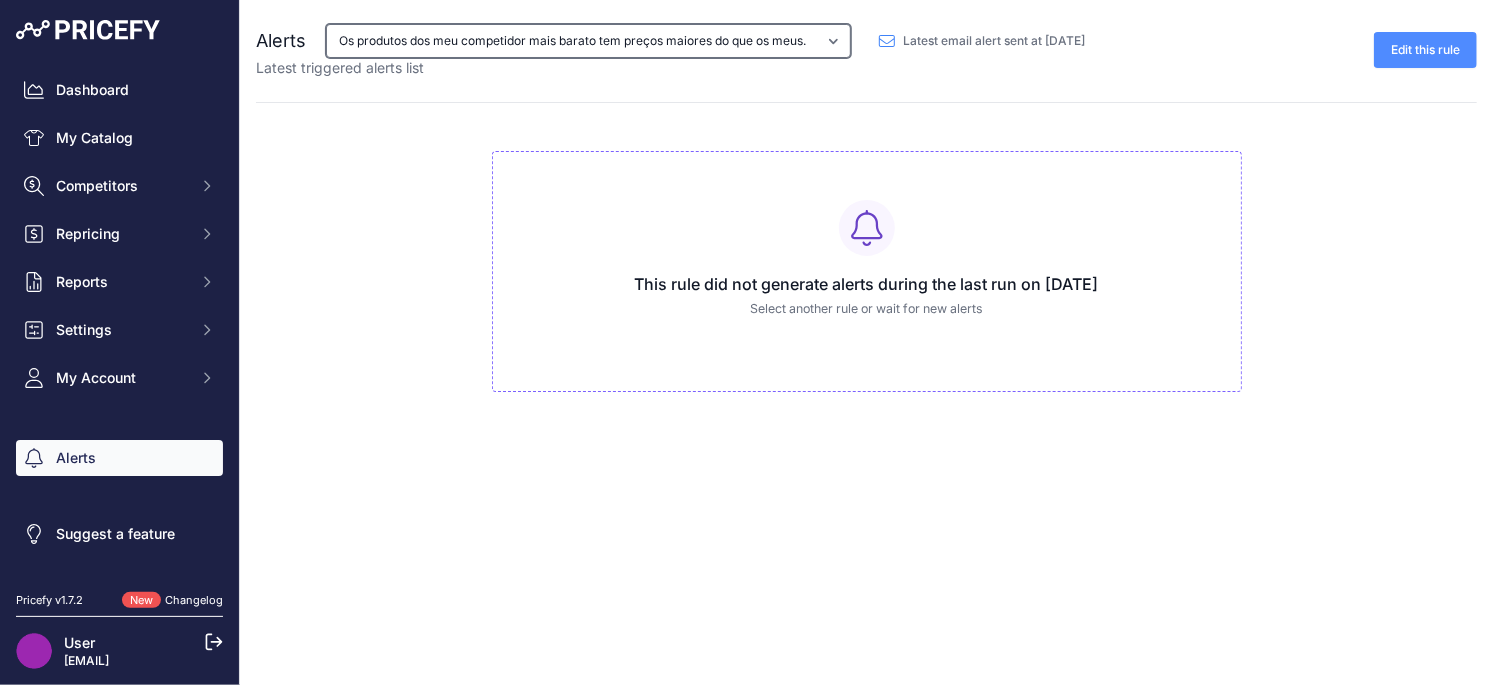 click on "Os produtos dos meu competidor mais barato tem preços menores do que os meus.
Os produtos dos meu competidor mais barato tem preços maiores do que os meus.
Produtos com mudança de estoque dos meus competidores" at bounding box center (588, 41) 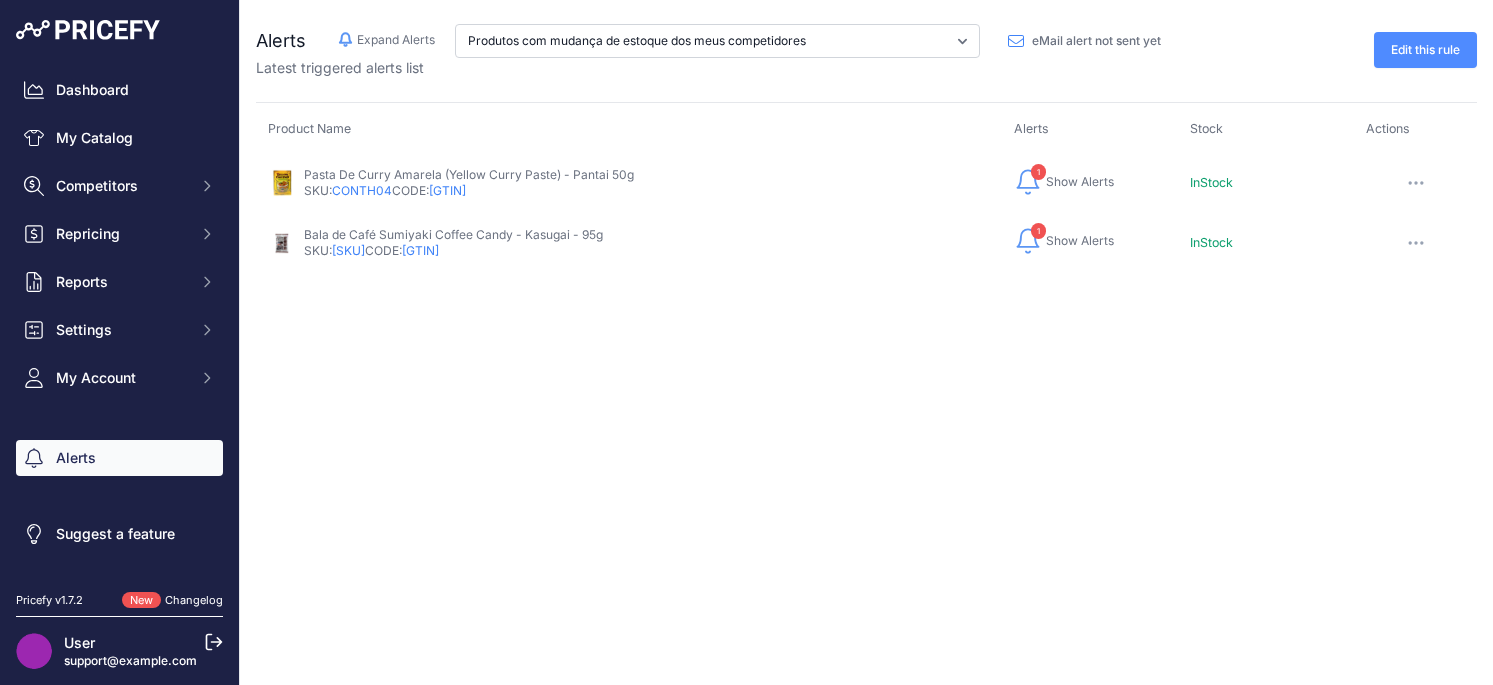 scroll, scrollTop: 0, scrollLeft: 0, axis: both 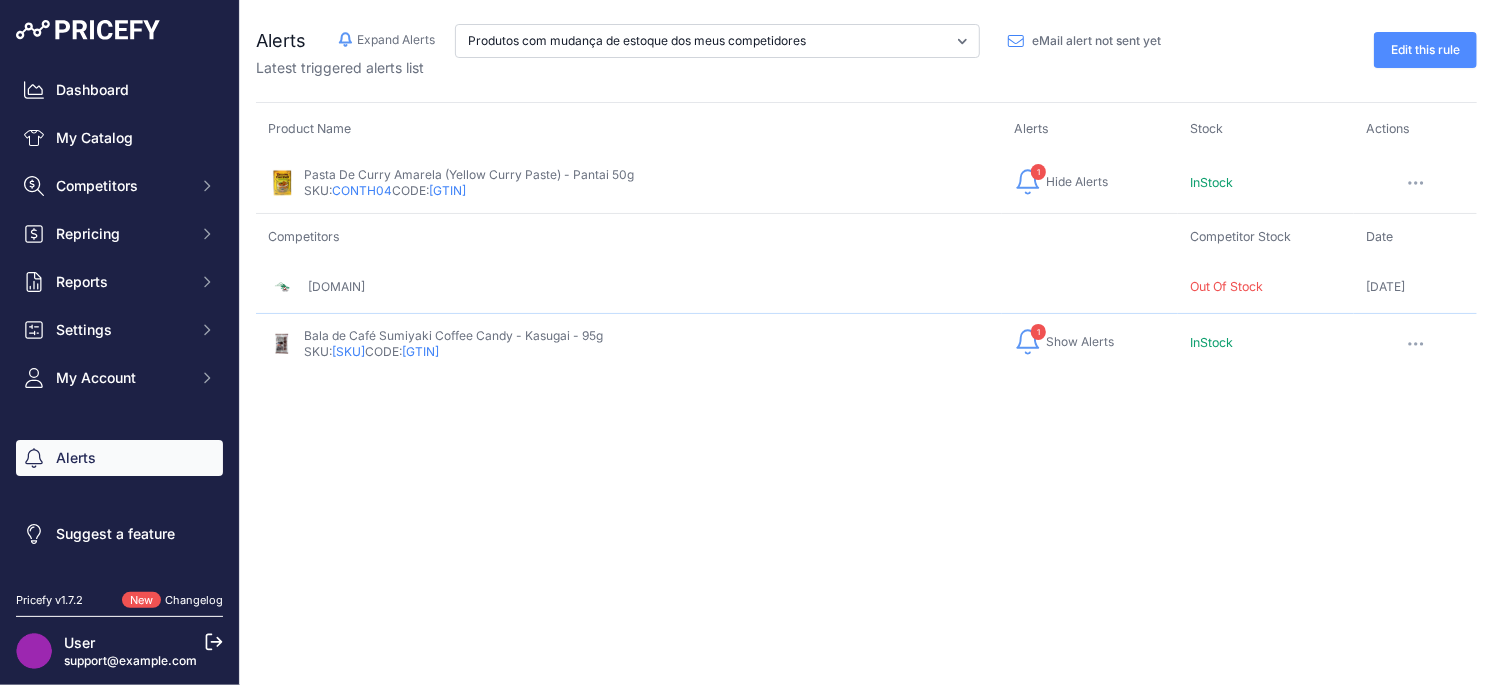 click at bounding box center [1416, 183] 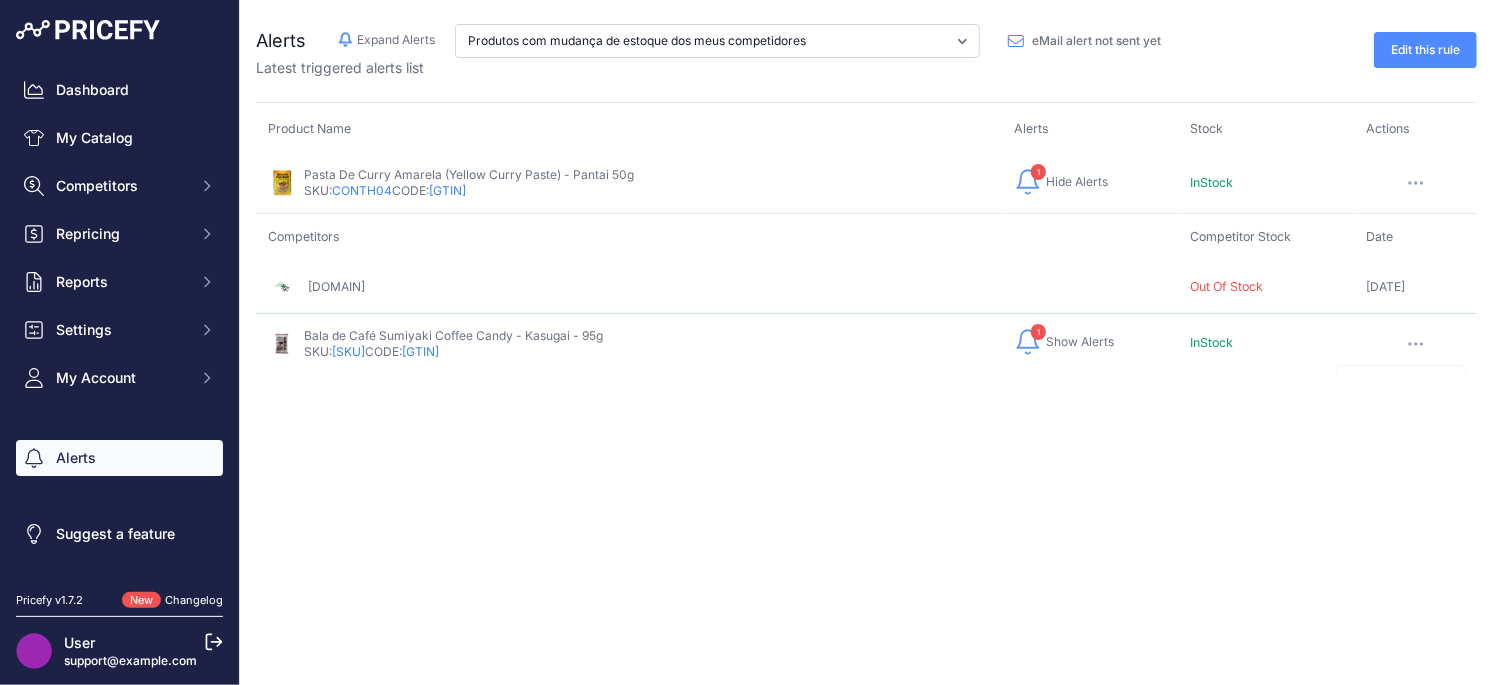 click at bounding box center [1422, 184] 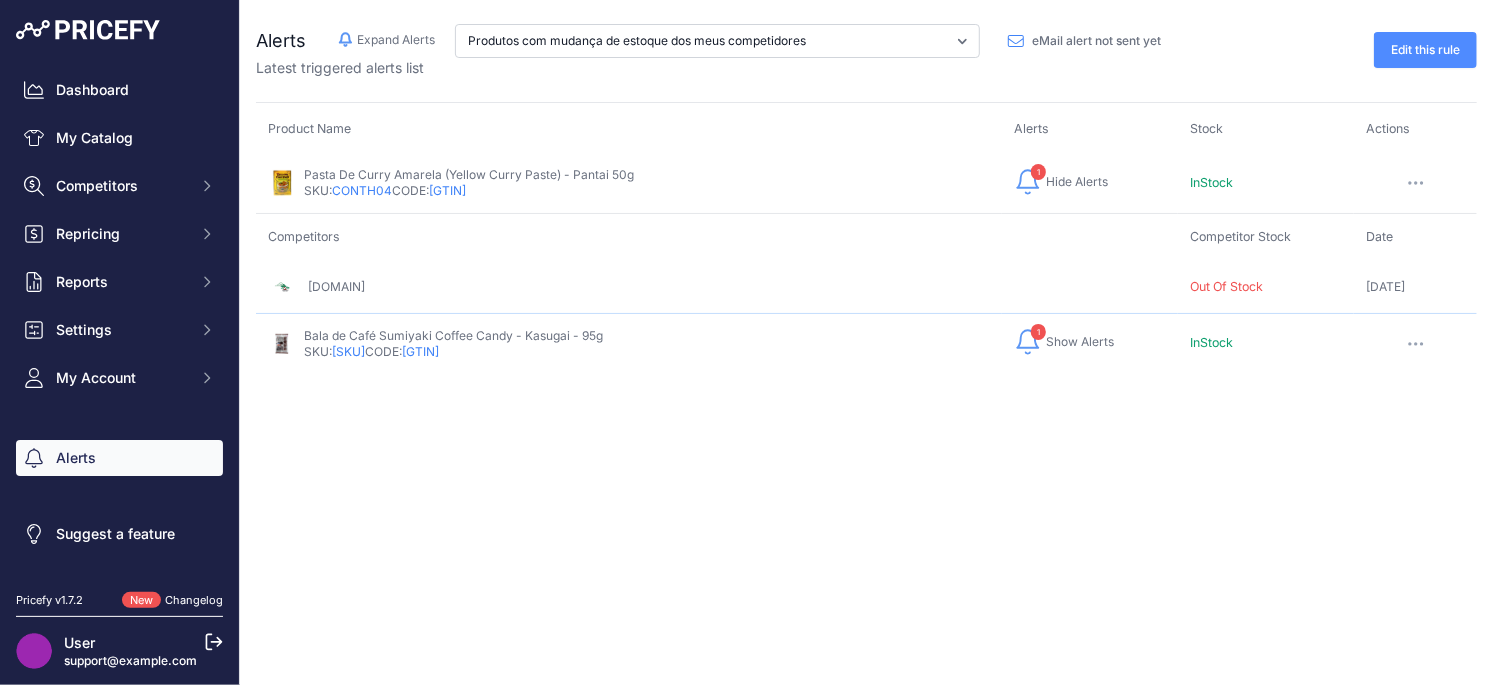 click at bounding box center (1422, 184) 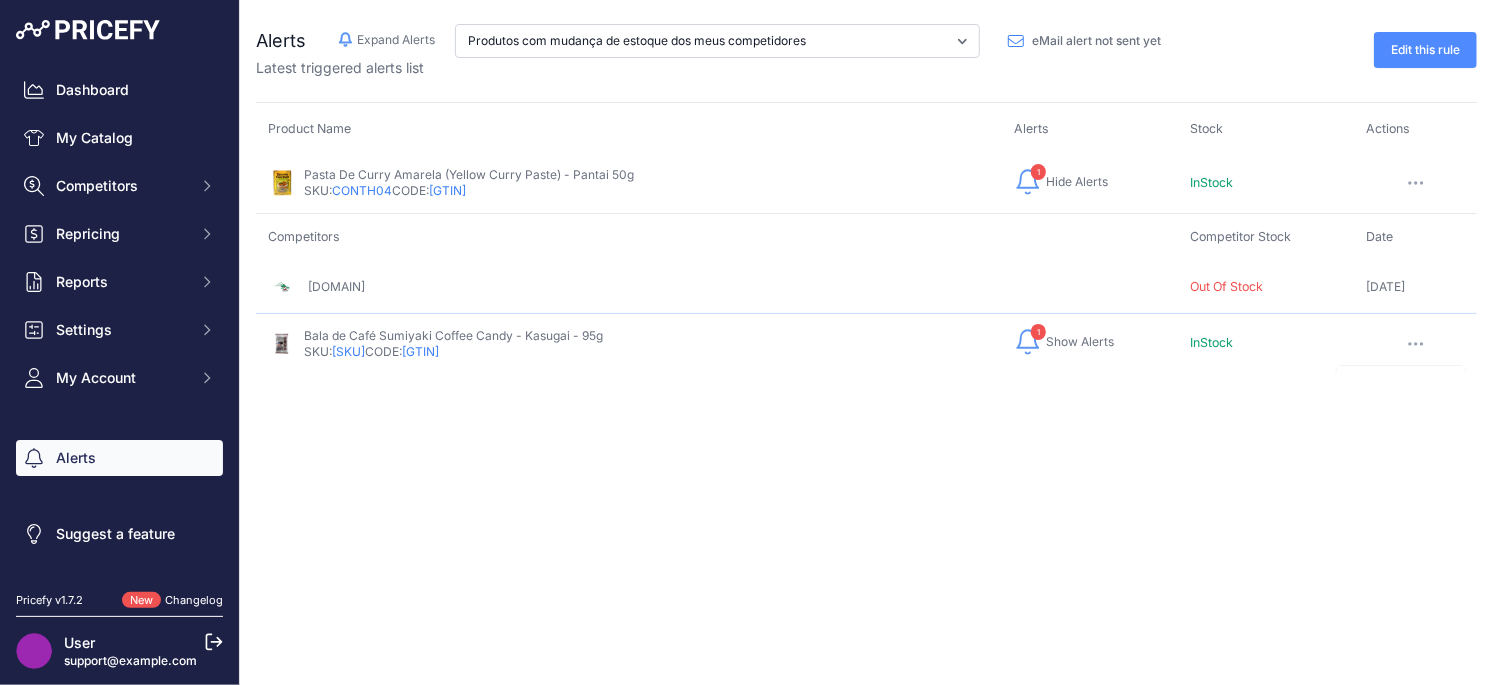 click on "Product Name
Alerts
Stock
SKU:  CONTH04 Hide Alerts" at bounding box center (866, 262) 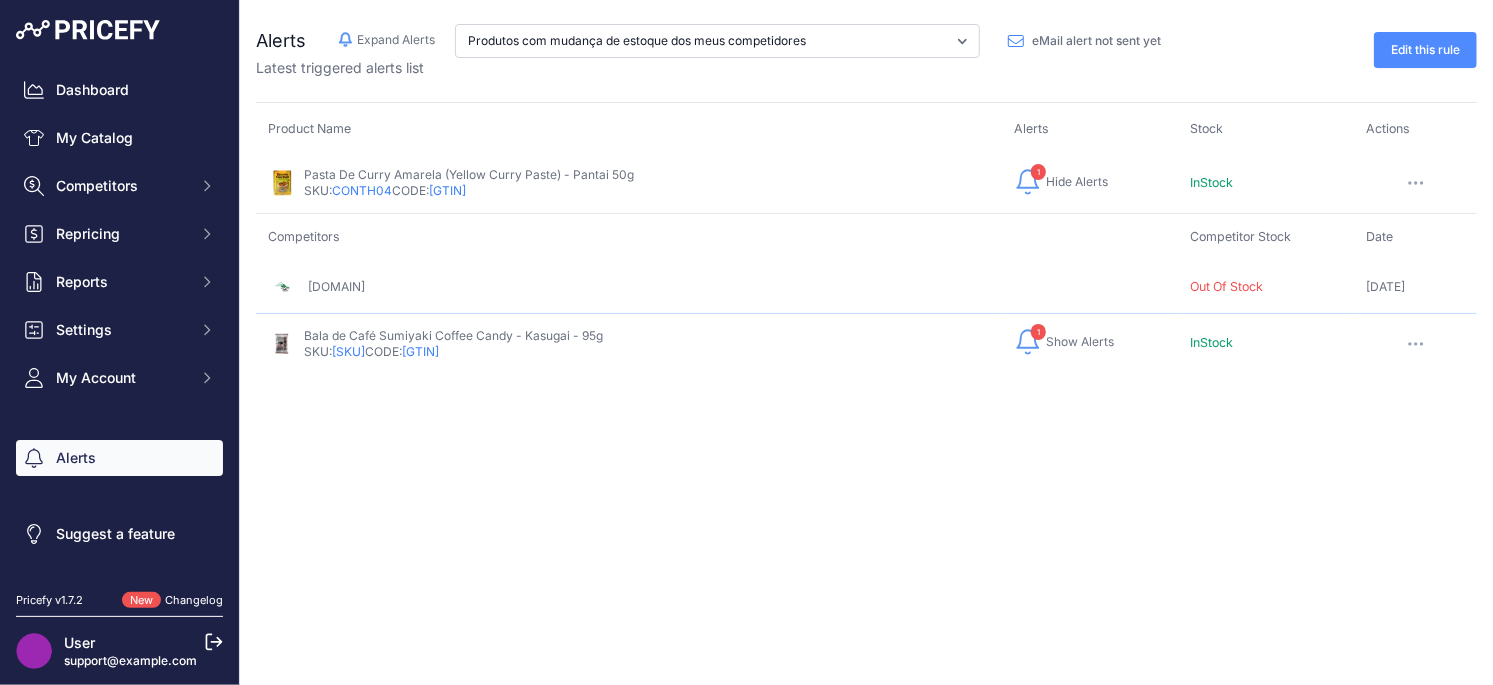 click on "Show Alerts" at bounding box center (1080, 342) 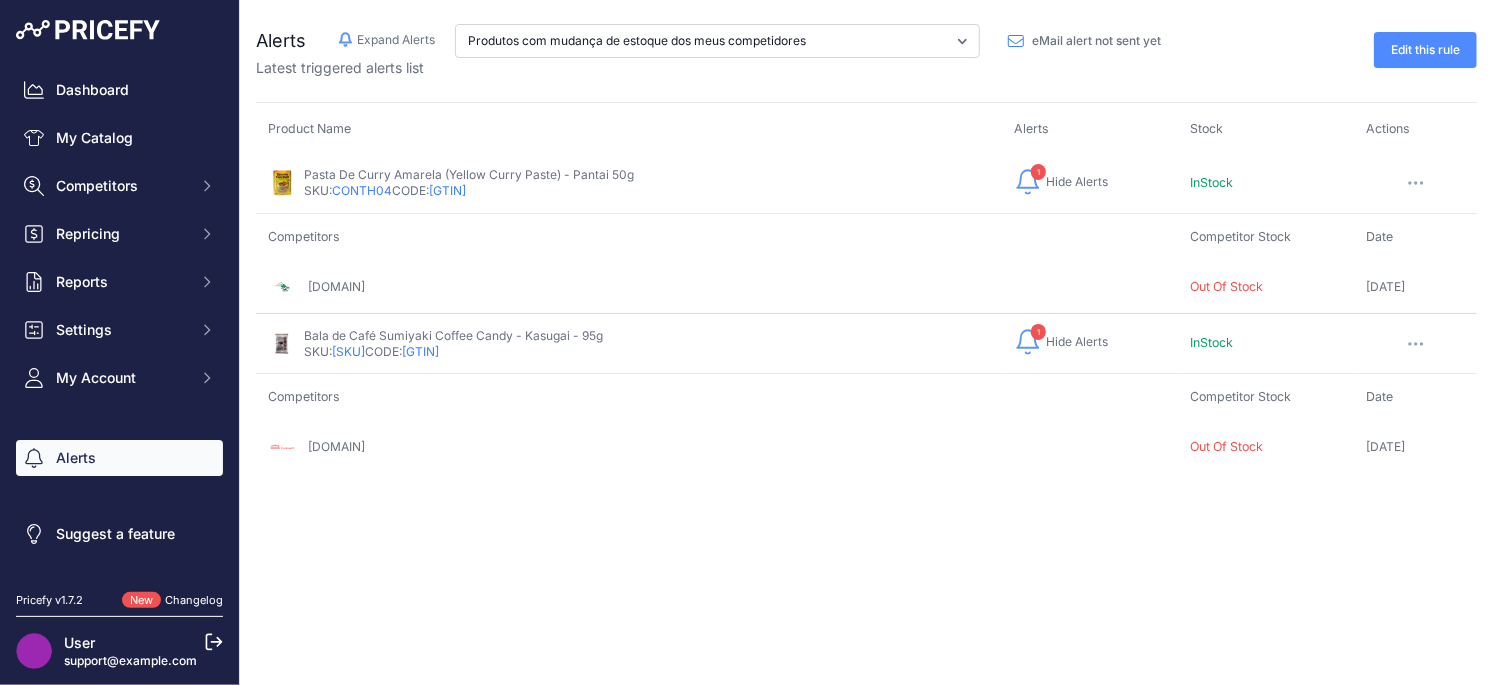 click on "Hide Alerts" at bounding box center (1077, 342) 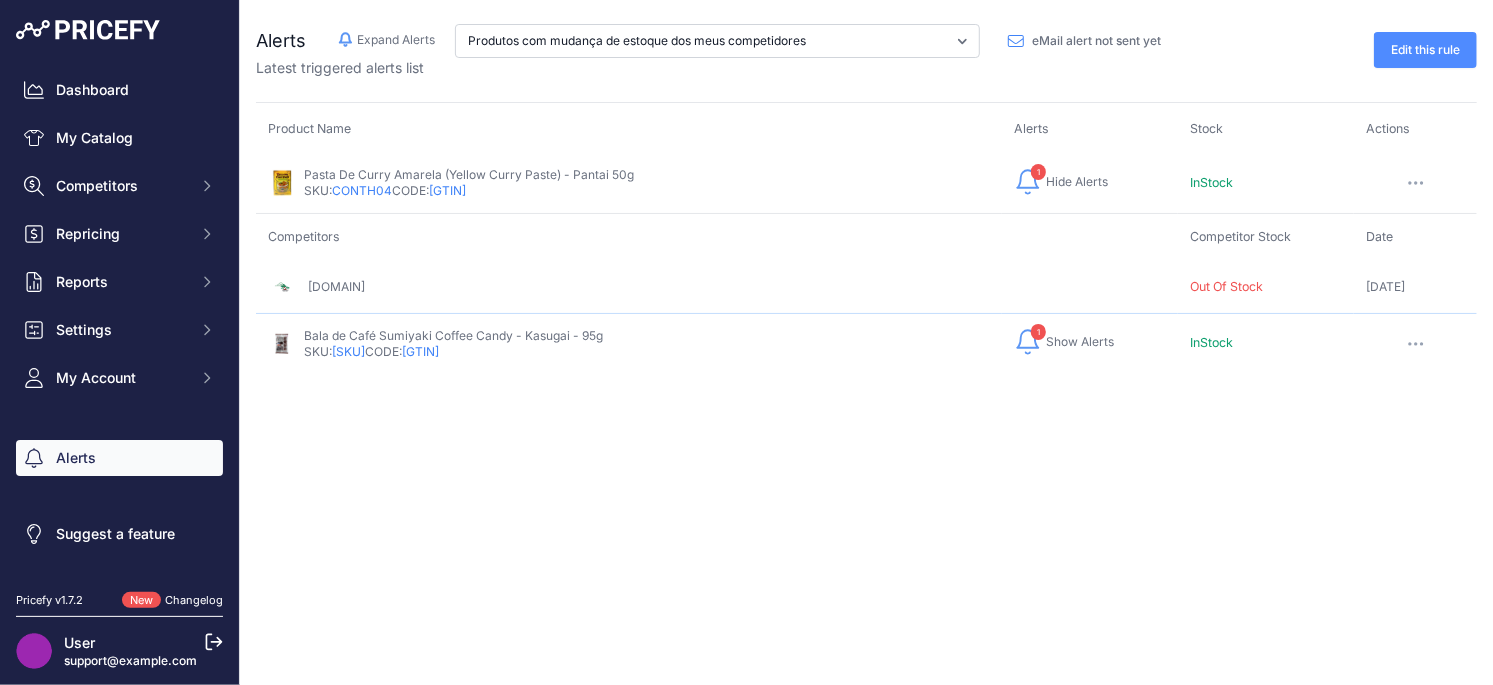 click at bounding box center [1422, 184] 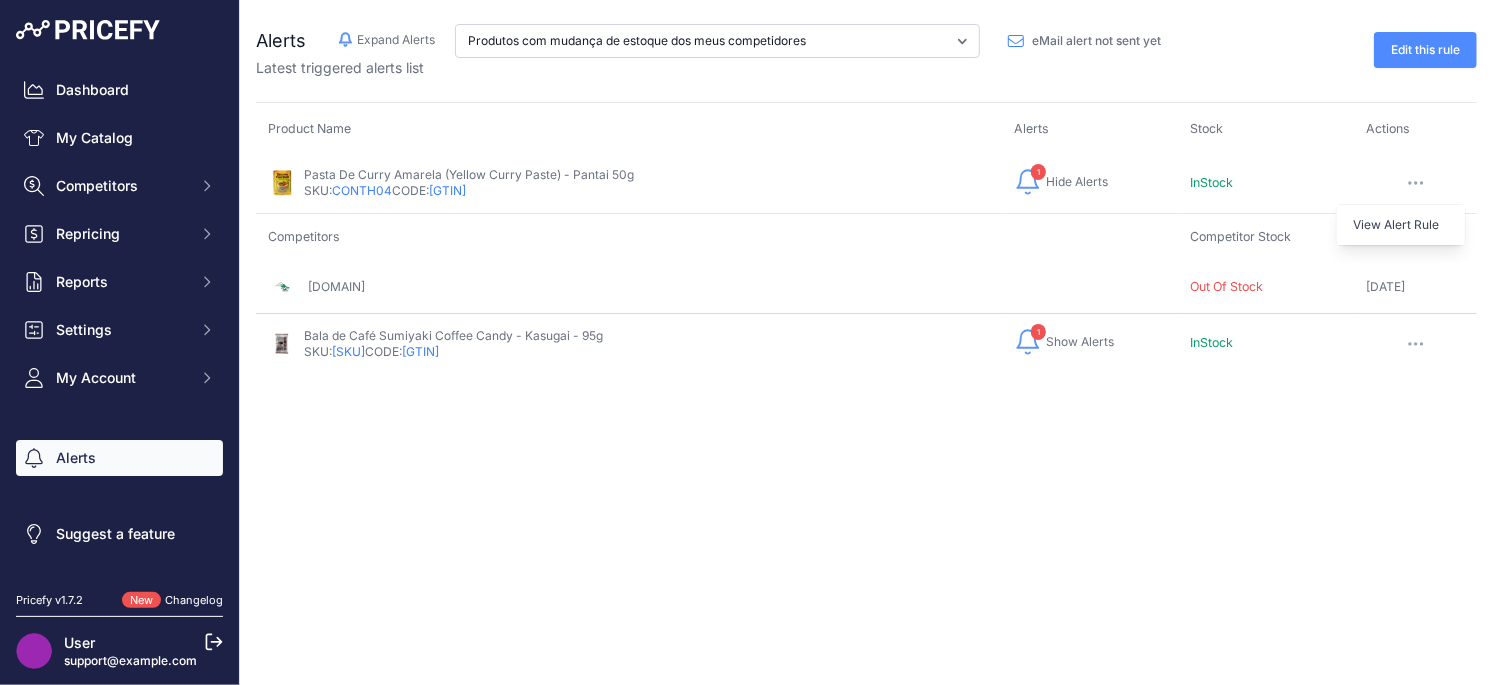 click at bounding box center [1422, 184] 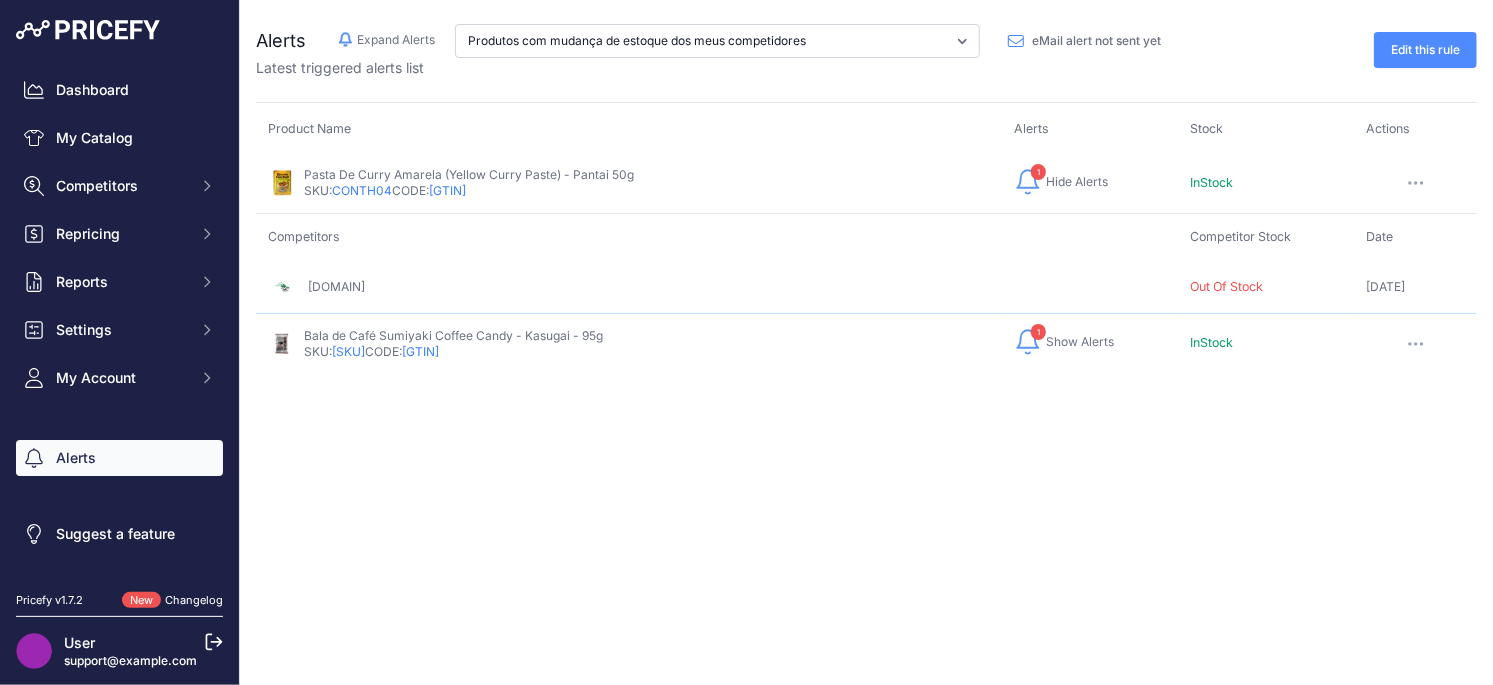 click at bounding box center (1416, 183) 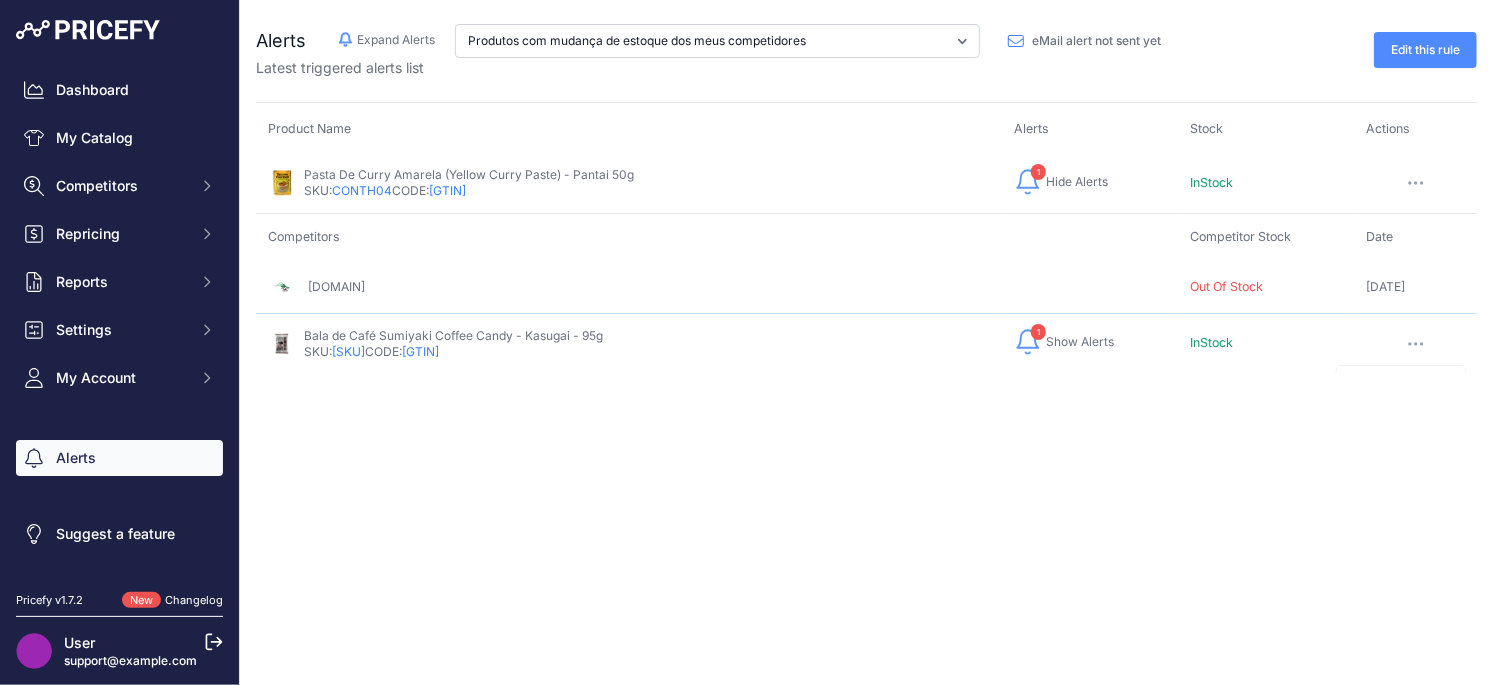 click at bounding box center (1416, 183) 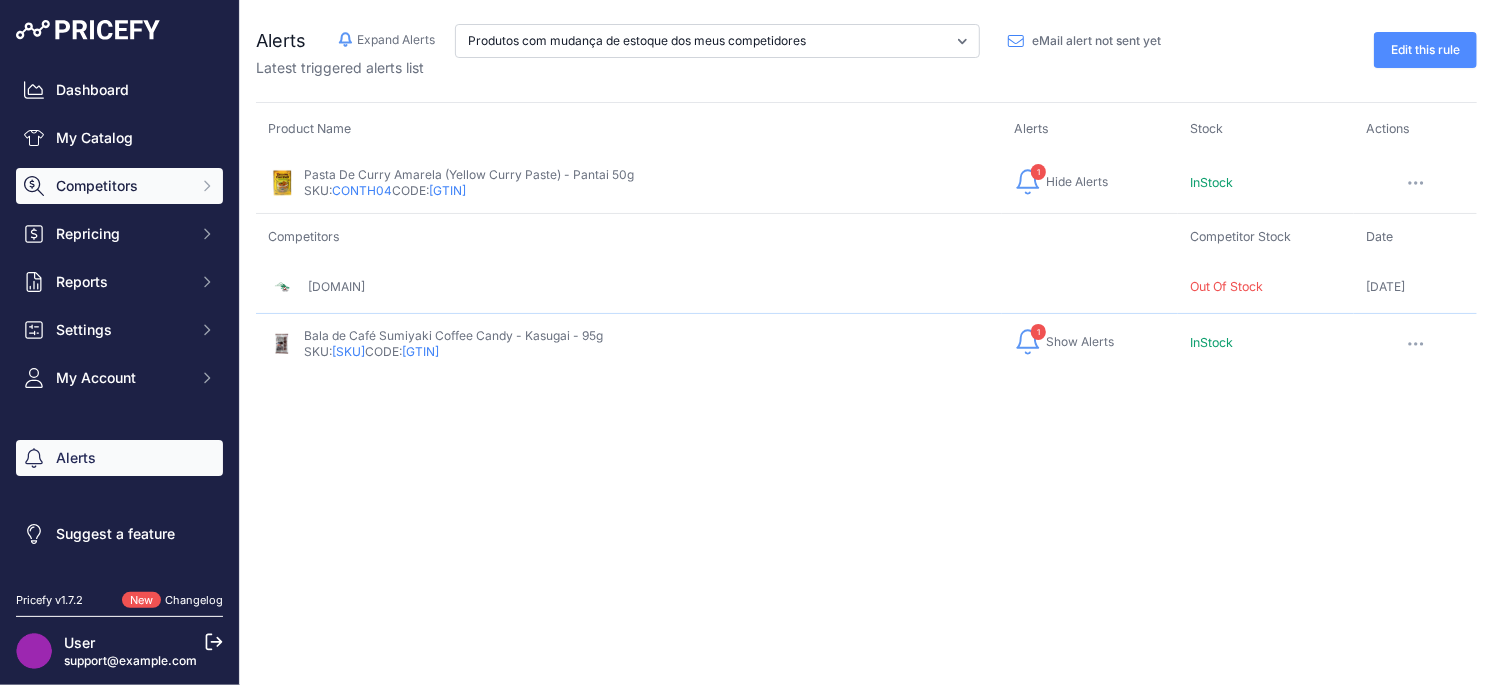 click on "Competitors" at bounding box center (121, 186) 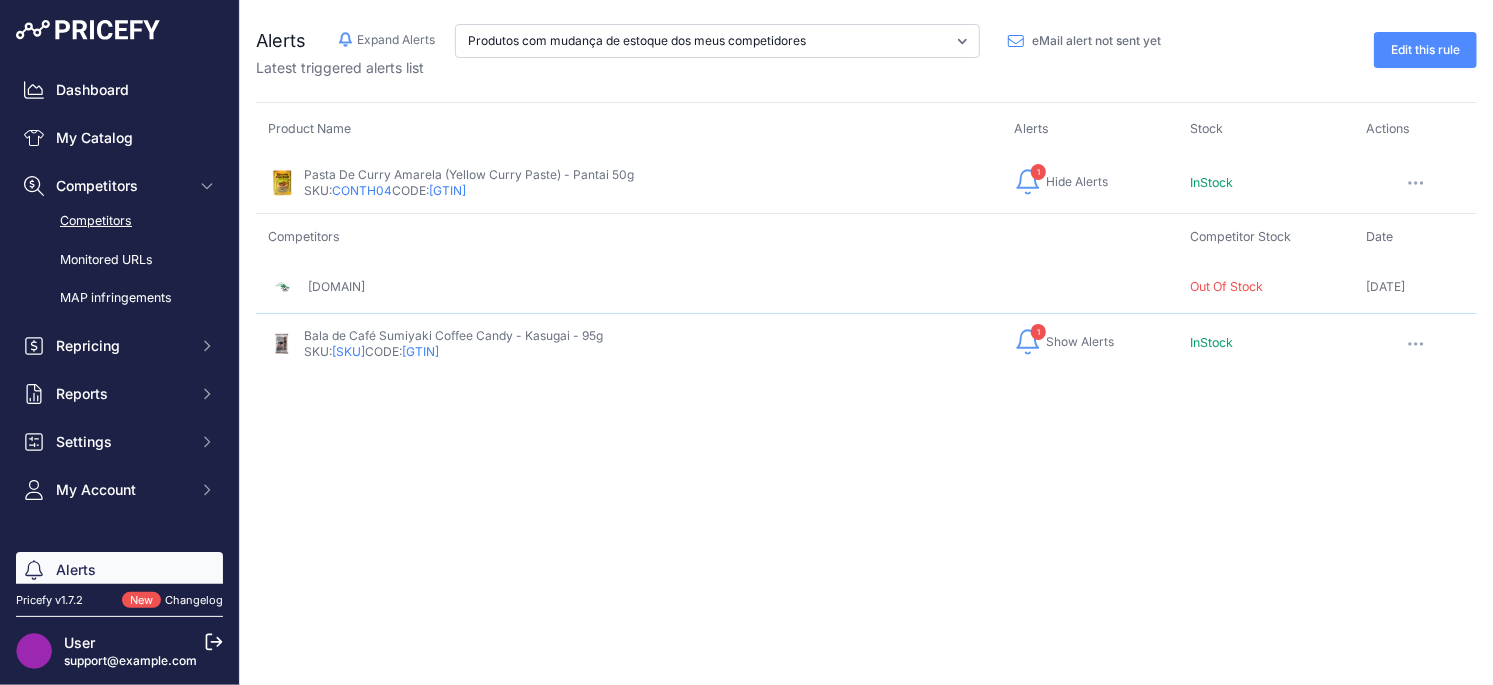 click on "Competitors" at bounding box center (119, 221) 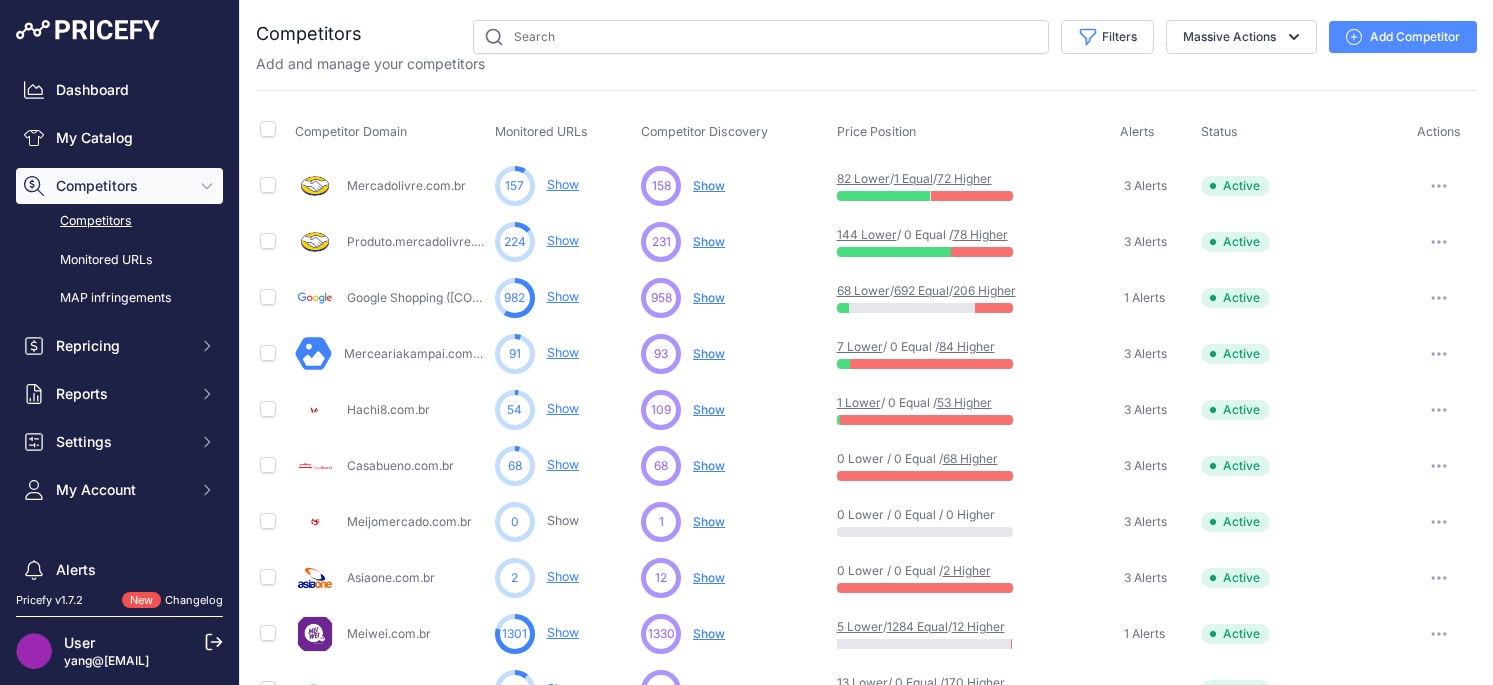 scroll, scrollTop: 0, scrollLeft: 0, axis: both 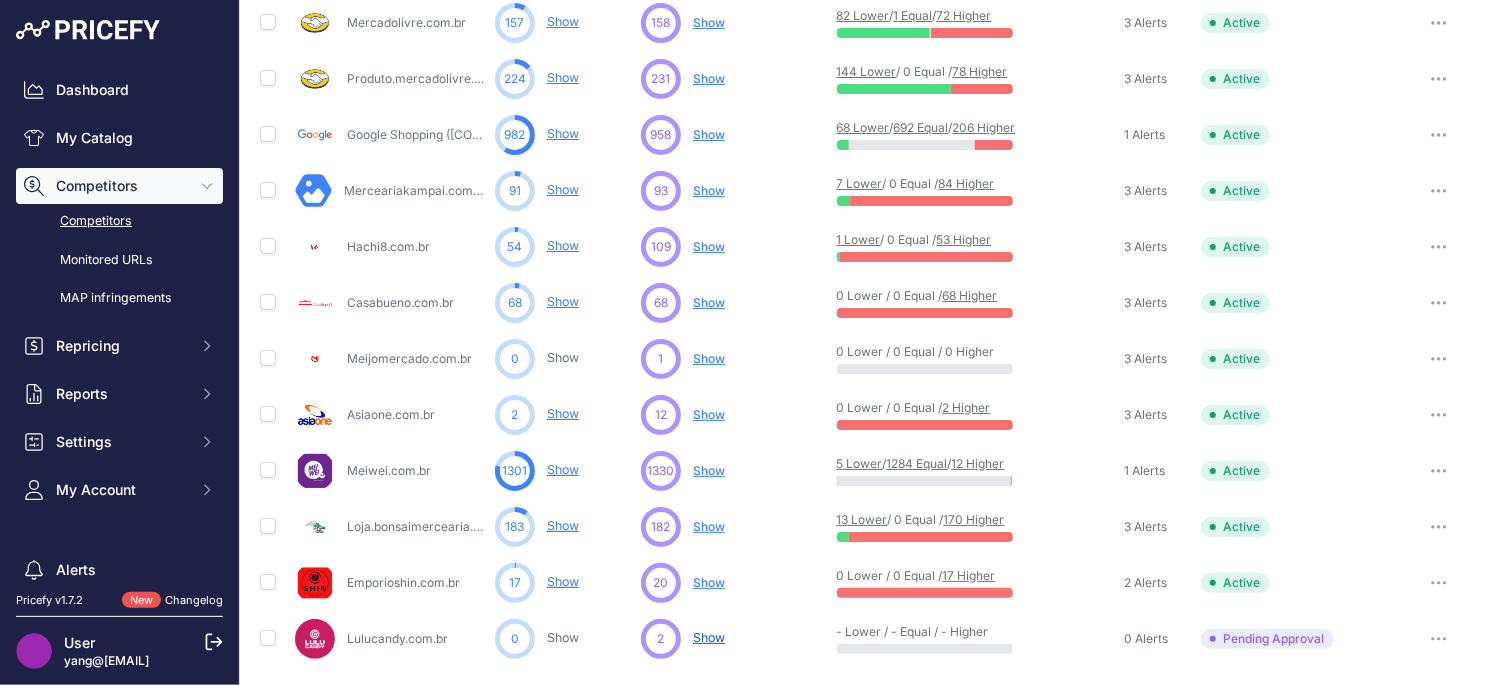 click on "Show" at bounding box center [709, 637] 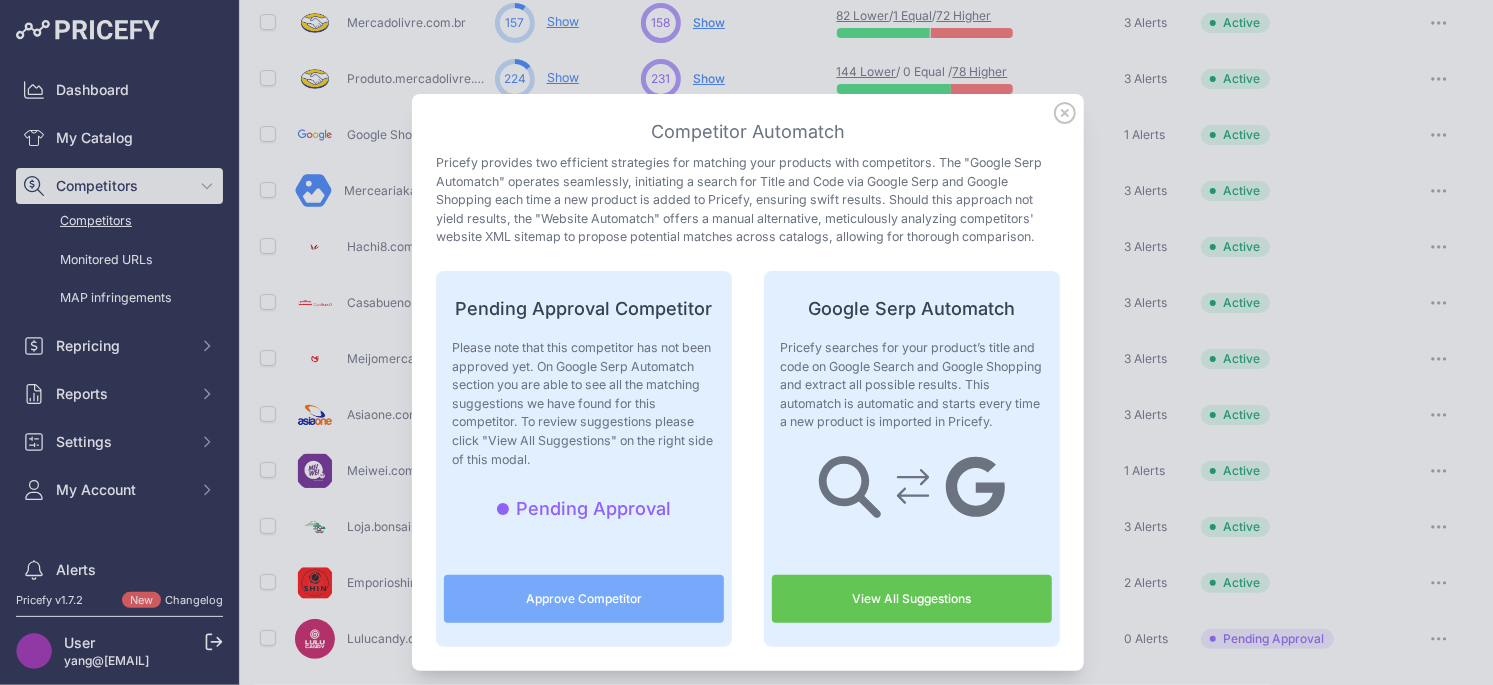 click on "View All Suggestions" at bounding box center (912, 599) 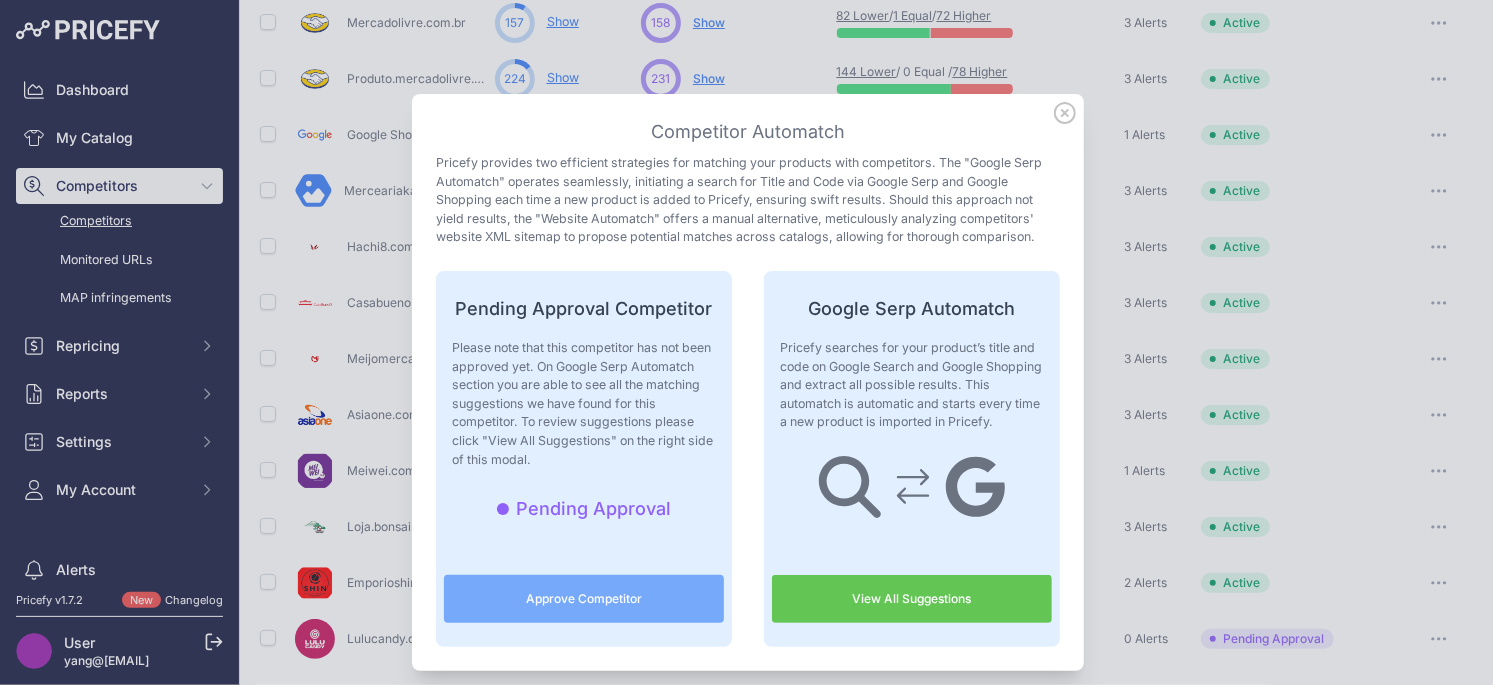 click at bounding box center (0, 0) 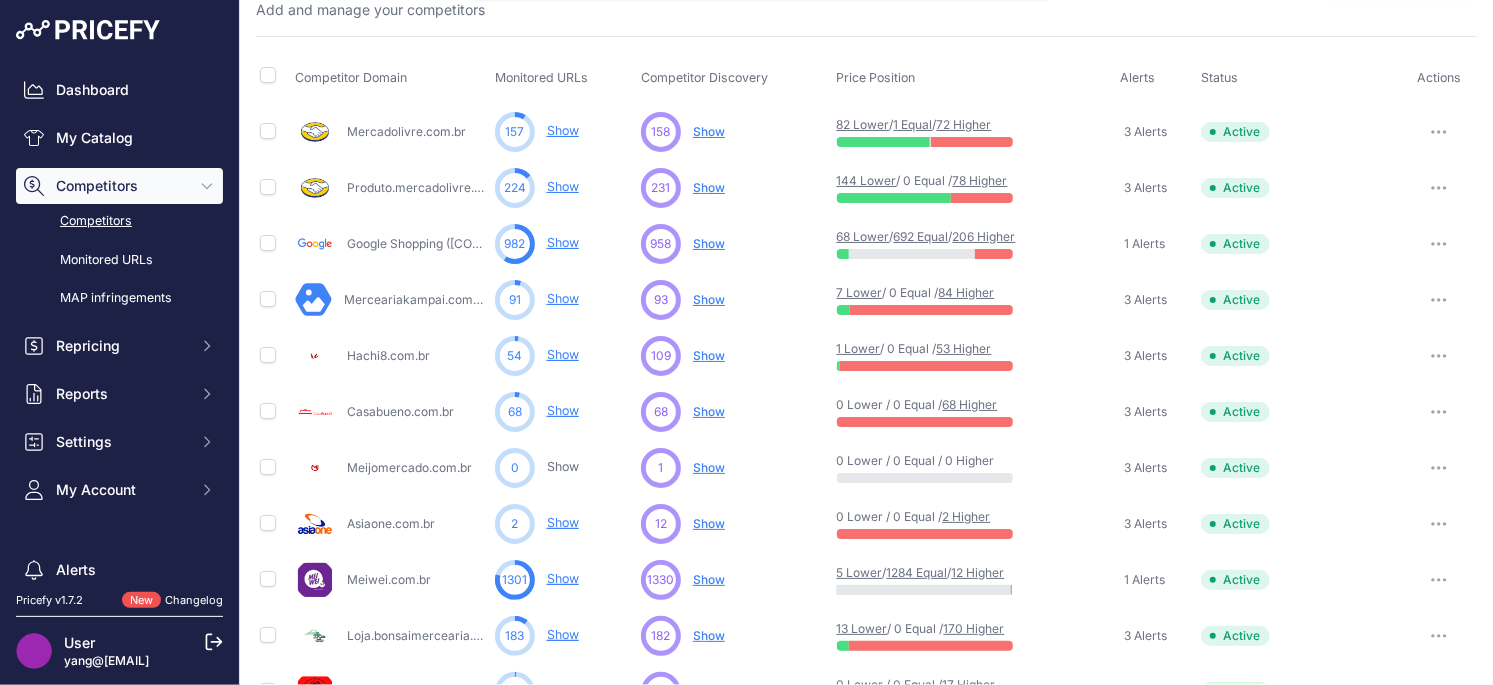 scroll, scrollTop: 0, scrollLeft: 0, axis: both 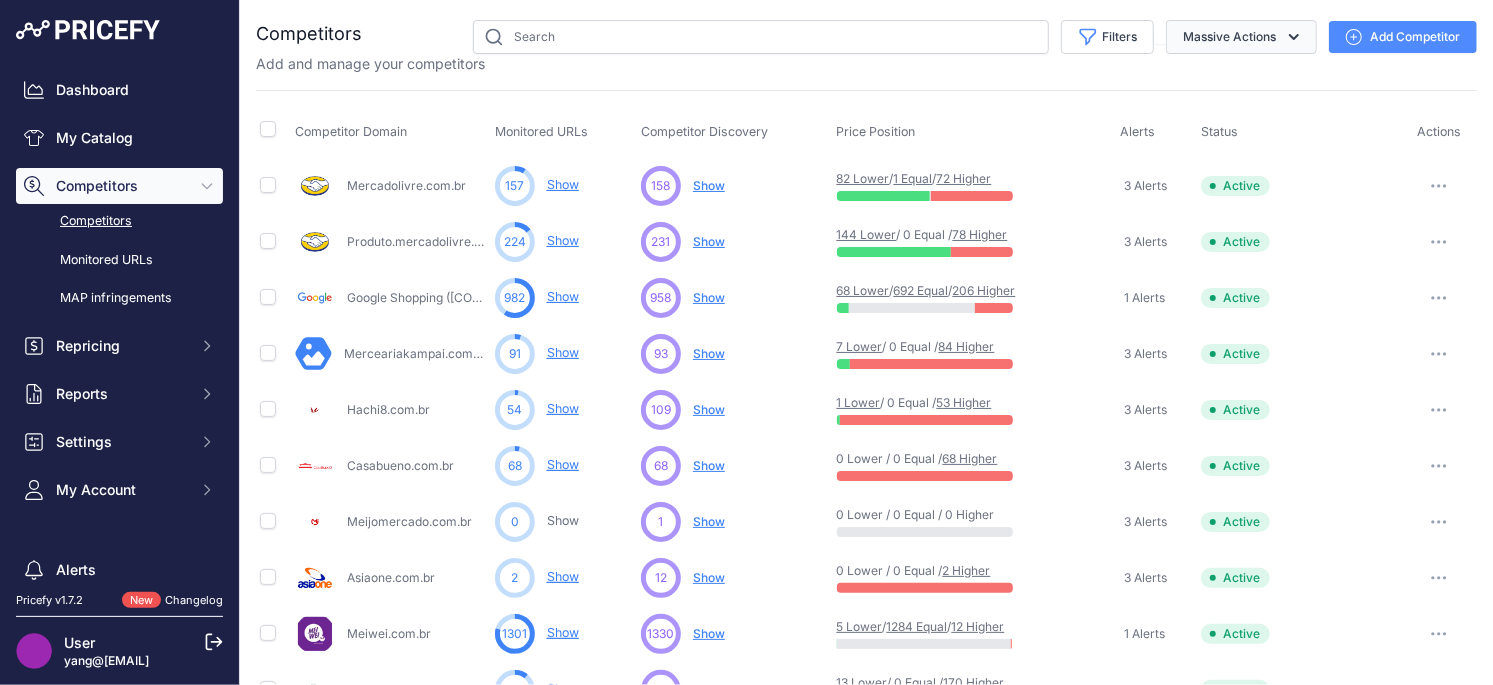 click on "Massive Actions" at bounding box center (1241, 37) 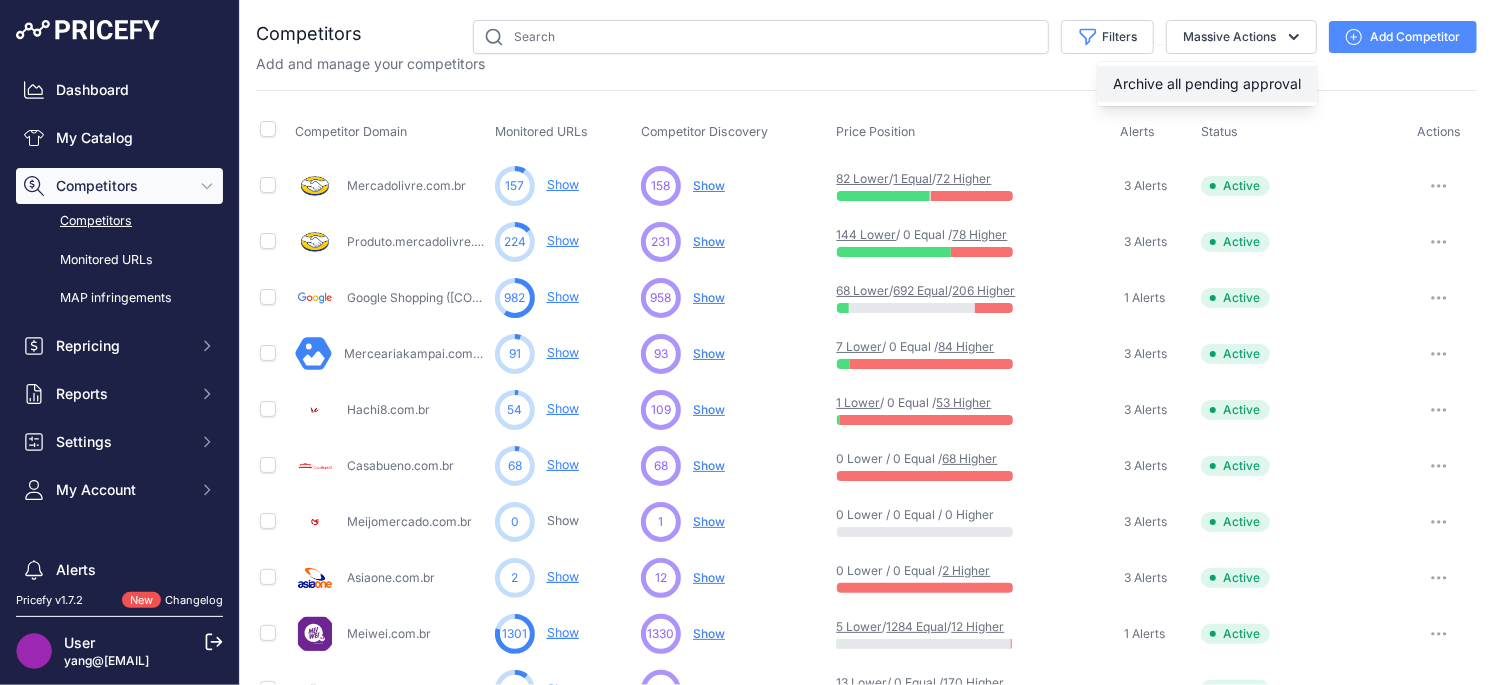 click on "Archive all pending approval" at bounding box center [1207, 83] 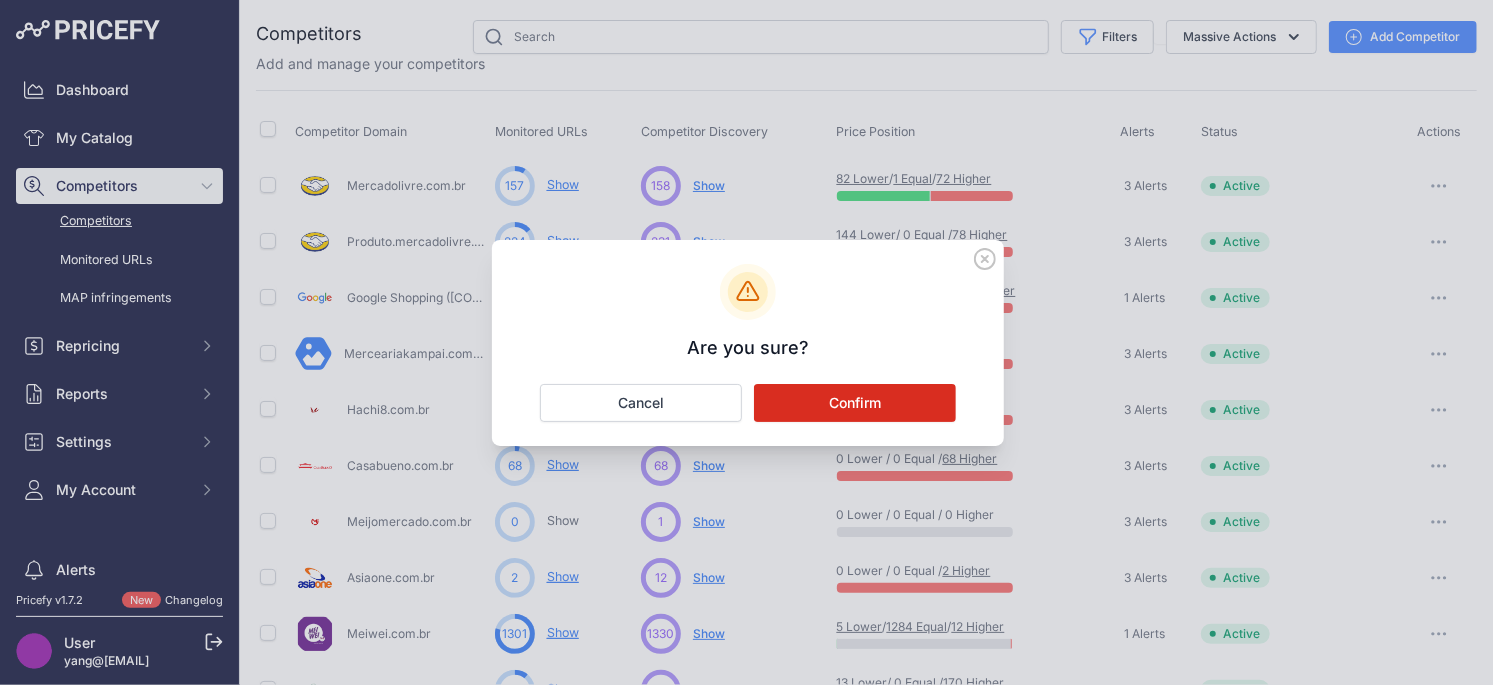 click on "Confirm" at bounding box center [855, 403] 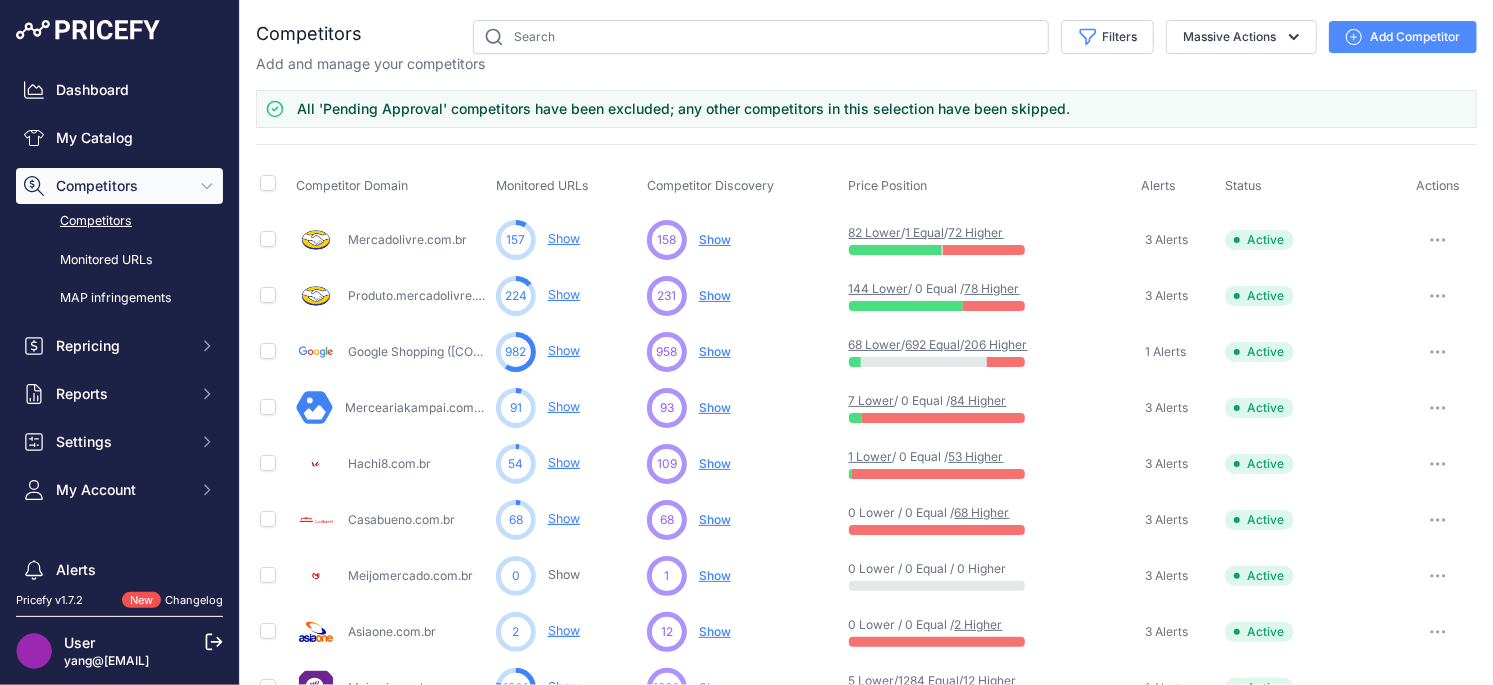 scroll, scrollTop: 217, scrollLeft: 0, axis: vertical 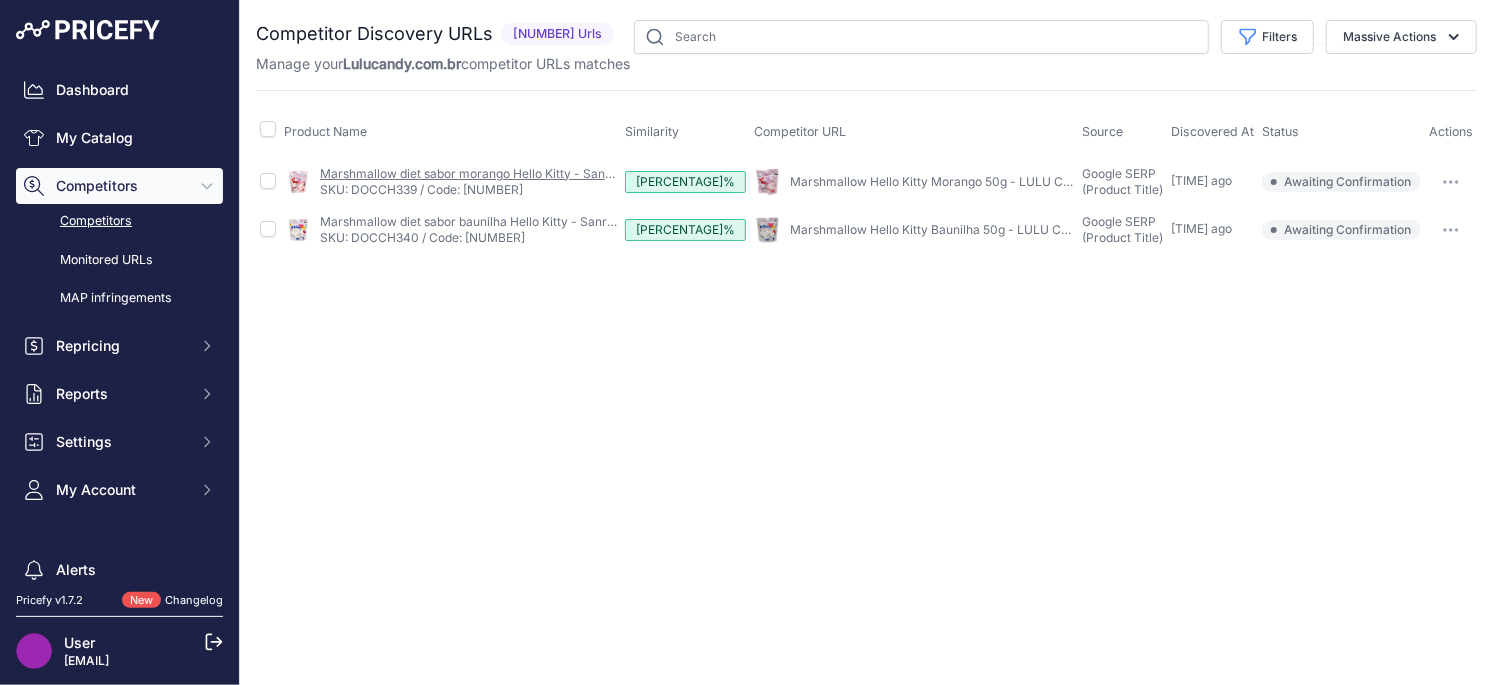 click on "Marshmallow diet sabor morango Hello Kitty - Sanrio 50g" at bounding box center (482, 173) 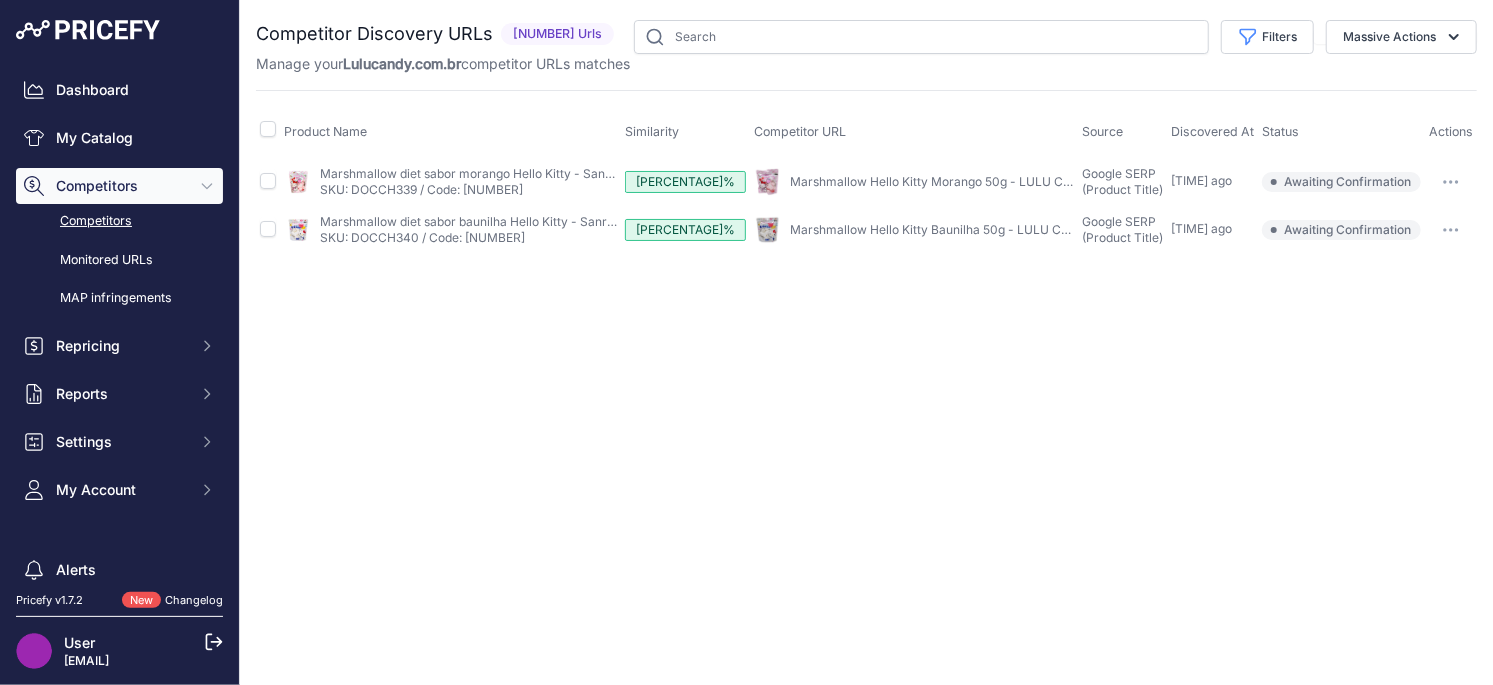 click on "Marshmallow Hello Kitty Baunilha 50g - LULU CANDY" at bounding box center [942, 229] 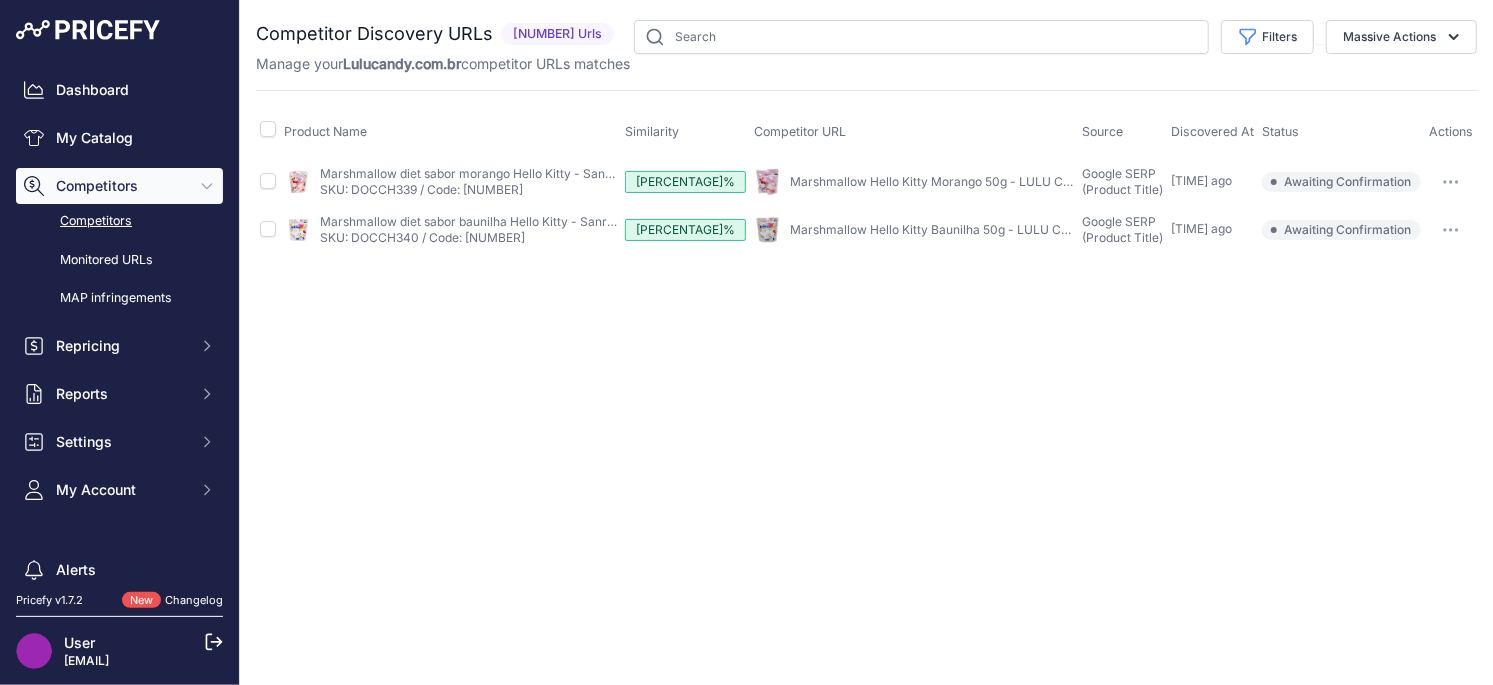 click on "Competitors" at bounding box center (121, 186) 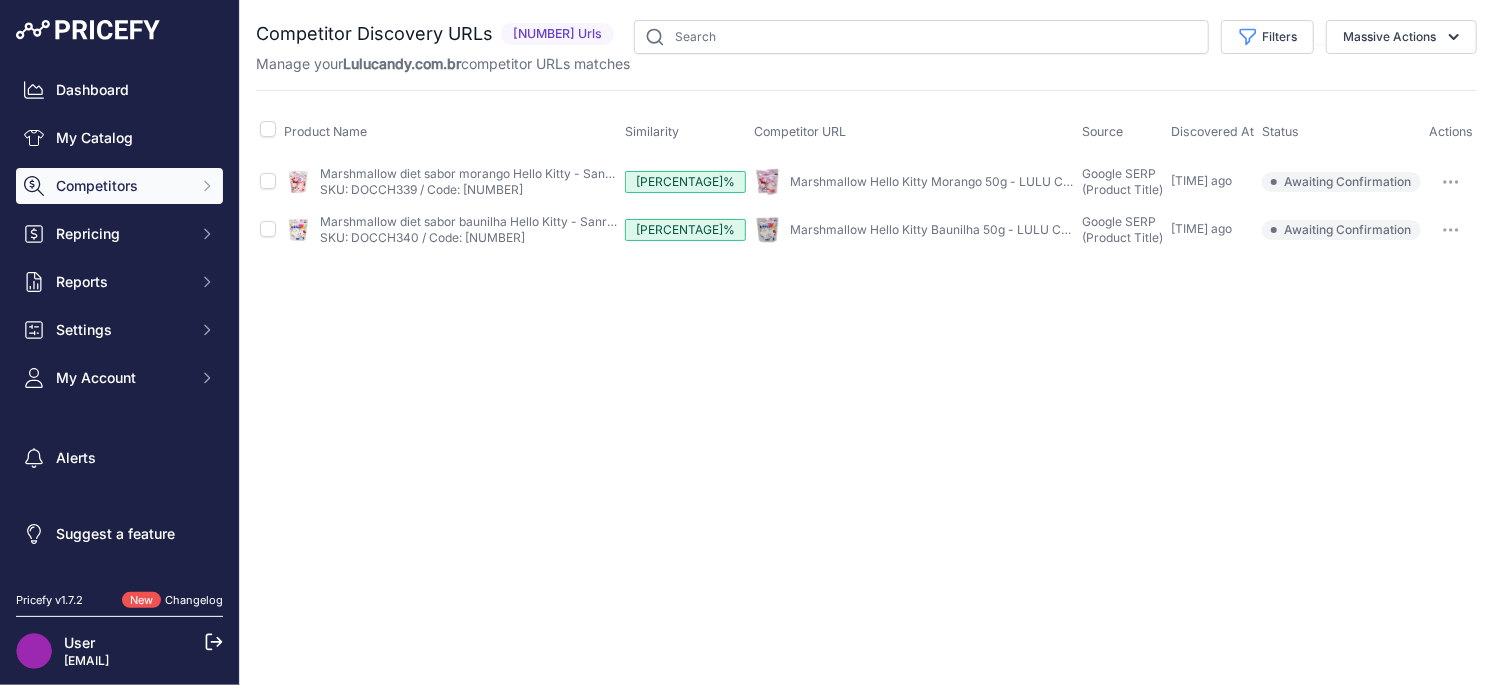 click on "Competitors" at bounding box center [121, 186] 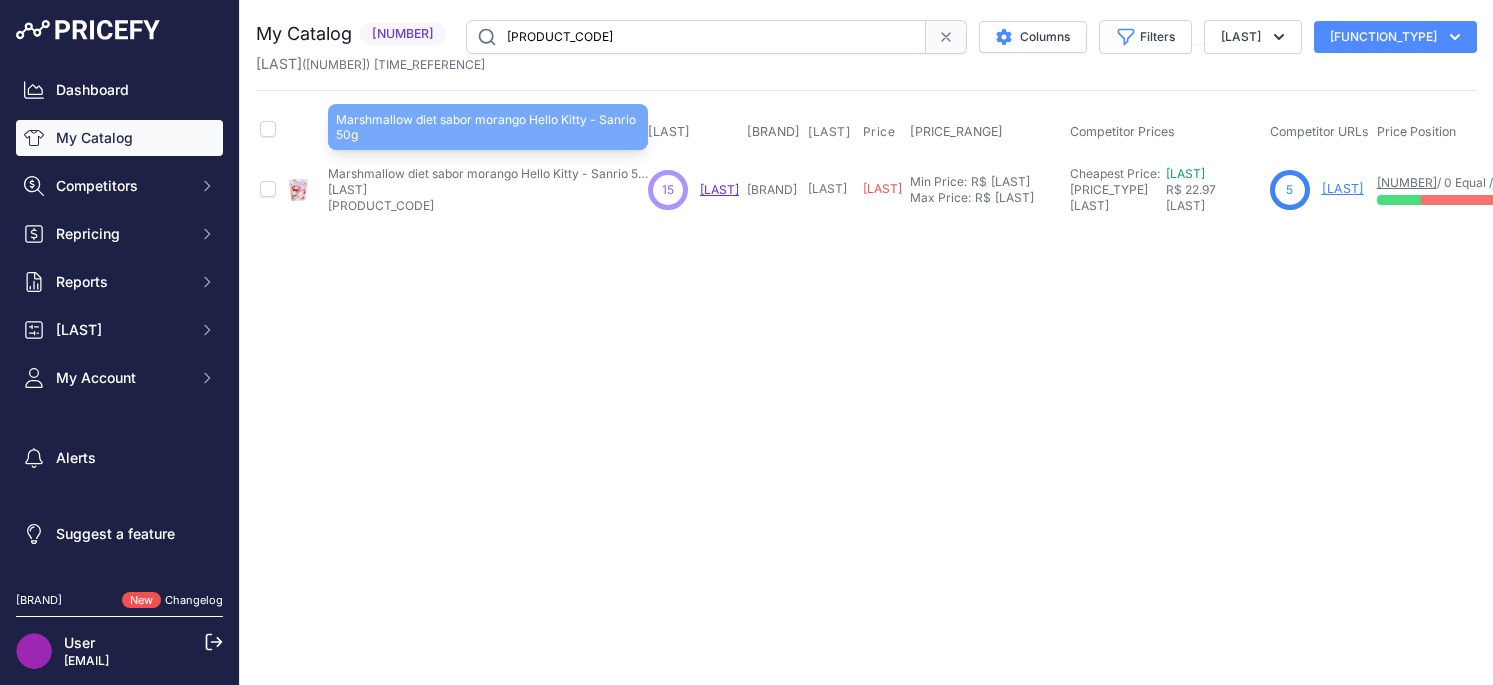 scroll, scrollTop: 0, scrollLeft: 0, axis: both 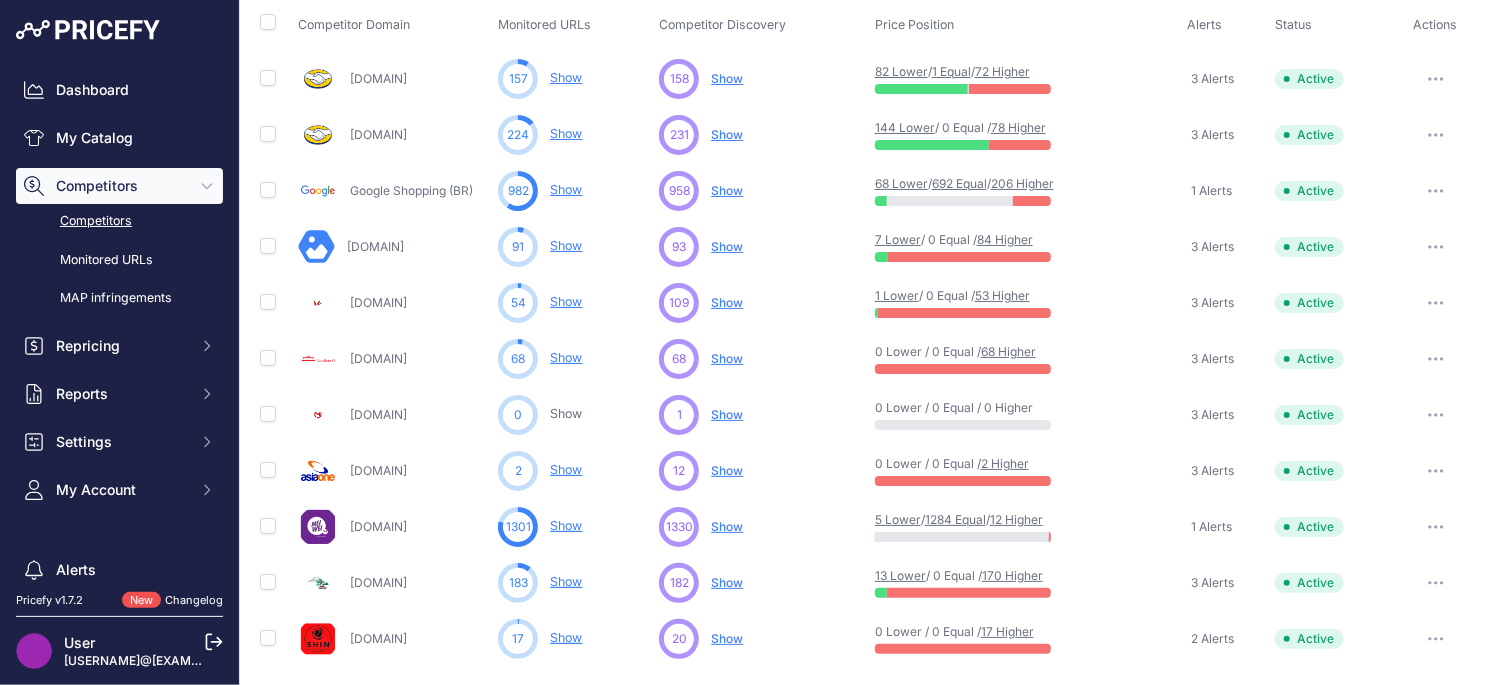click on "Show" at bounding box center [727, 78] 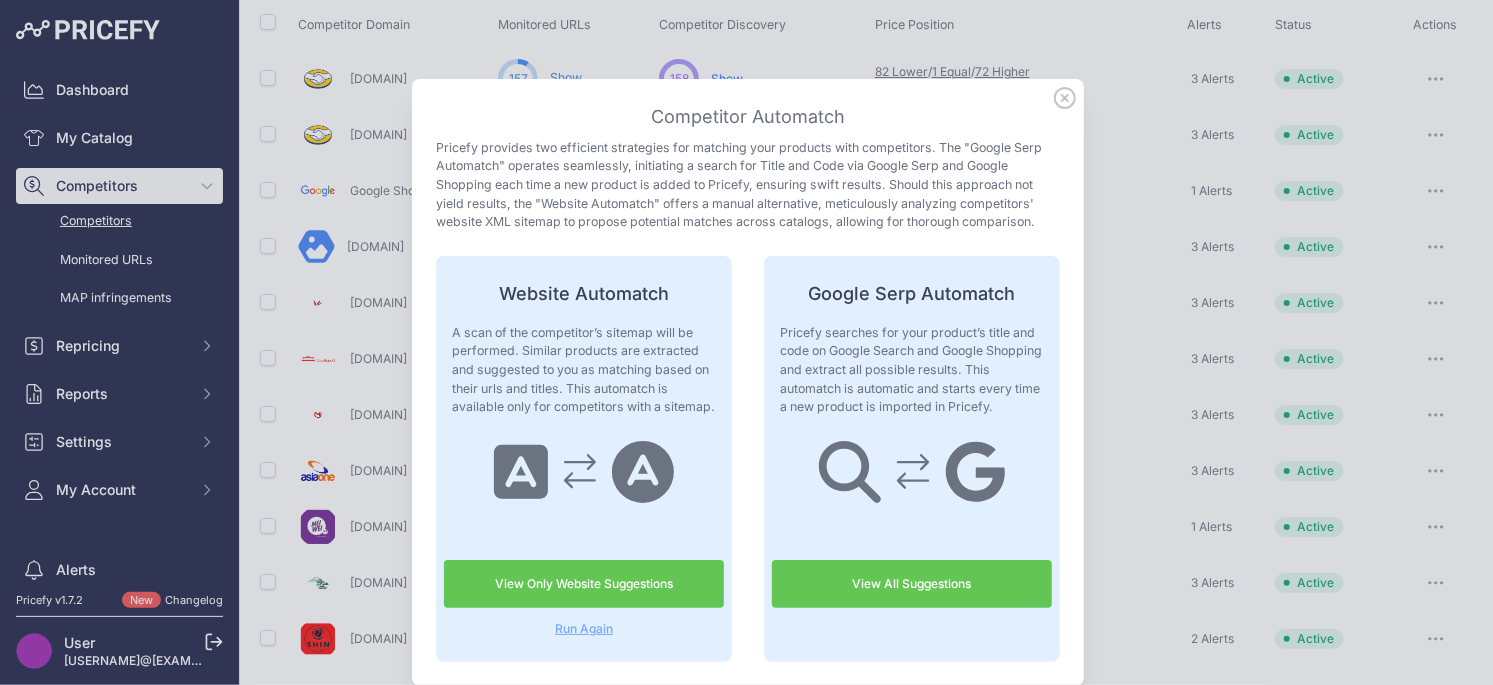 click on "View All Suggestions" at bounding box center (912, 584) 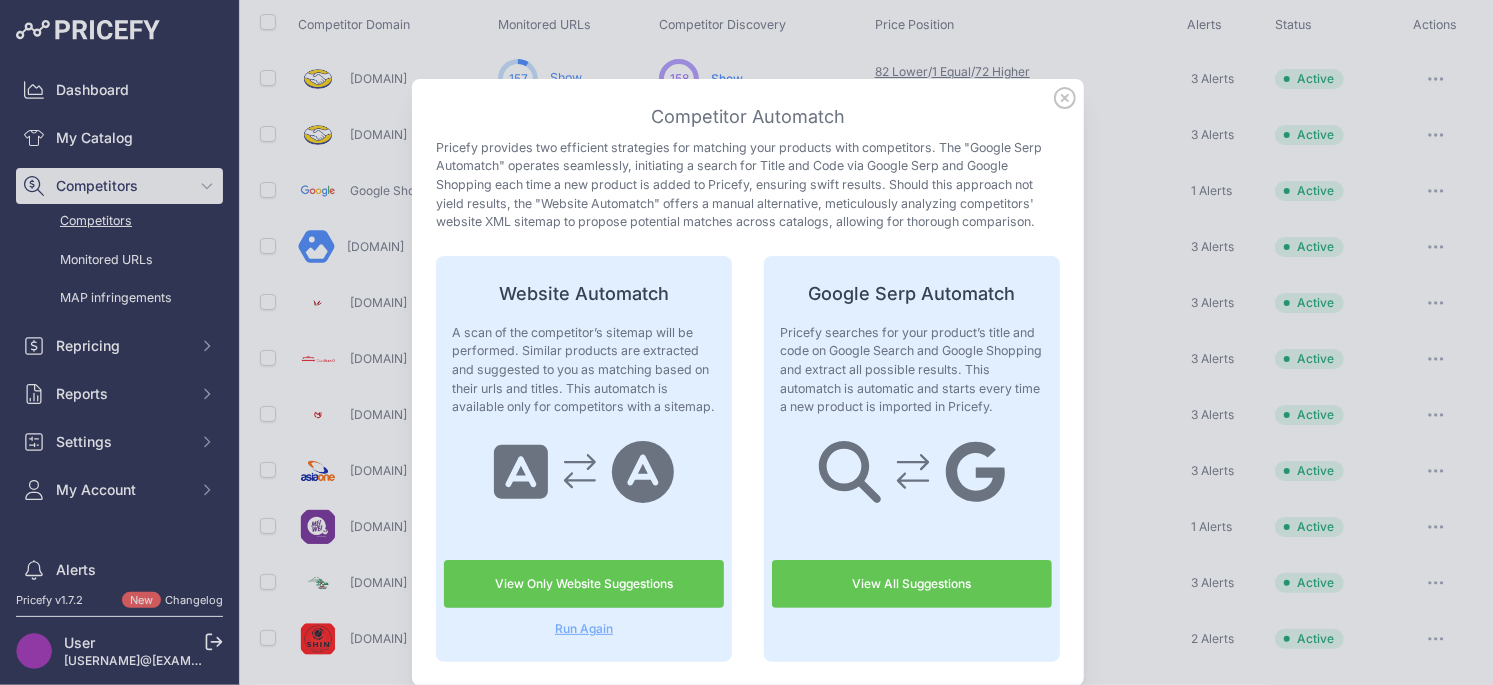 click on "Competitor Automatch
Pricefy provides two efficient strategies for matching your products with competitors. The
"Google Serp Automatch" operates seamlessly, initiating a search for Title and Code via
Google Serp and Google Shopping each time a new product is added to Pricefy, ensuring swift
results. Should this approach not yield results, the "Website Automatch" offers a manual
alternative, meticulously analyzing competitors' website XML sitemap to propose potential
matches across catalogs, allowing for thorough comparison.
Attention false" at bounding box center [0, 0] 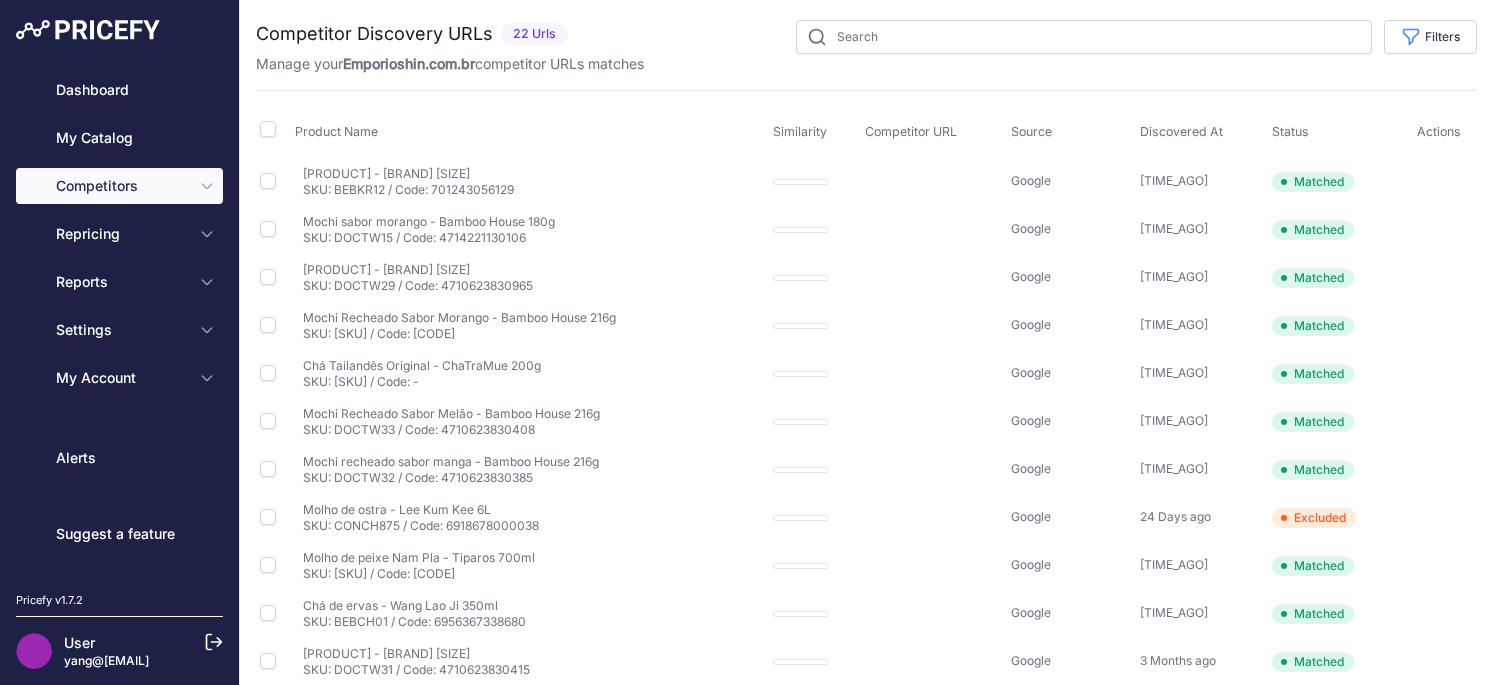 scroll, scrollTop: 0, scrollLeft: 0, axis: both 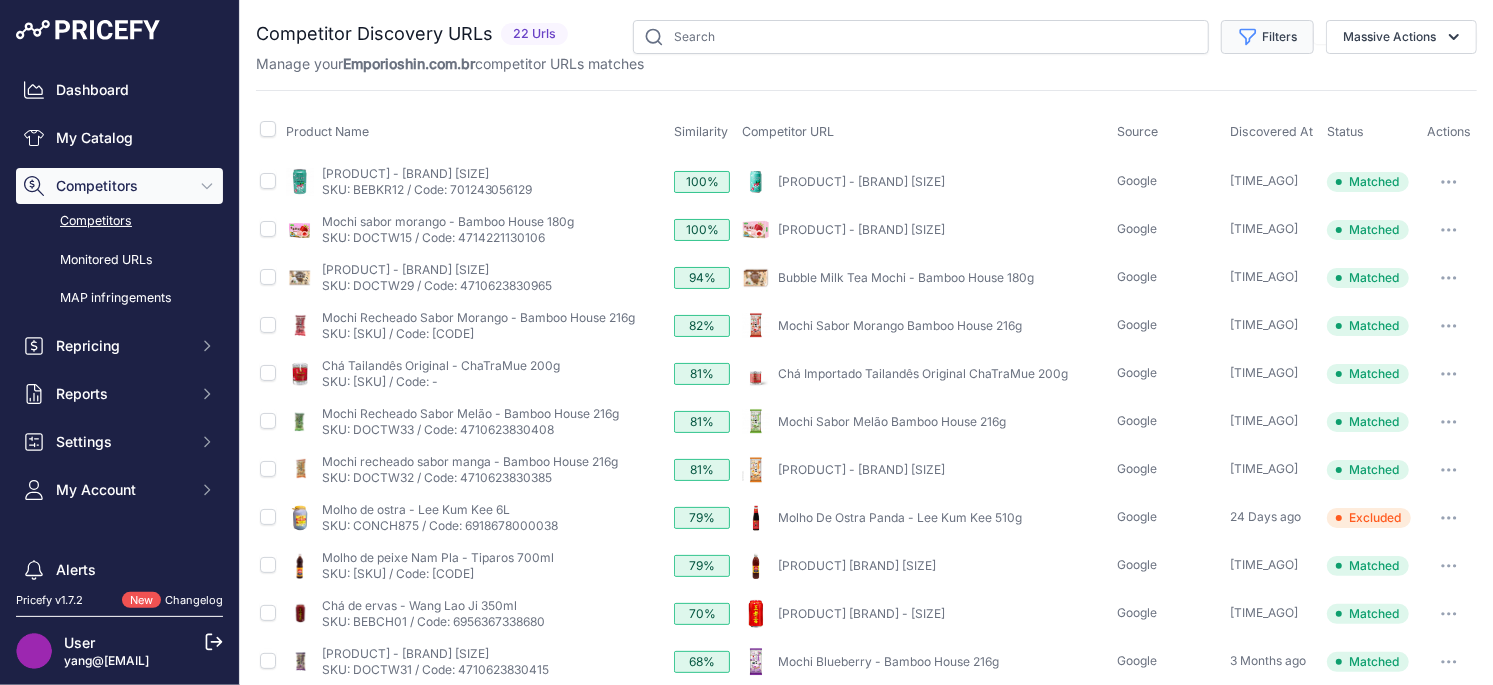 click on "Filters" at bounding box center [1267, 37] 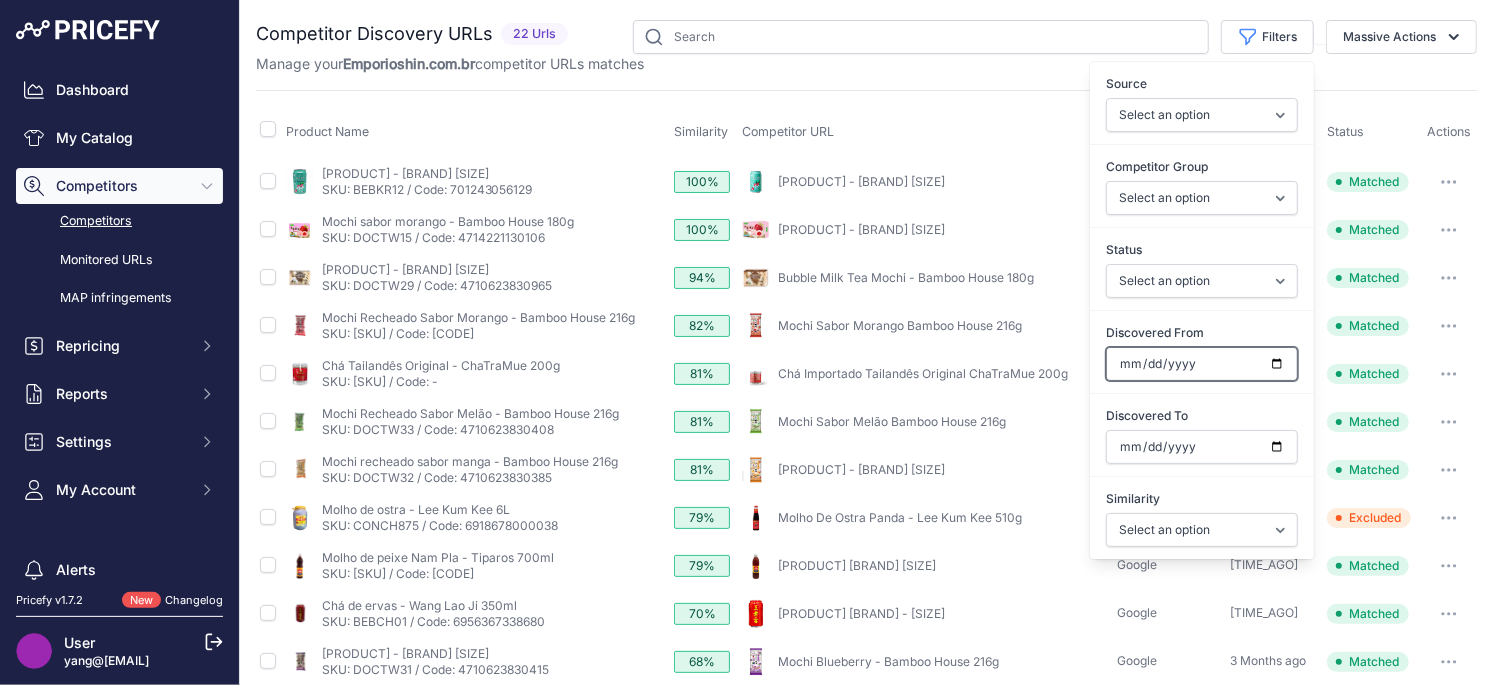 click on "Discovered From" at bounding box center [1202, 364] 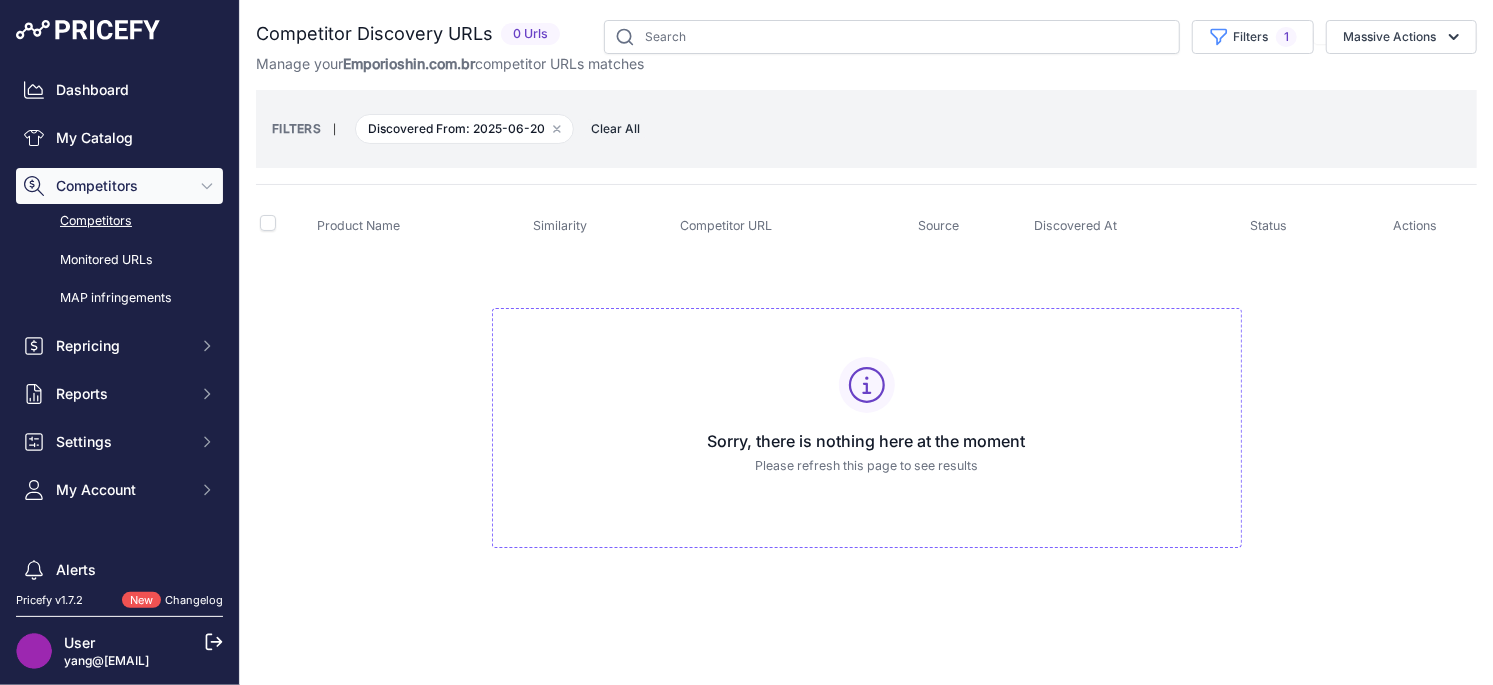 click on "You are not connected to the internet.
Competitor Discovery URLs" at bounding box center (866, 304) 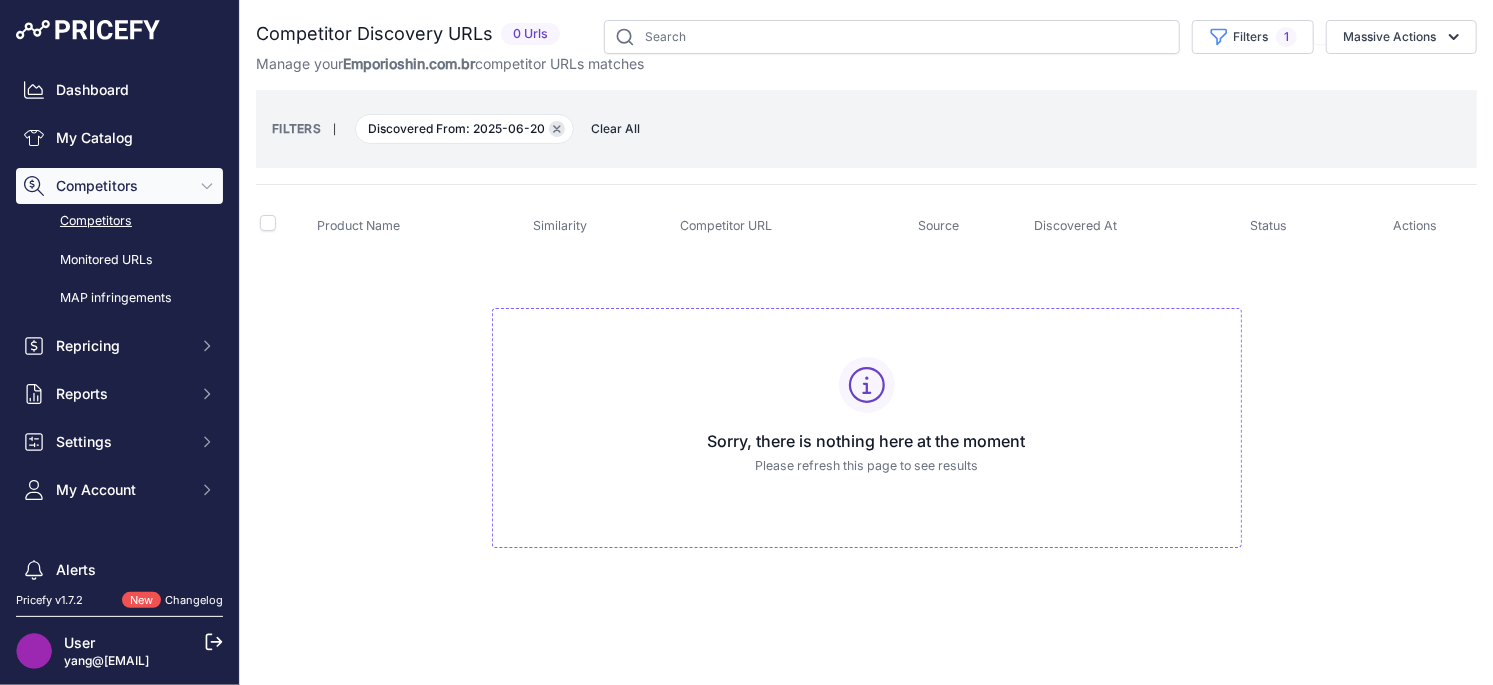click at bounding box center (557, 129) 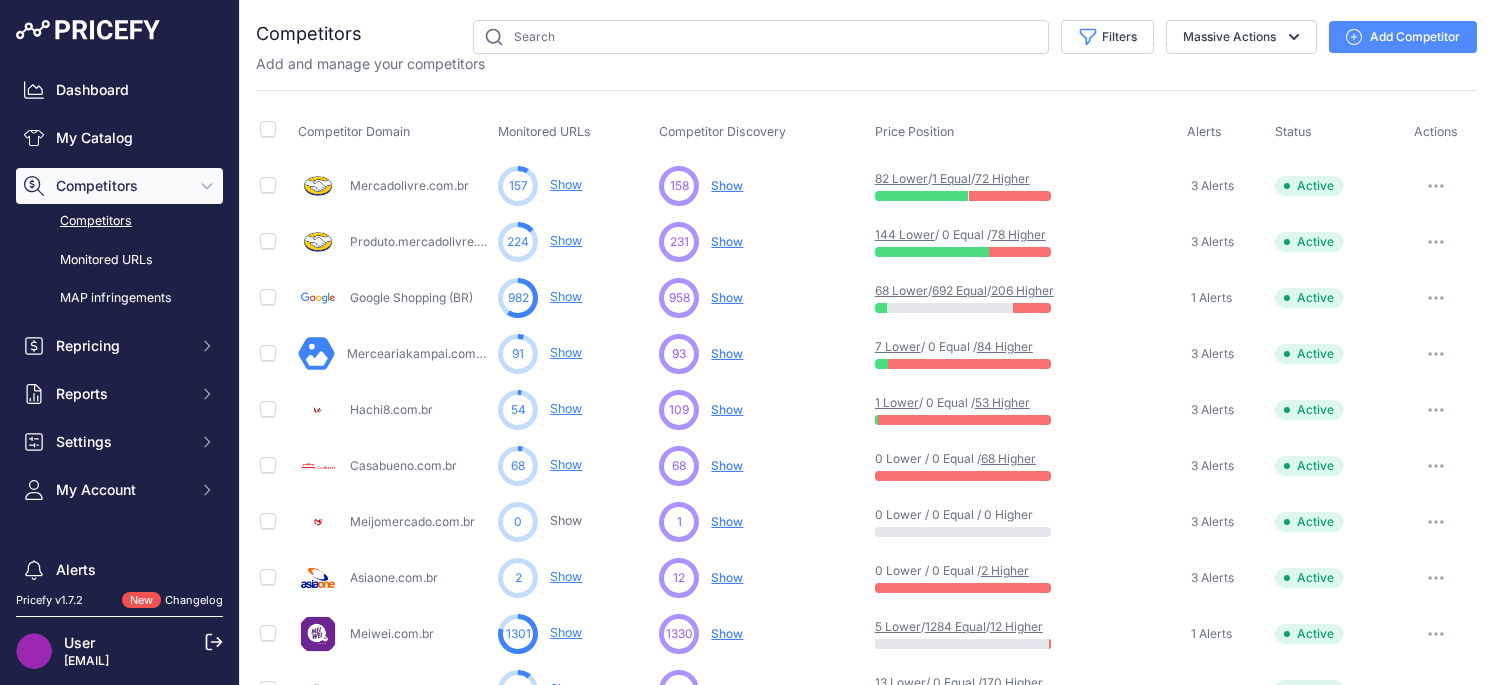 scroll, scrollTop: 0, scrollLeft: 0, axis: both 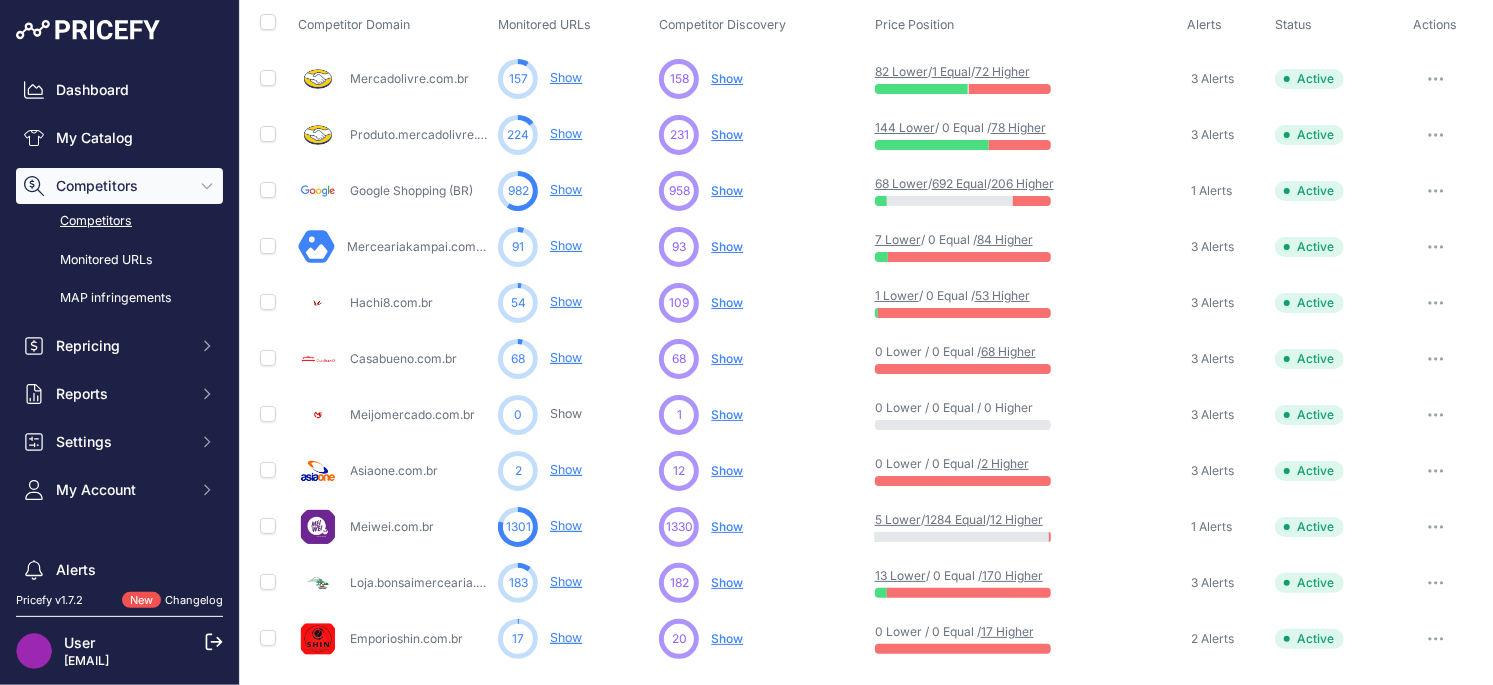 click on "Show" at bounding box center [727, 78] 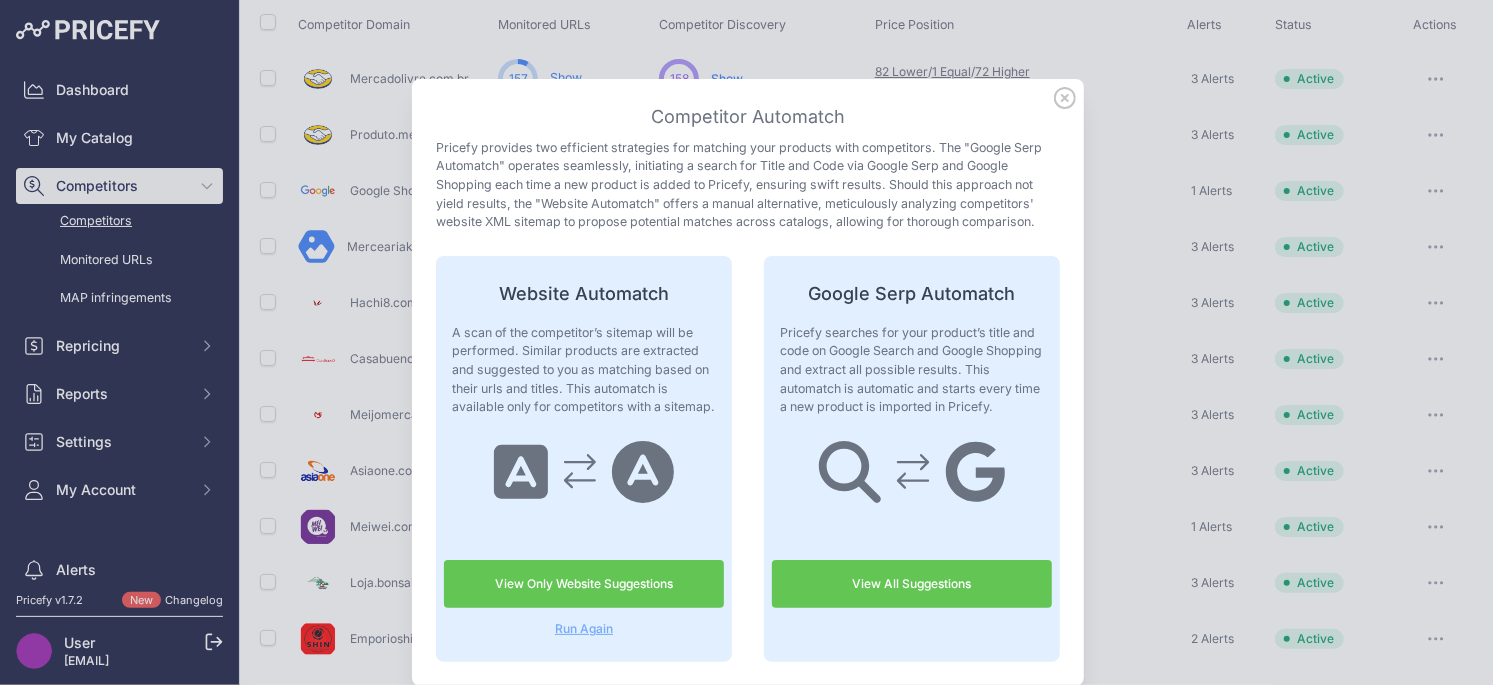 click on "View All Suggestions" at bounding box center [912, 584] 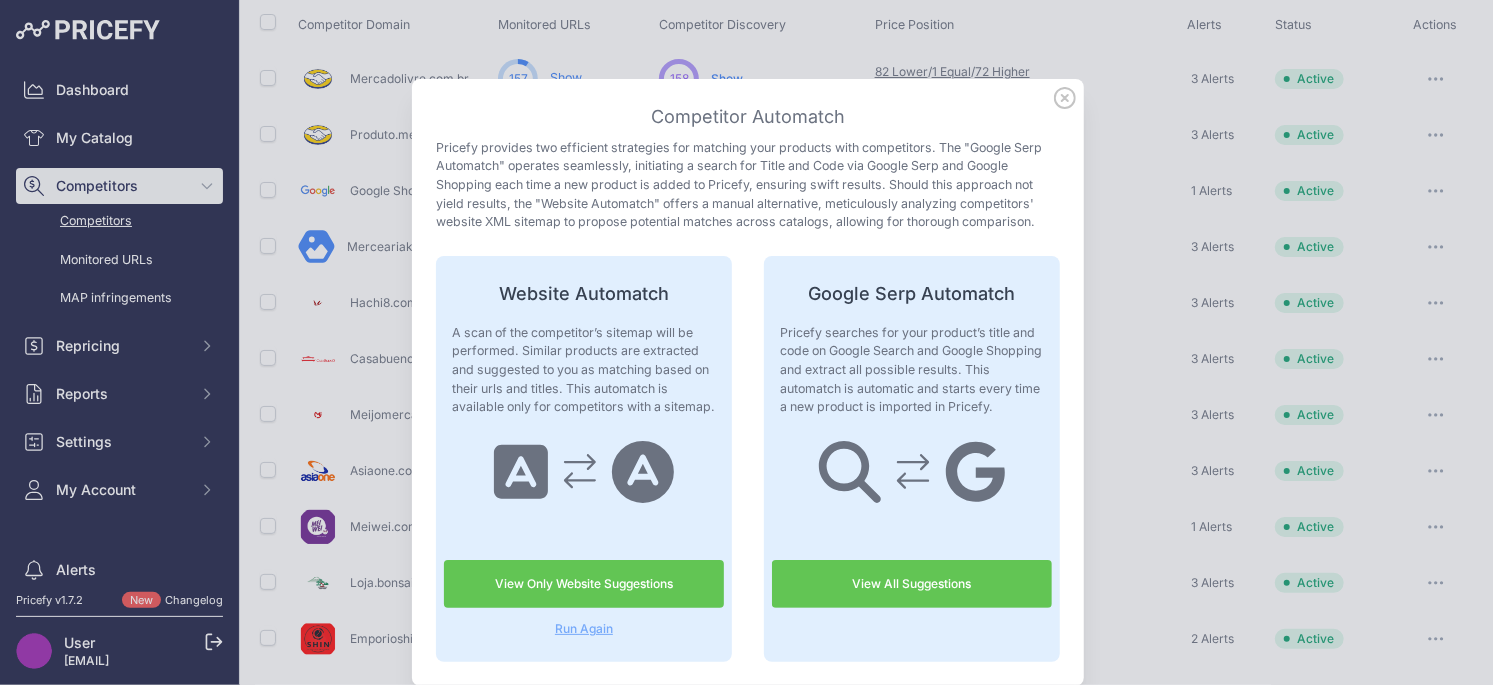 click at bounding box center [0, 0] 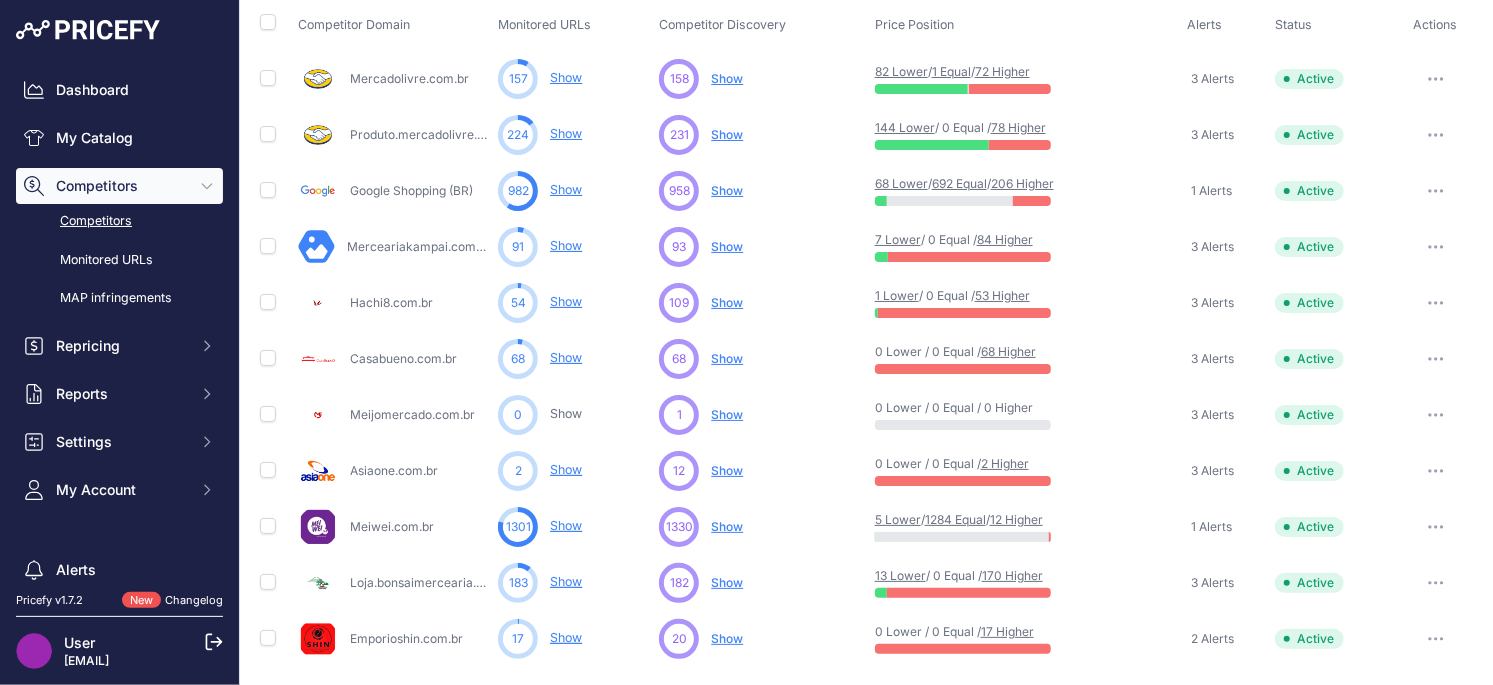 click on "Show" at bounding box center [727, 134] 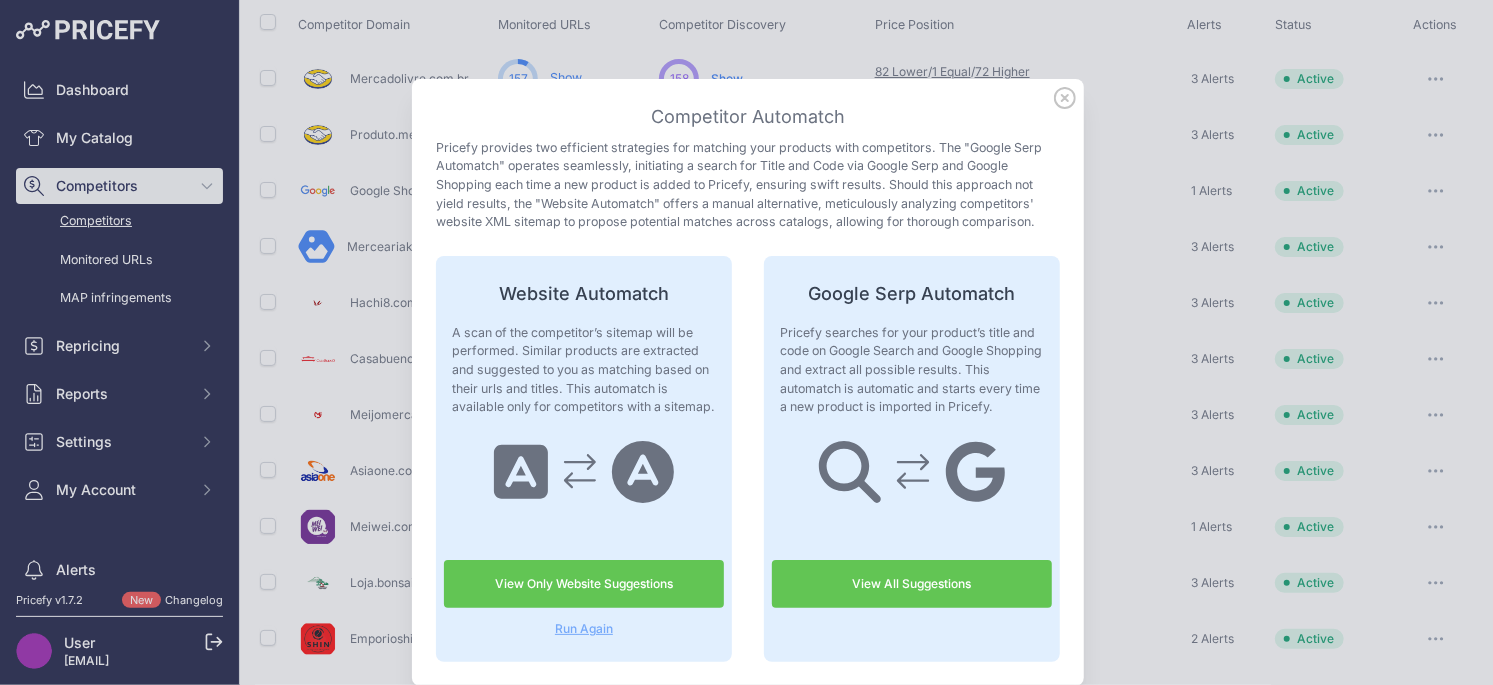 click on "View All Suggestions" at bounding box center [912, 584] 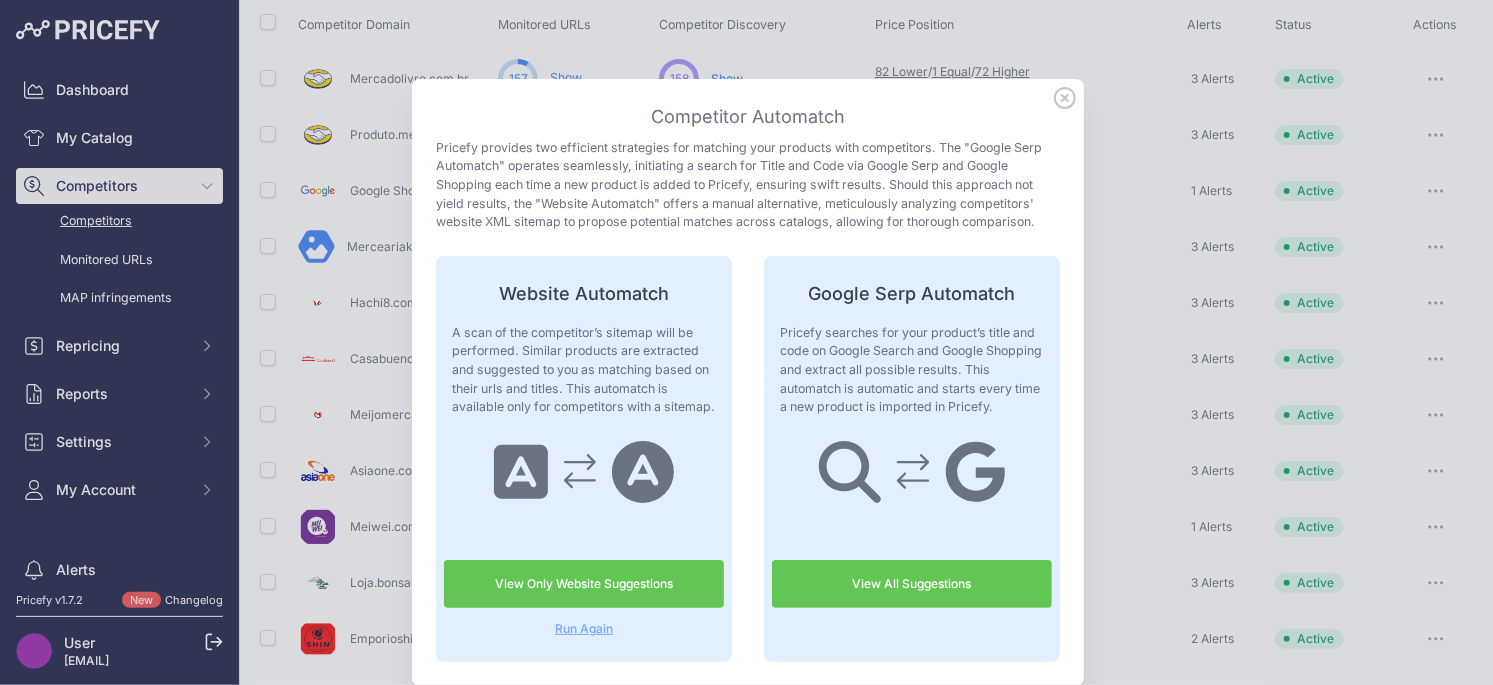 click at bounding box center (0, 0) 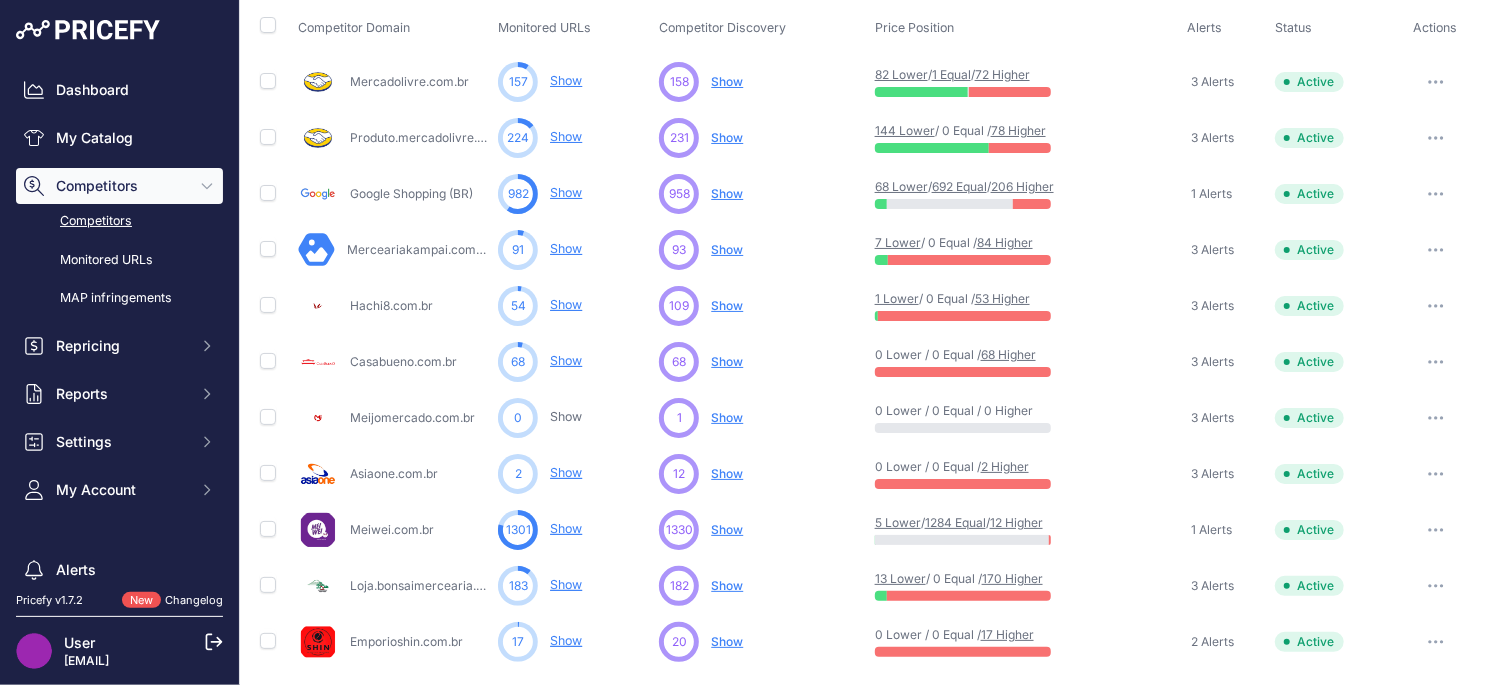 scroll, scrollTop: 107, scrollLeft: 0, axis: vertical 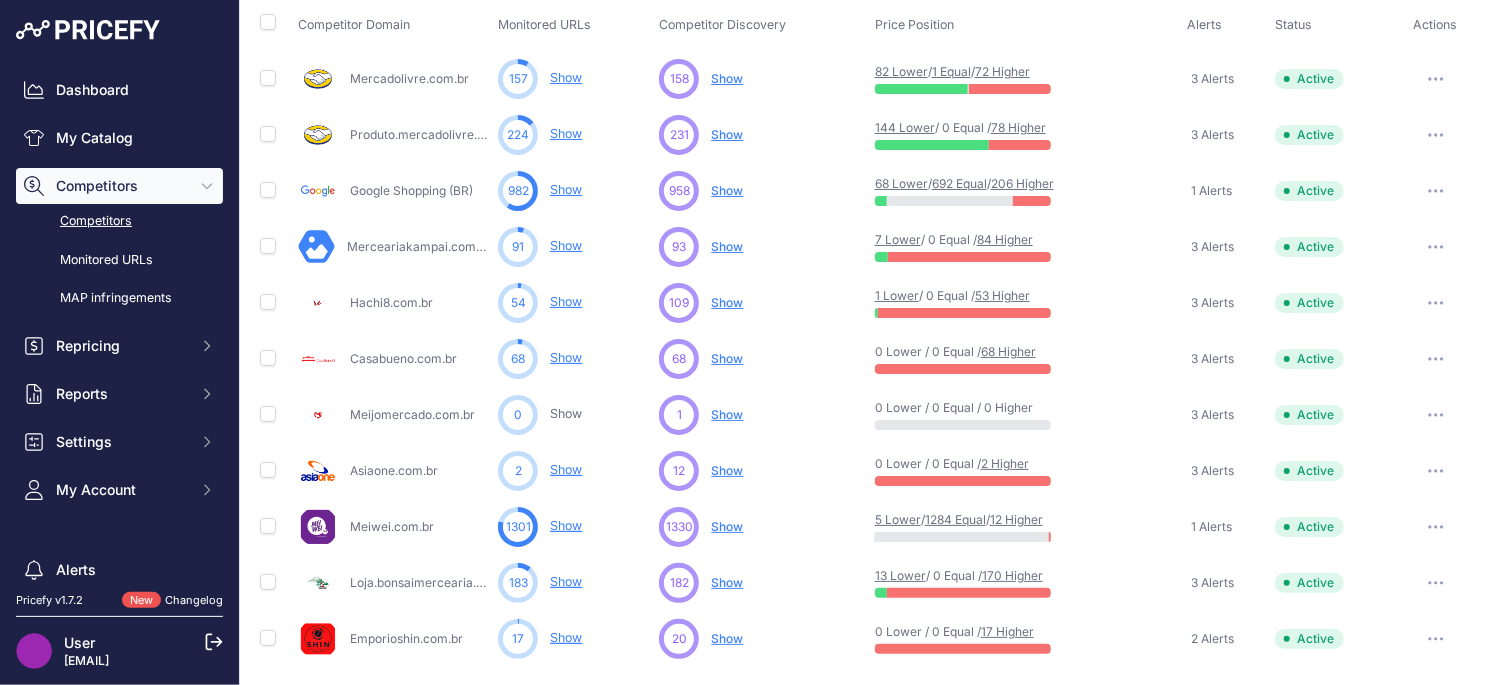 click on "Show" at bounding box center (727, 78) 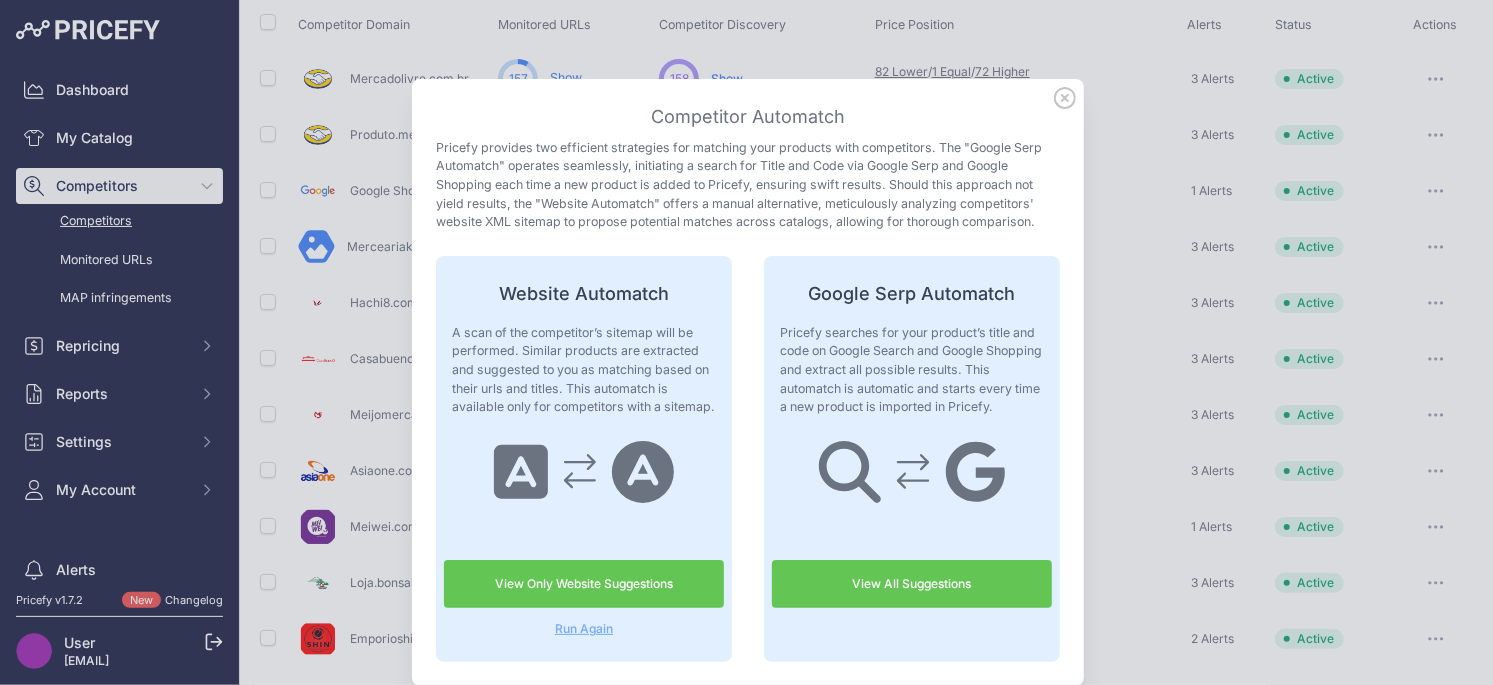 click on "View All Suggestions" at bounding box center (912, 584) 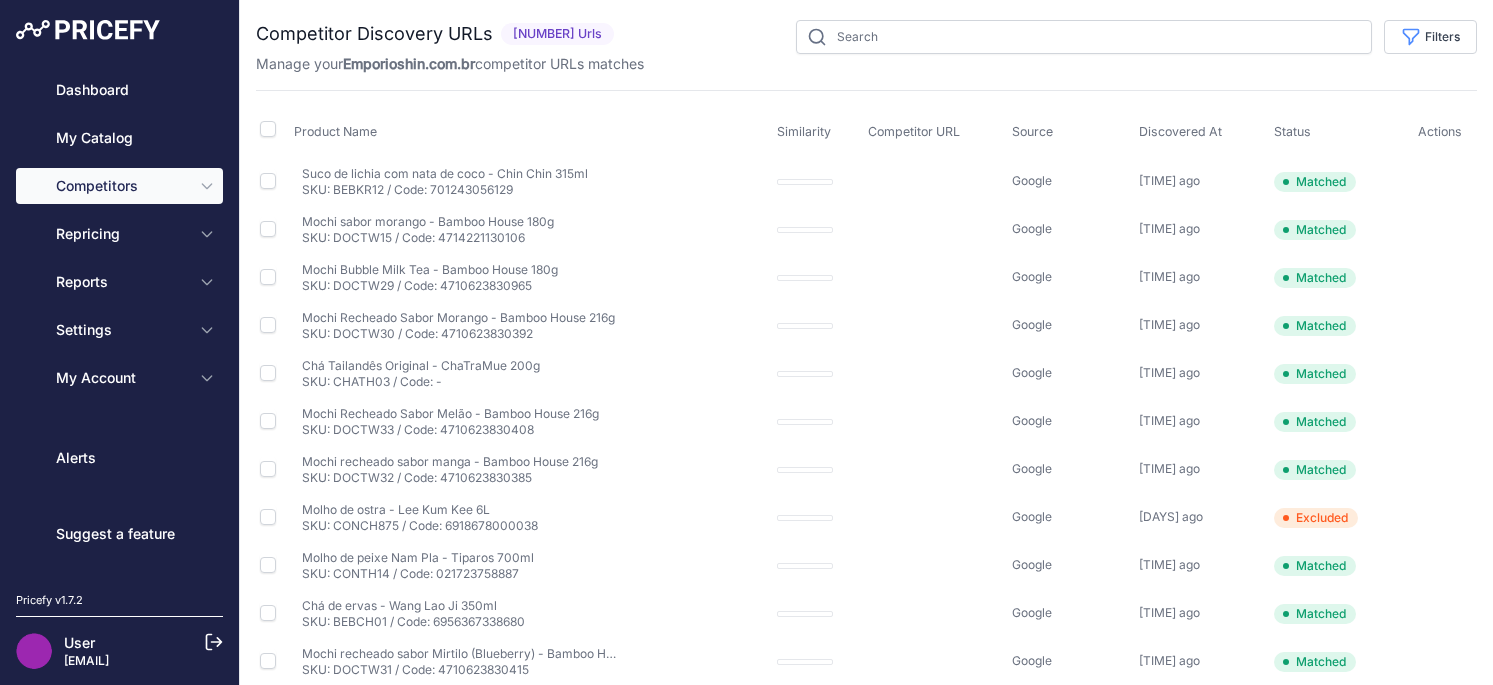 scroll, scrollTop: 0, scrollLeft: 0, axis: both 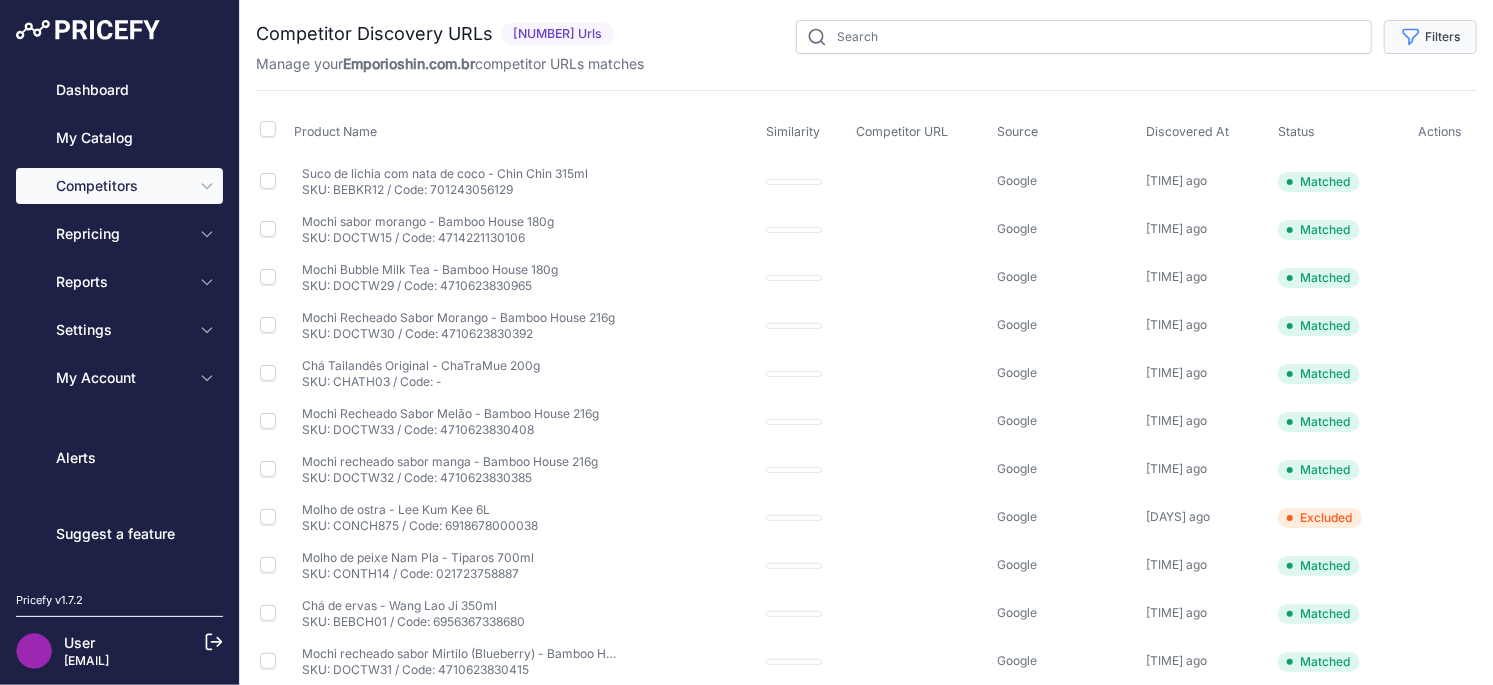 click on "Filters" at bounding box center [1430, 37] 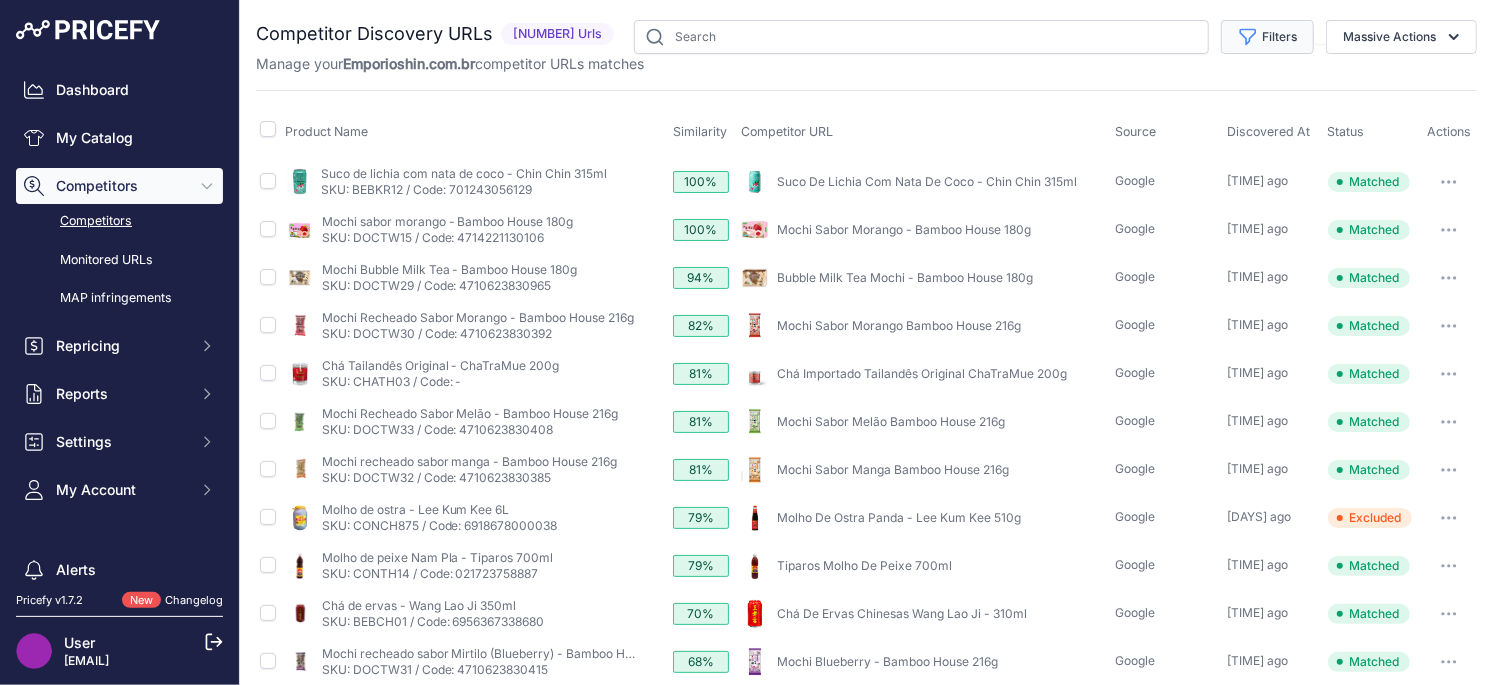 click on "Filters" at bounding box center (1267, 37) 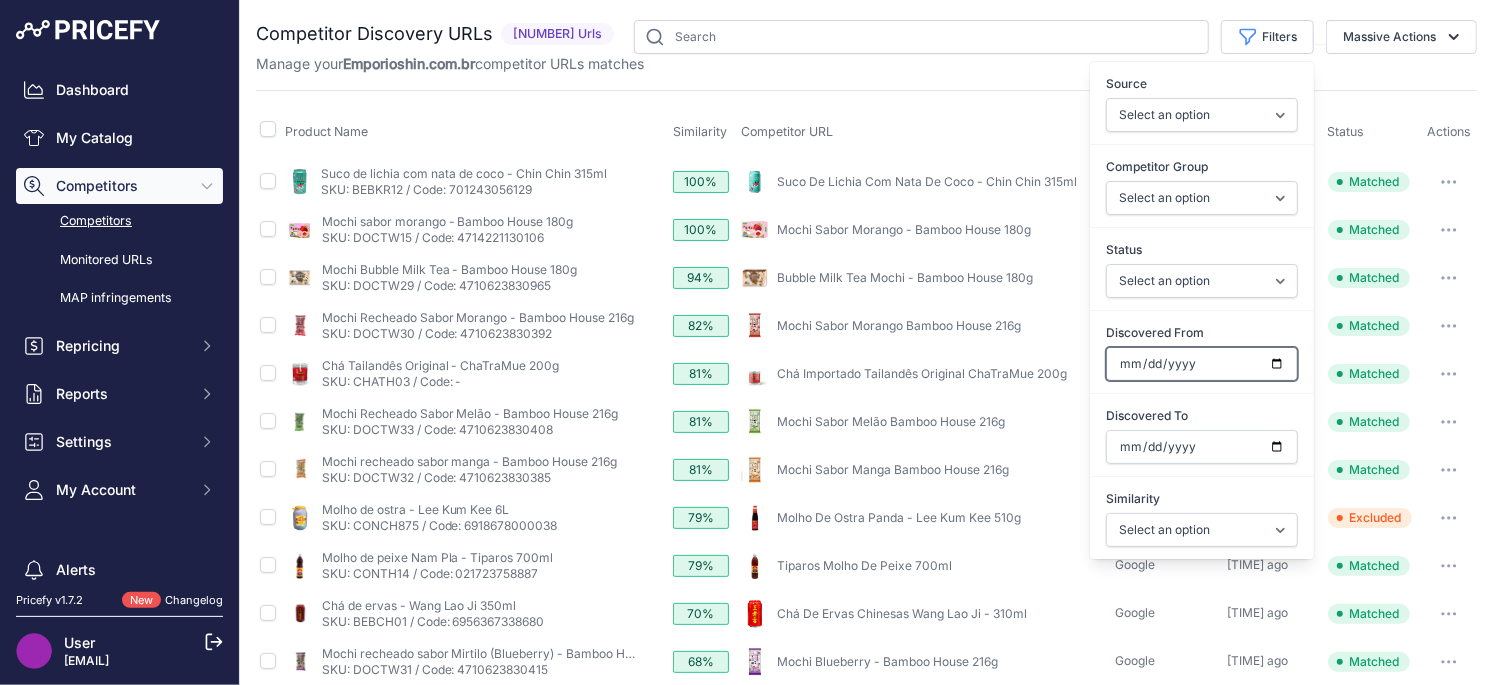 click on "Discovered From" at bounding box center [1202, 364] 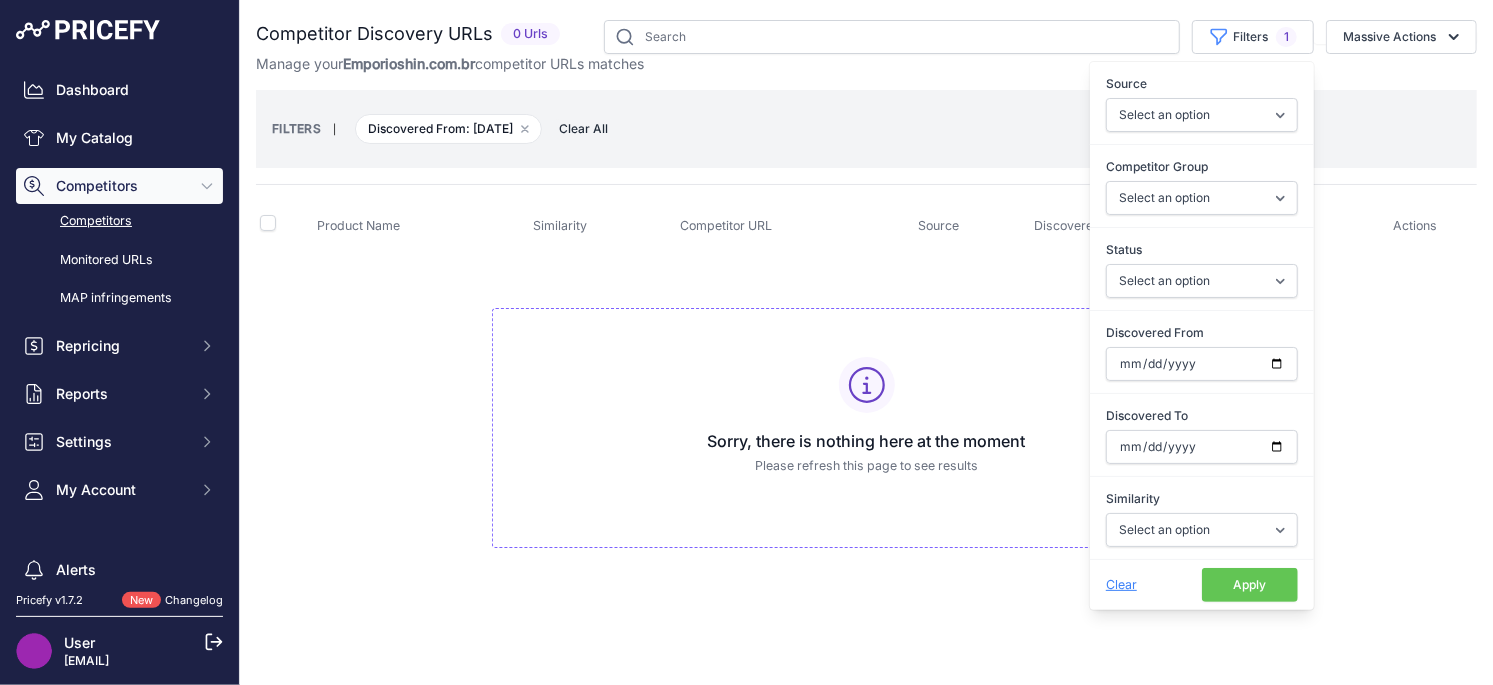click on "Clear" at bounding box center [1121, 584] 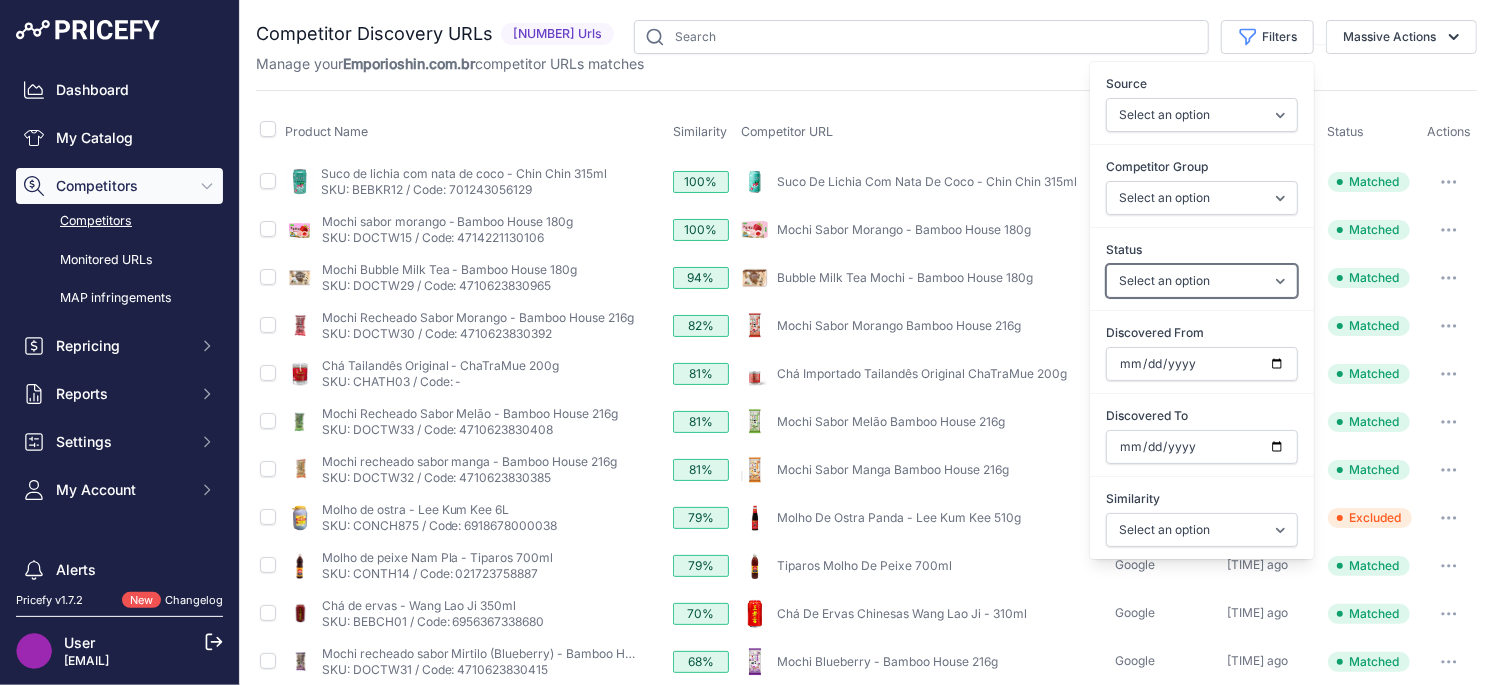 click on "Select an option
Only Matched
Only Not Matched" at bounding box center (1202, 281) 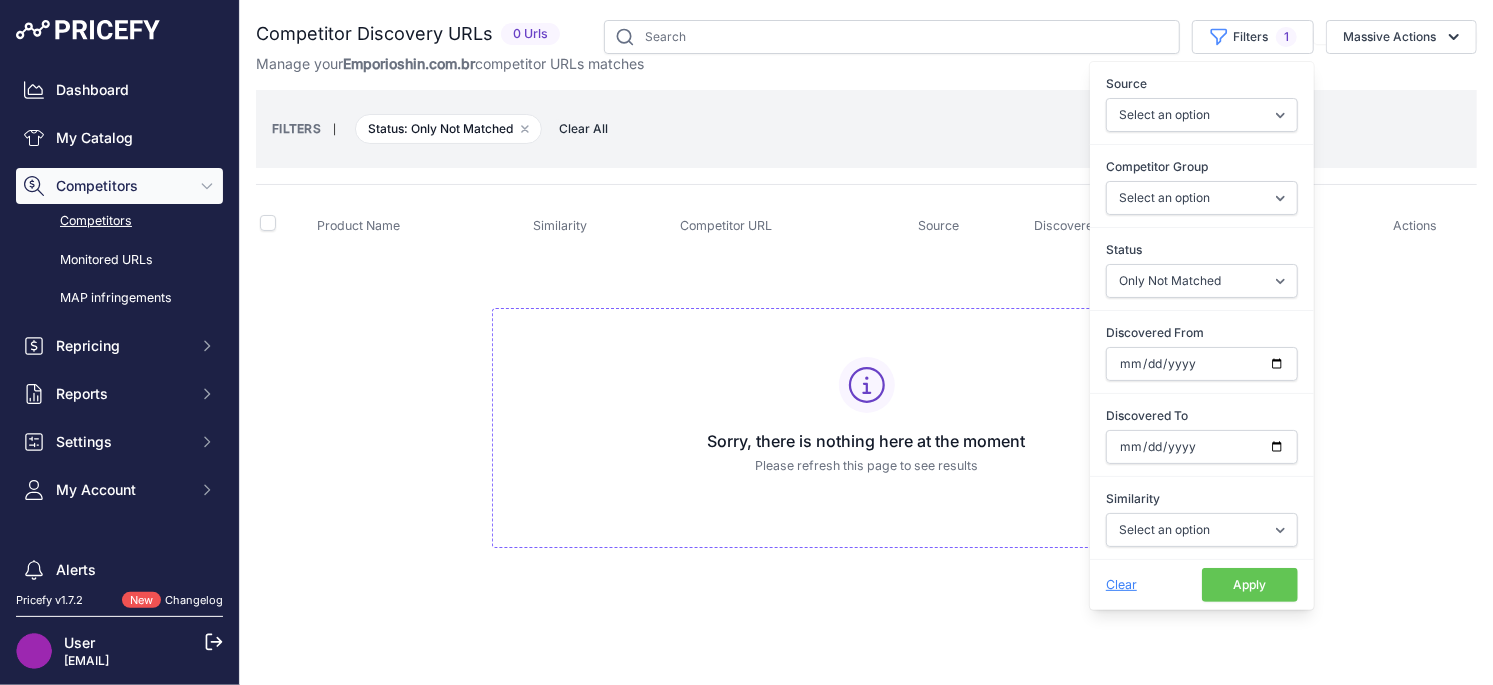 click on "Sorry, there is nothing here at the moment
Please refresh this page to see results" at bounding box center (866, 419) 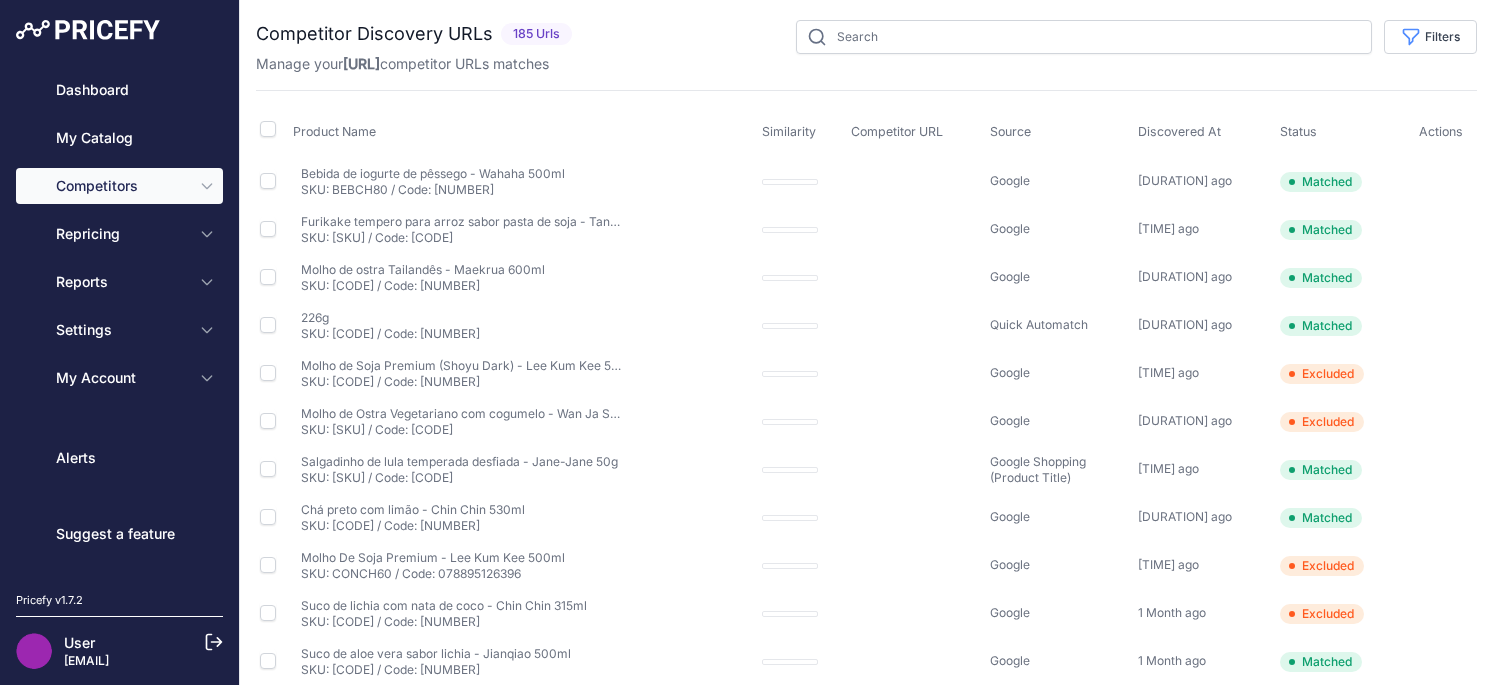 scroll, scrollTop: 0, scrollLeft: 0, axis: both 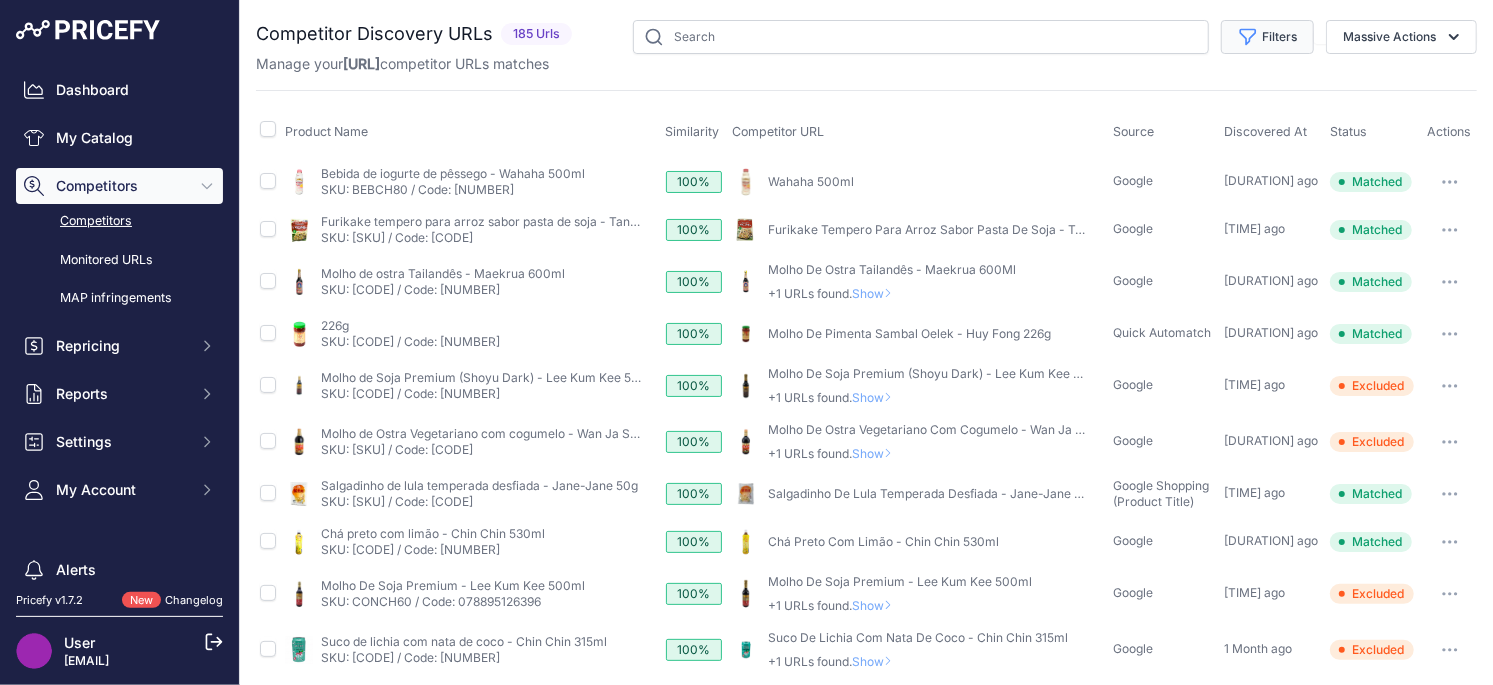 click on "Filters" at bounding box center (1267, 37) 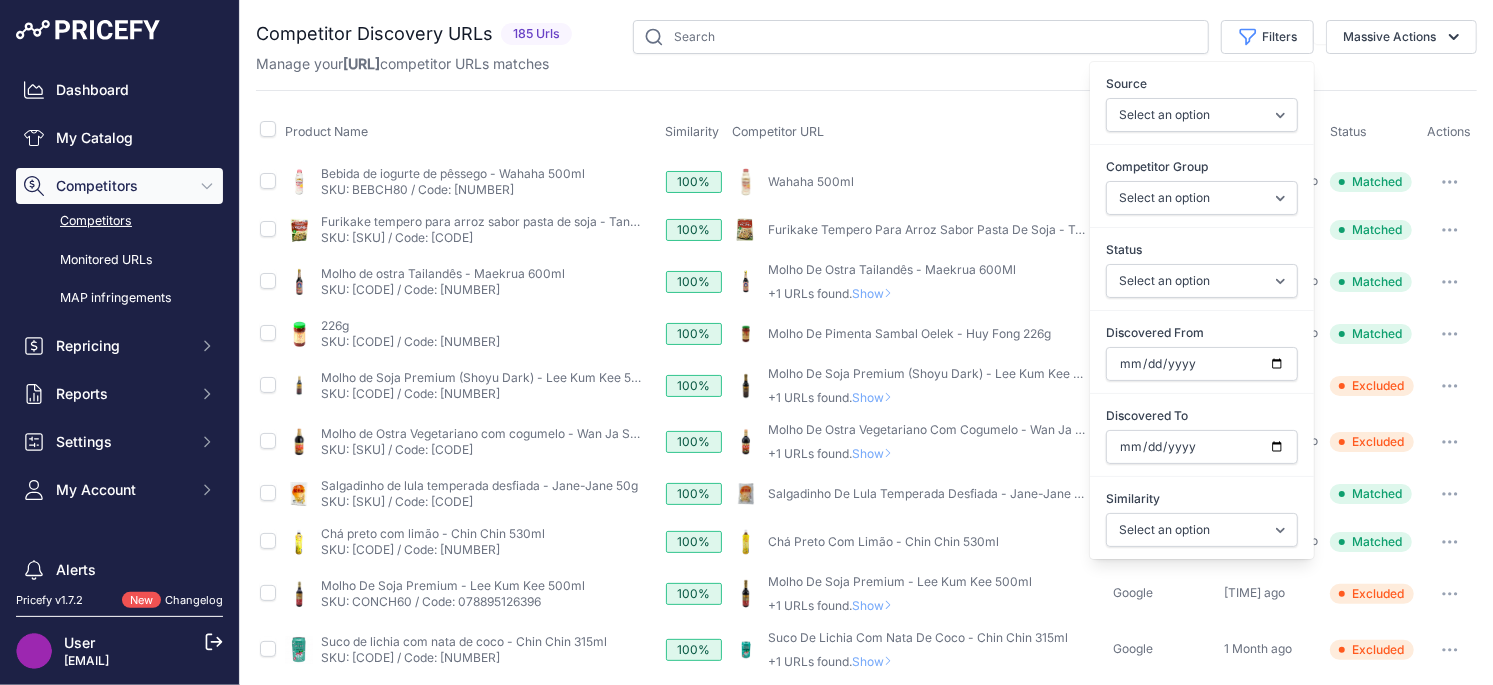 scroll, scrollTop: 22, scrollLeft: 0, axis: vertical 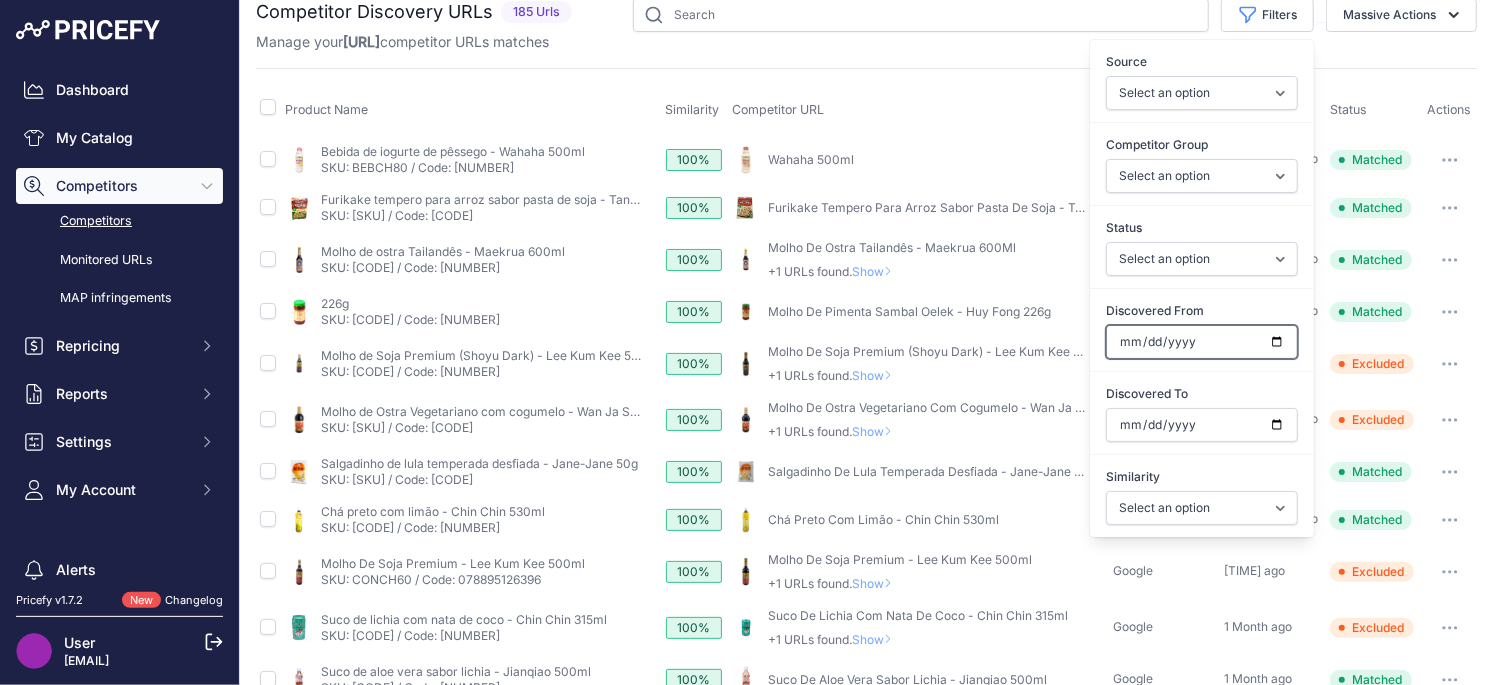 click on "Discovered From" at bounding box center (1202, 342) 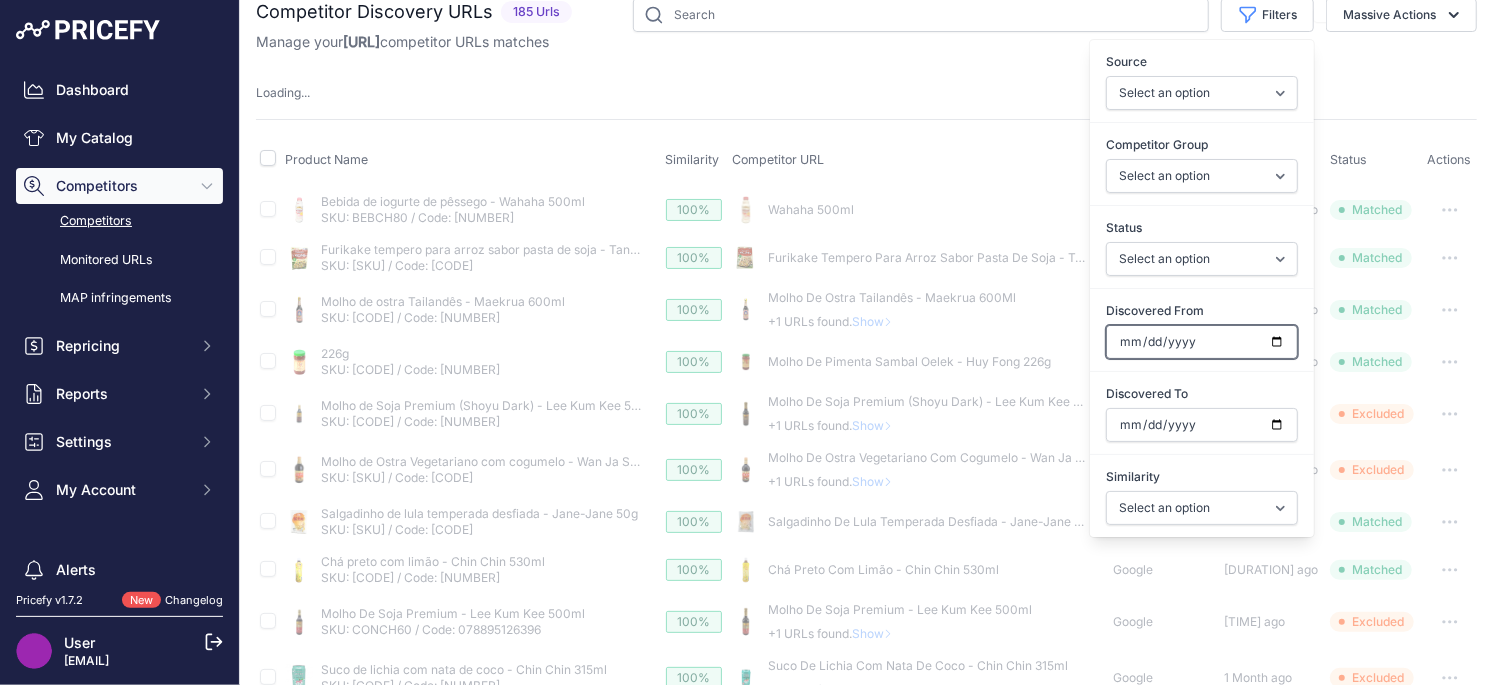 scroll, scrollTop: 0, scrollLeft: 0, axis: both 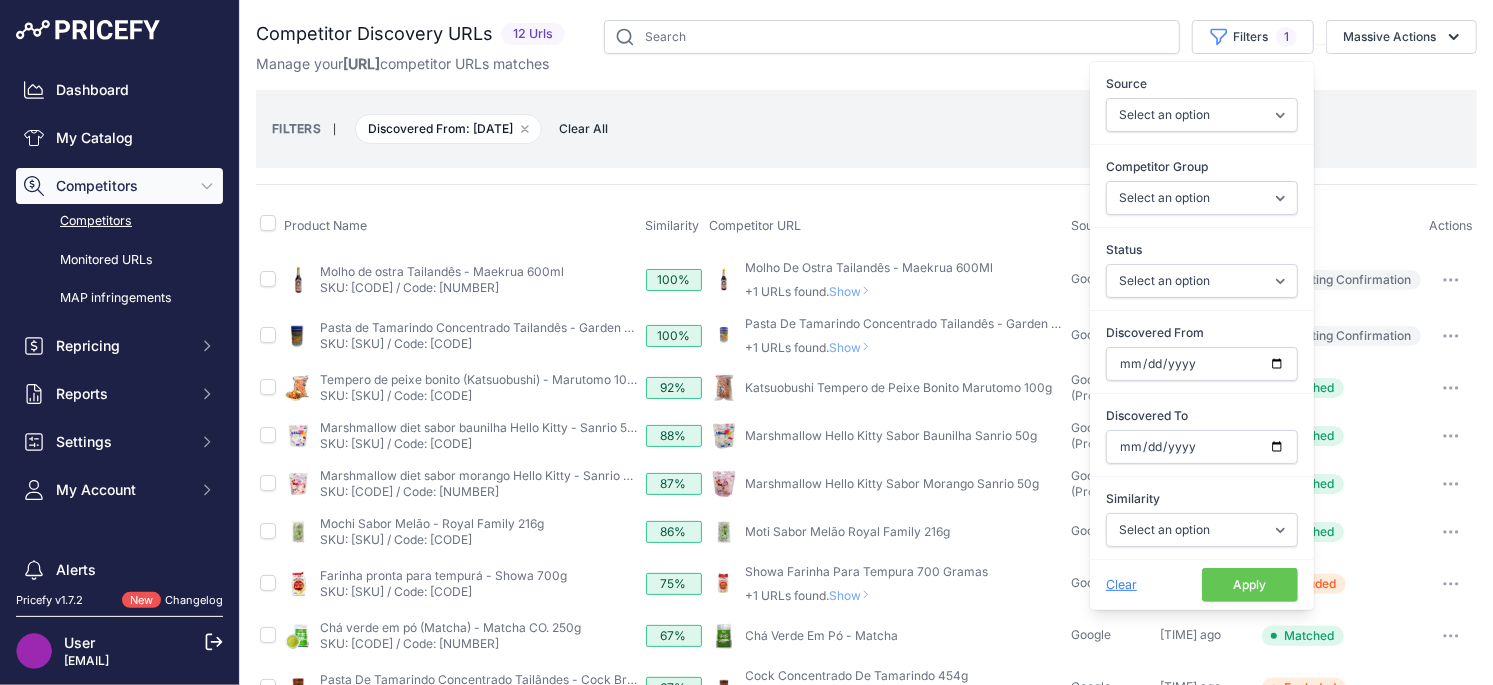 click on "Apply" at bounding box center (1250, 585) 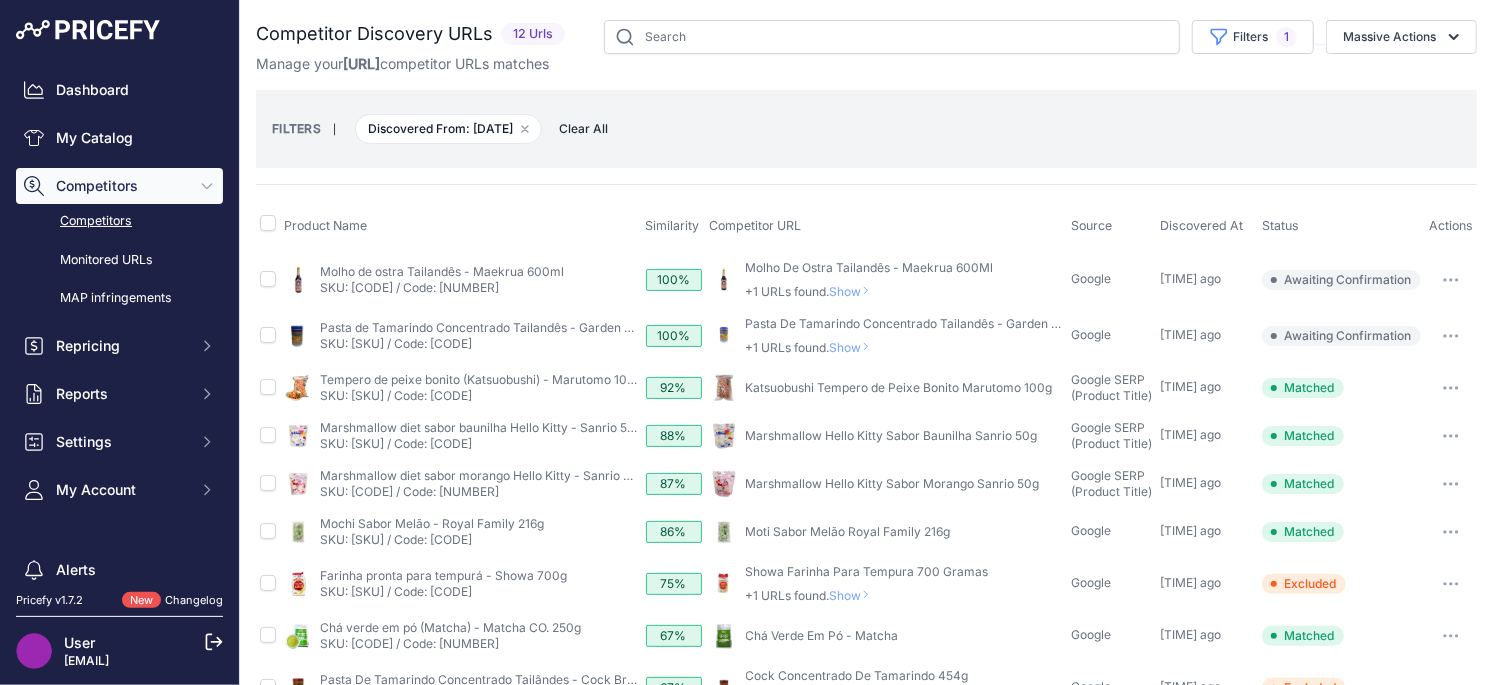 scroll, scrollTop: 226, scrollLeft: 0, axis: vertical 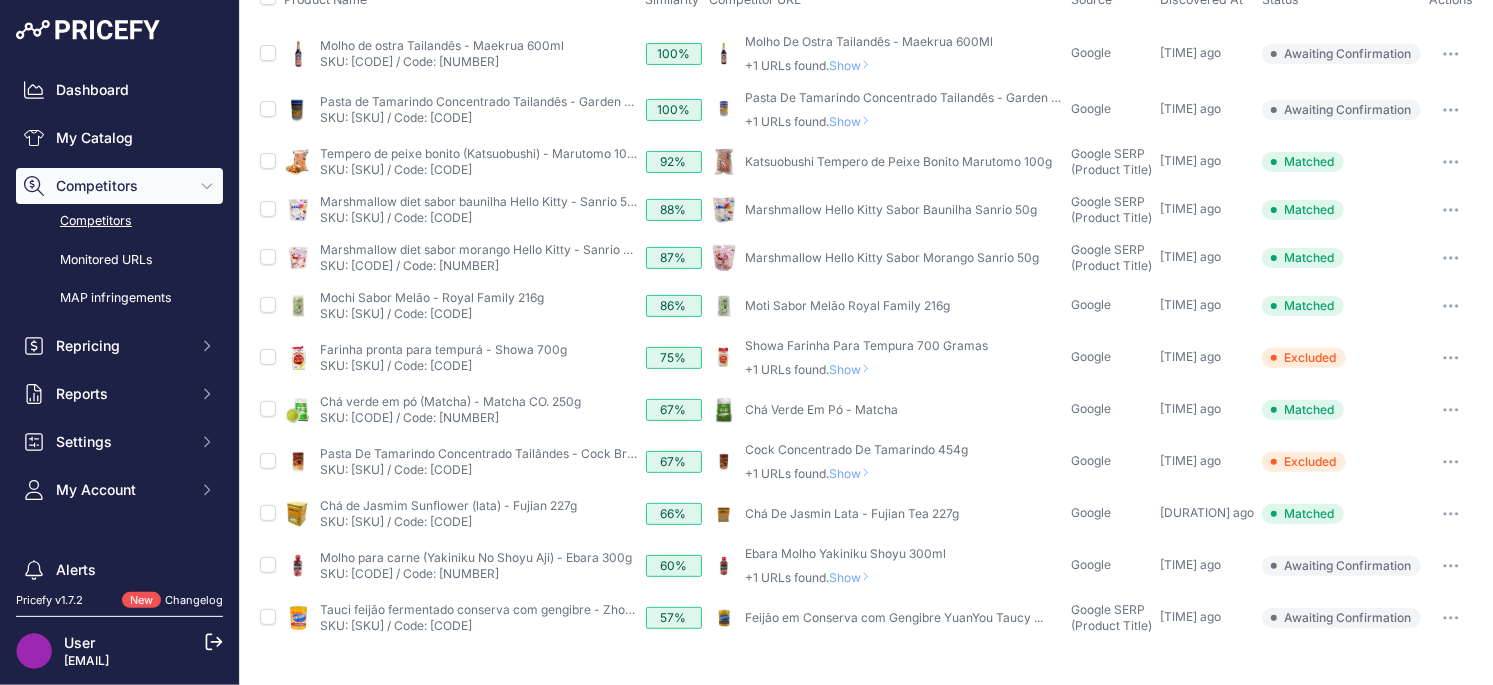 click at bounding box center (0, 0) 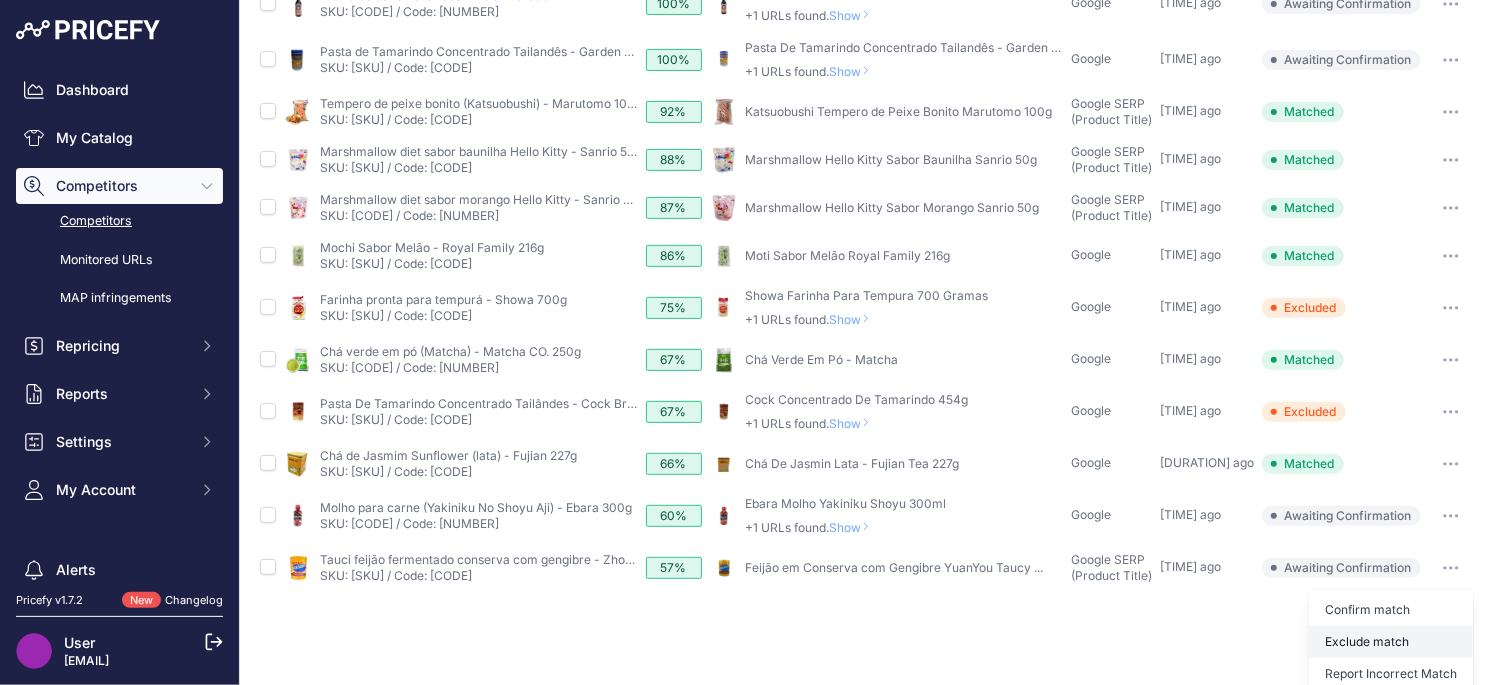 scroll, scrollTop: 283, scrollLeft: 0, axis: vertical 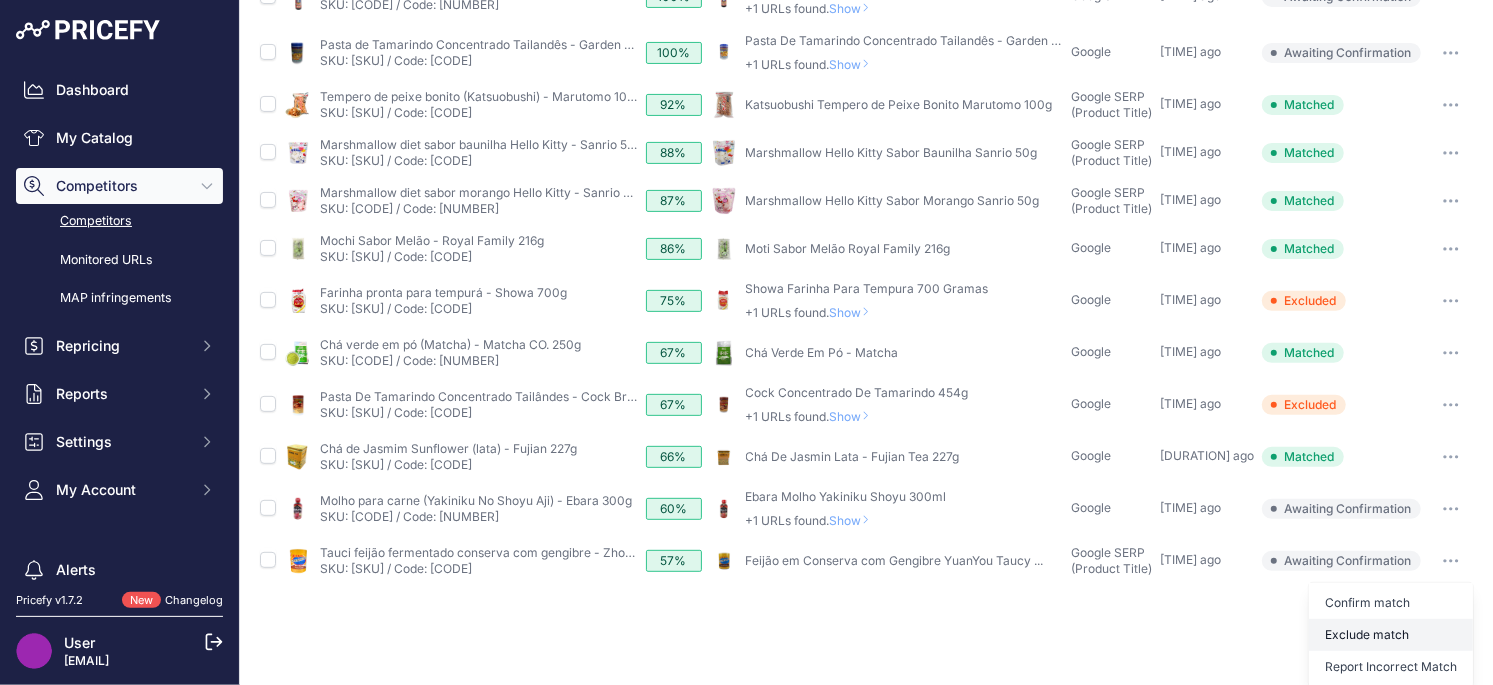 click on "Exclude match" at bounding box center [0, 0] 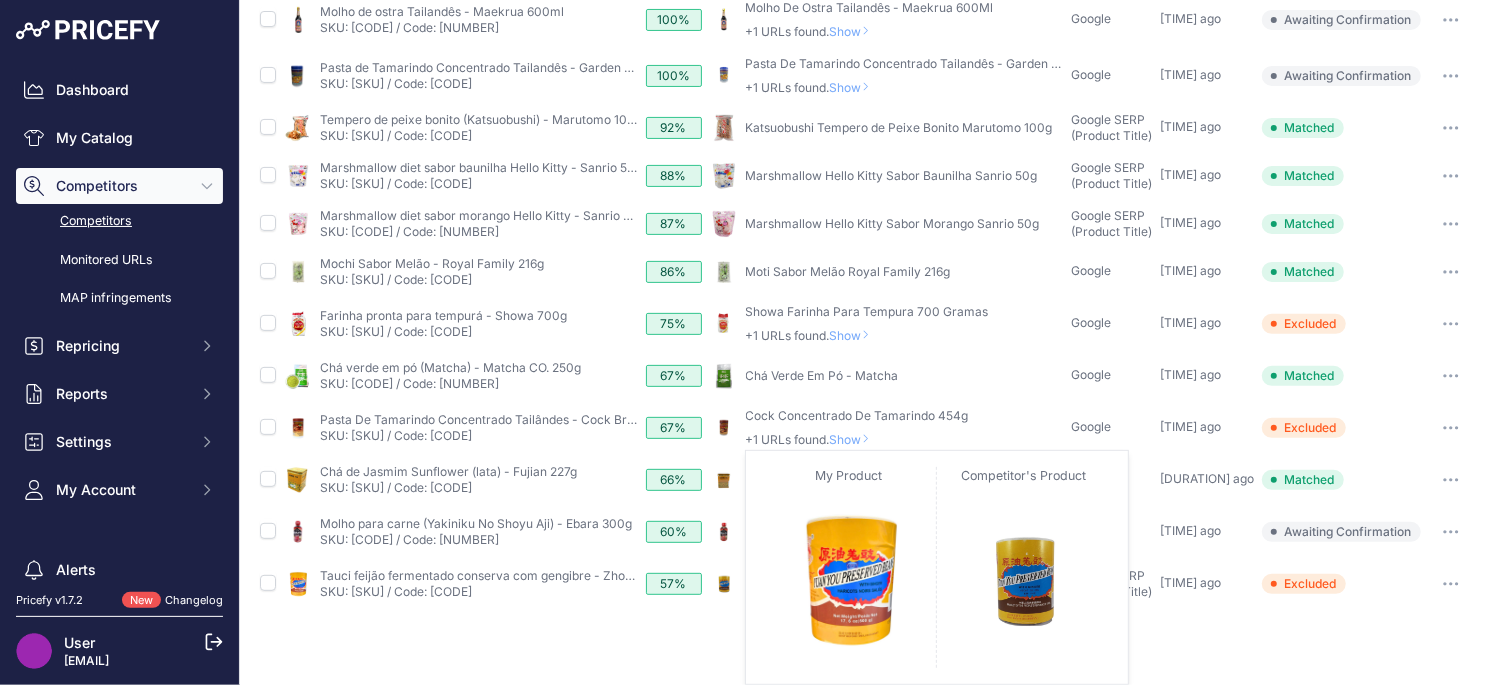 scroll, scrollTop: 226, scrollLeft: 0, axis: vertical 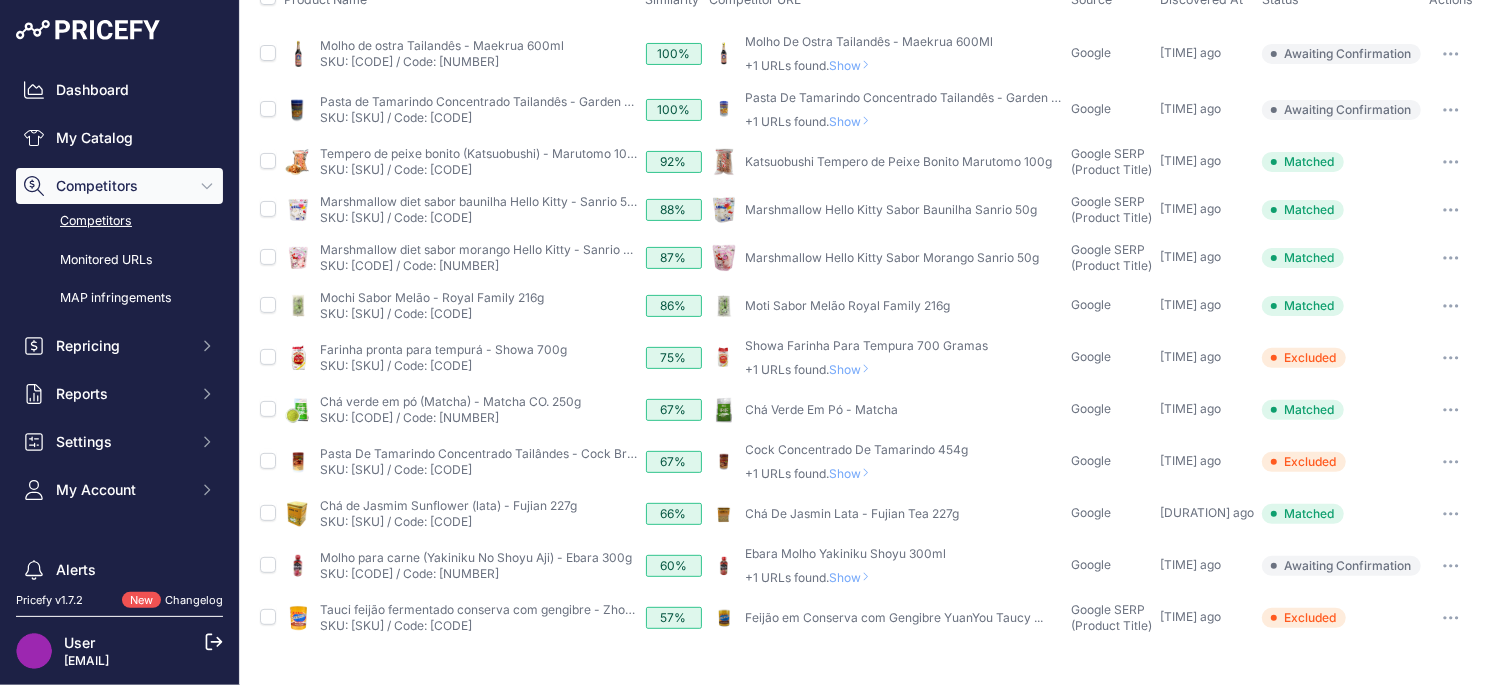 click on "Show" at bounding box center [854, 65] 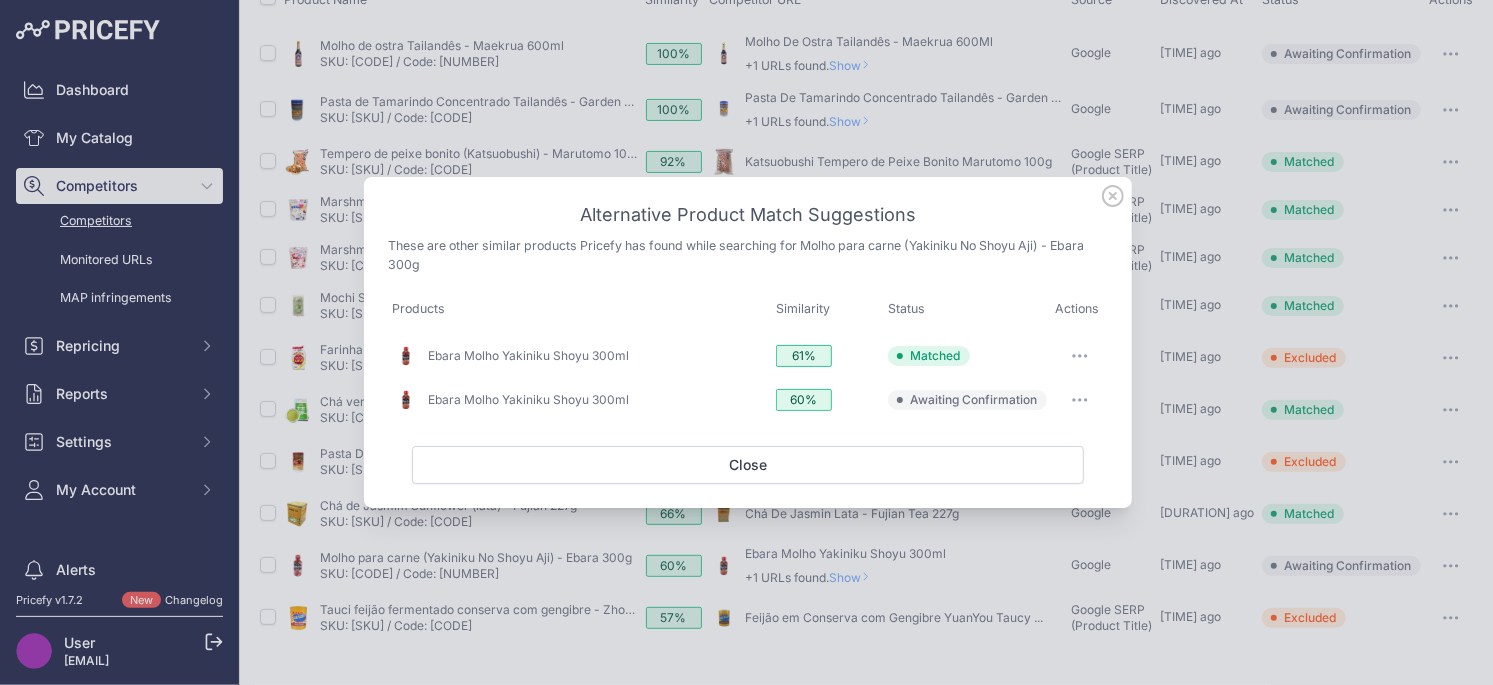 click at bounding box center [0, 0] 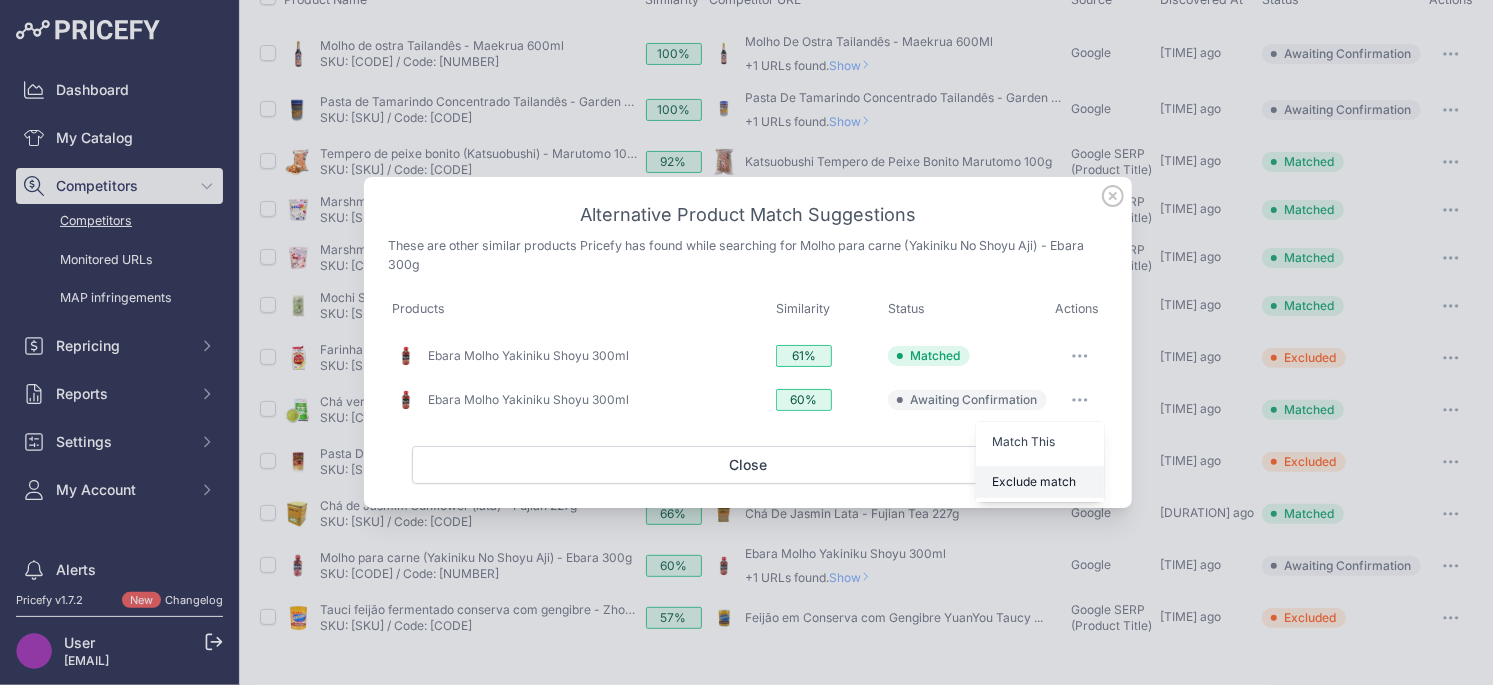 click on "Exclude match" at bounding box center [0, 0] 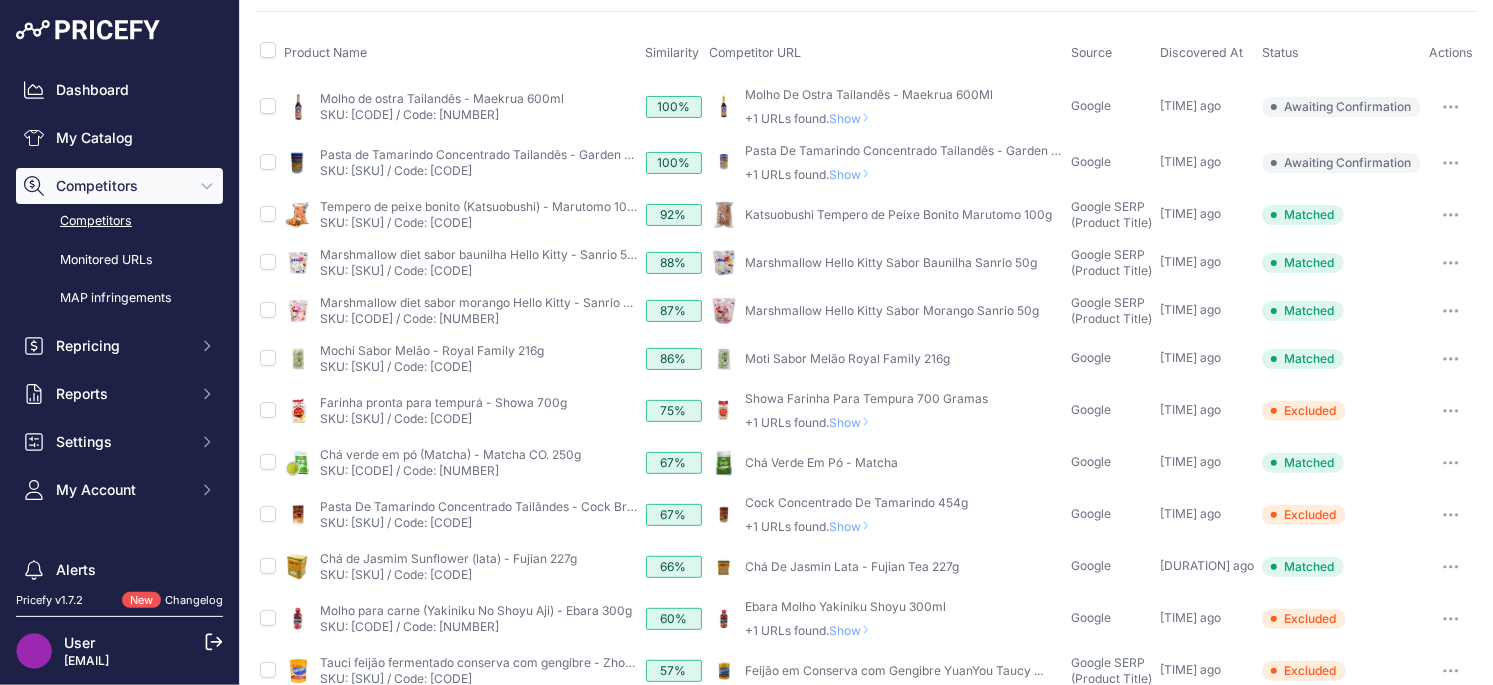 scroll, scrollTop: 162, scrollLeft: 0, axis: vertical 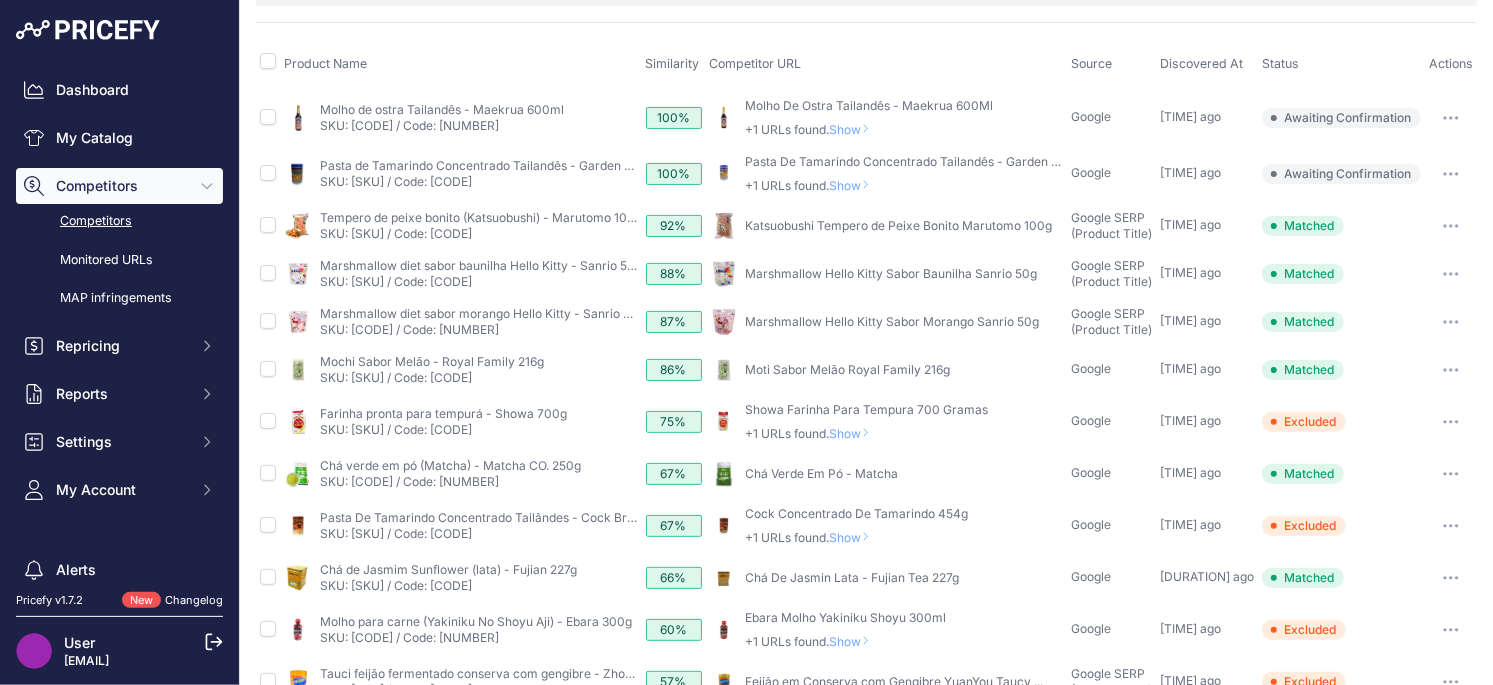 click on "Show" at bounding box center [854, 129] 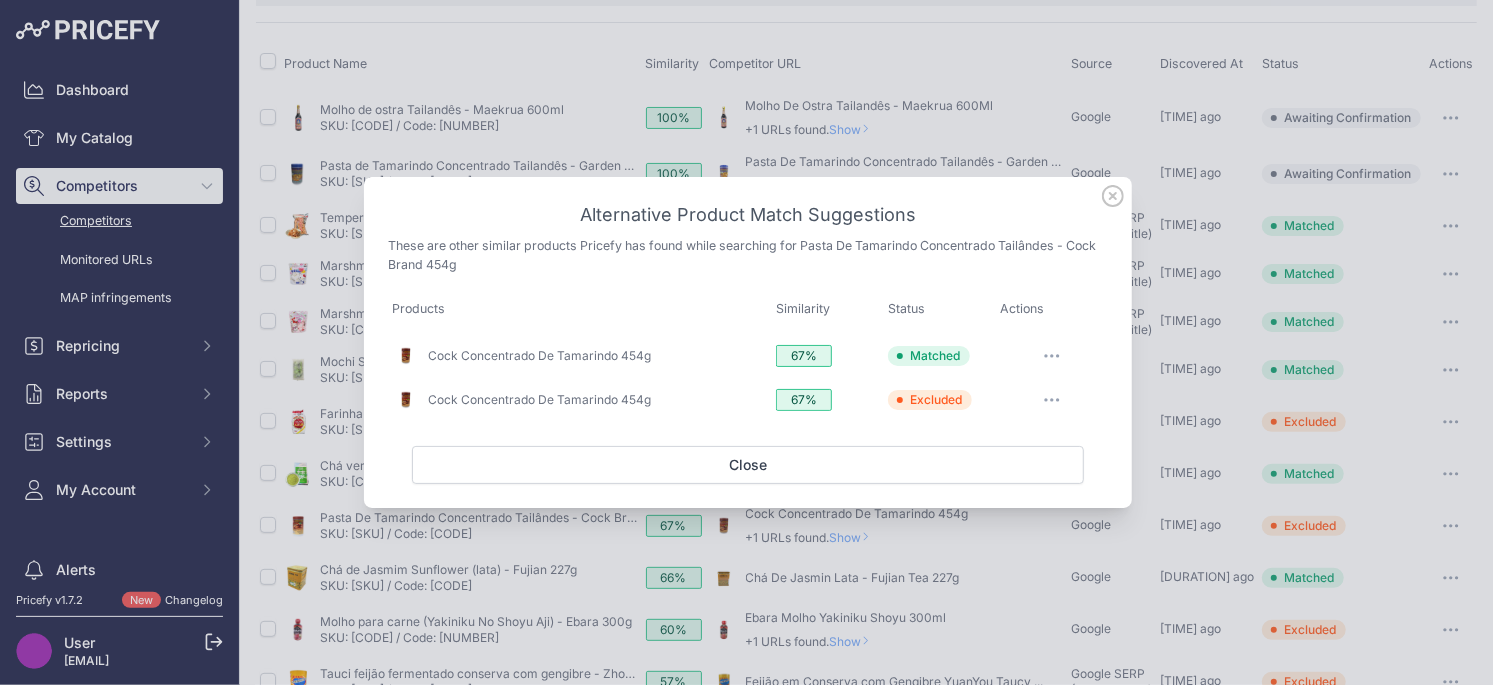 click at bounding box center [0, 0] 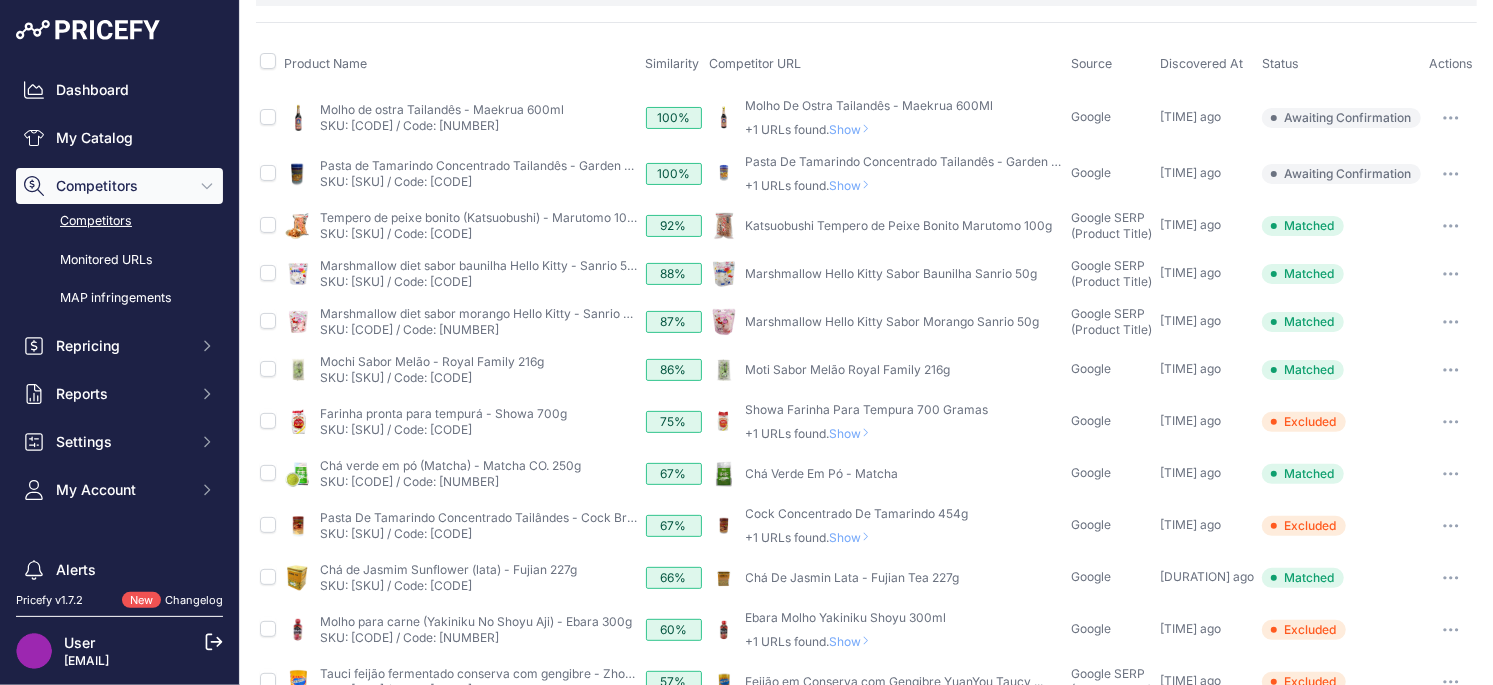 click on "Show" at bounding box center [854, 129] 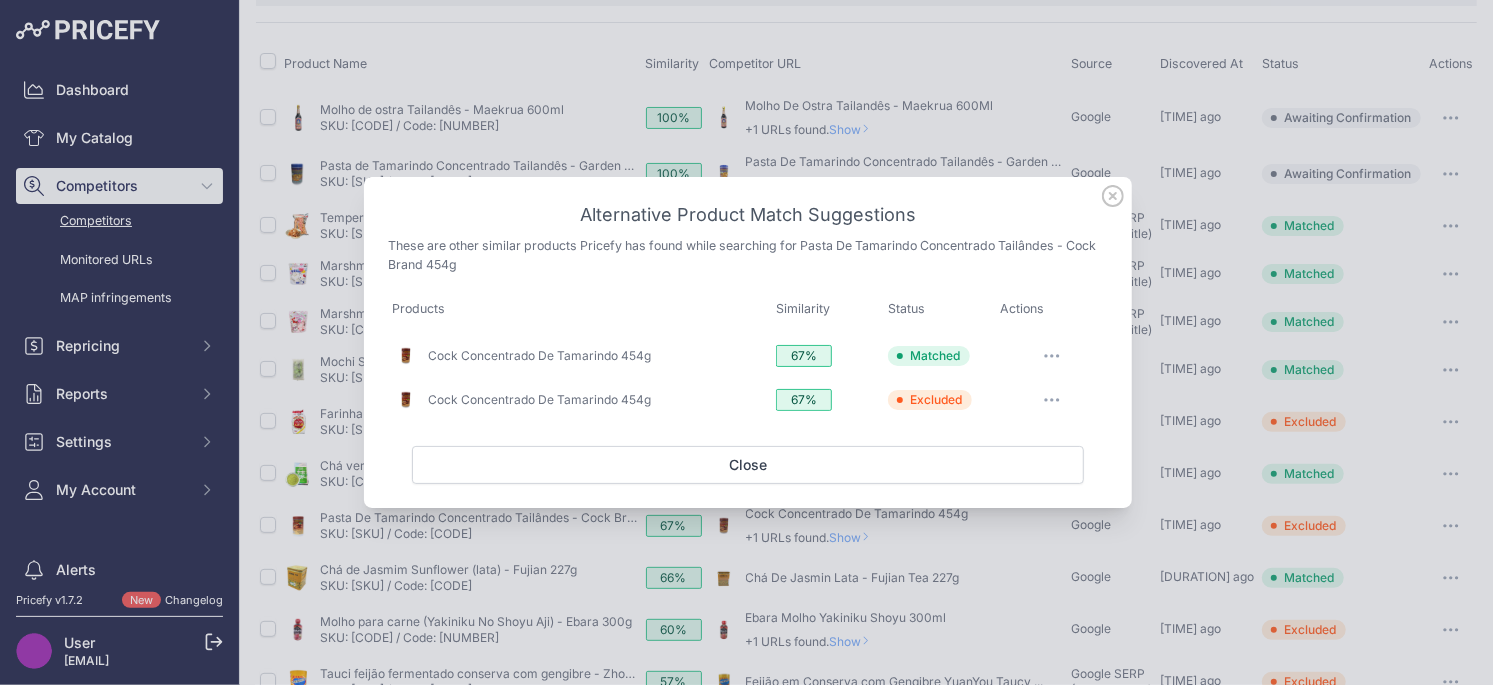 click at bounding box center (0, 0) 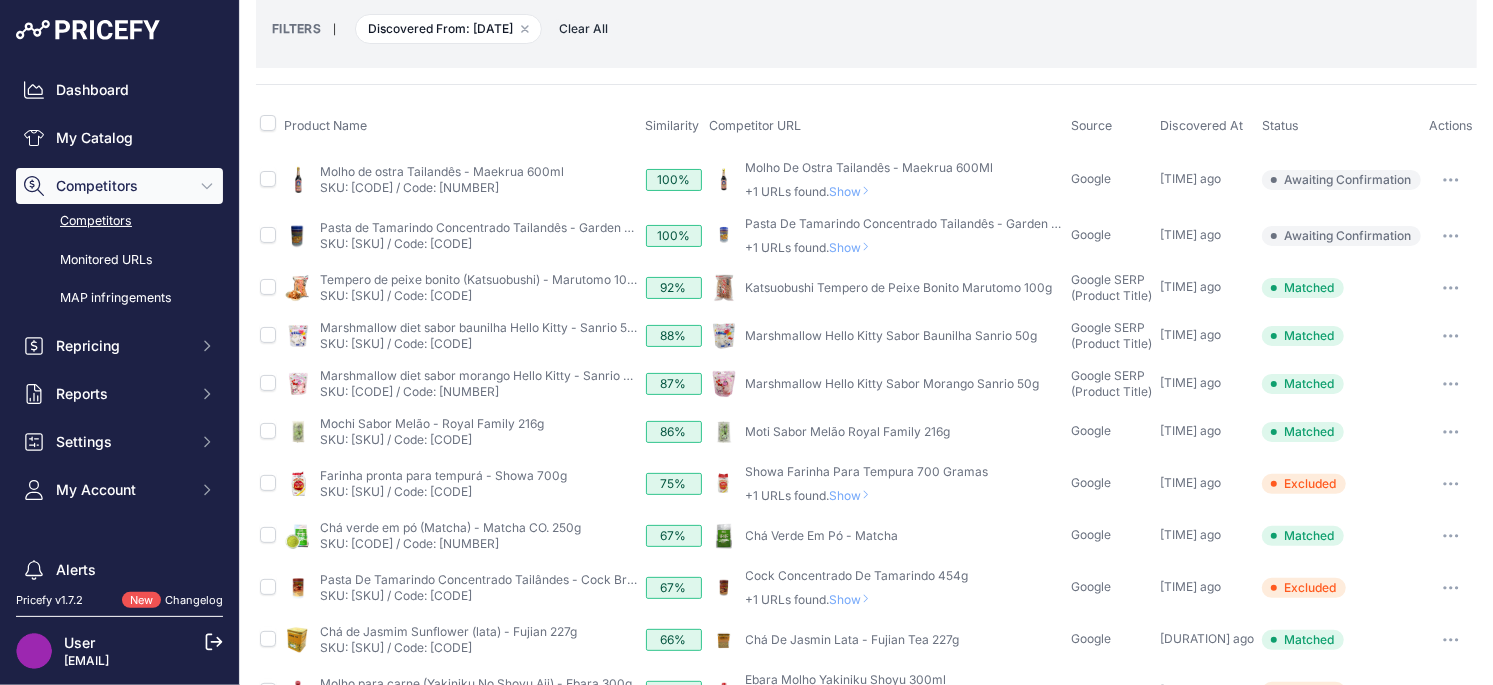scroll, scrollTop: 95, scrollLeft: 0, axis: vertical 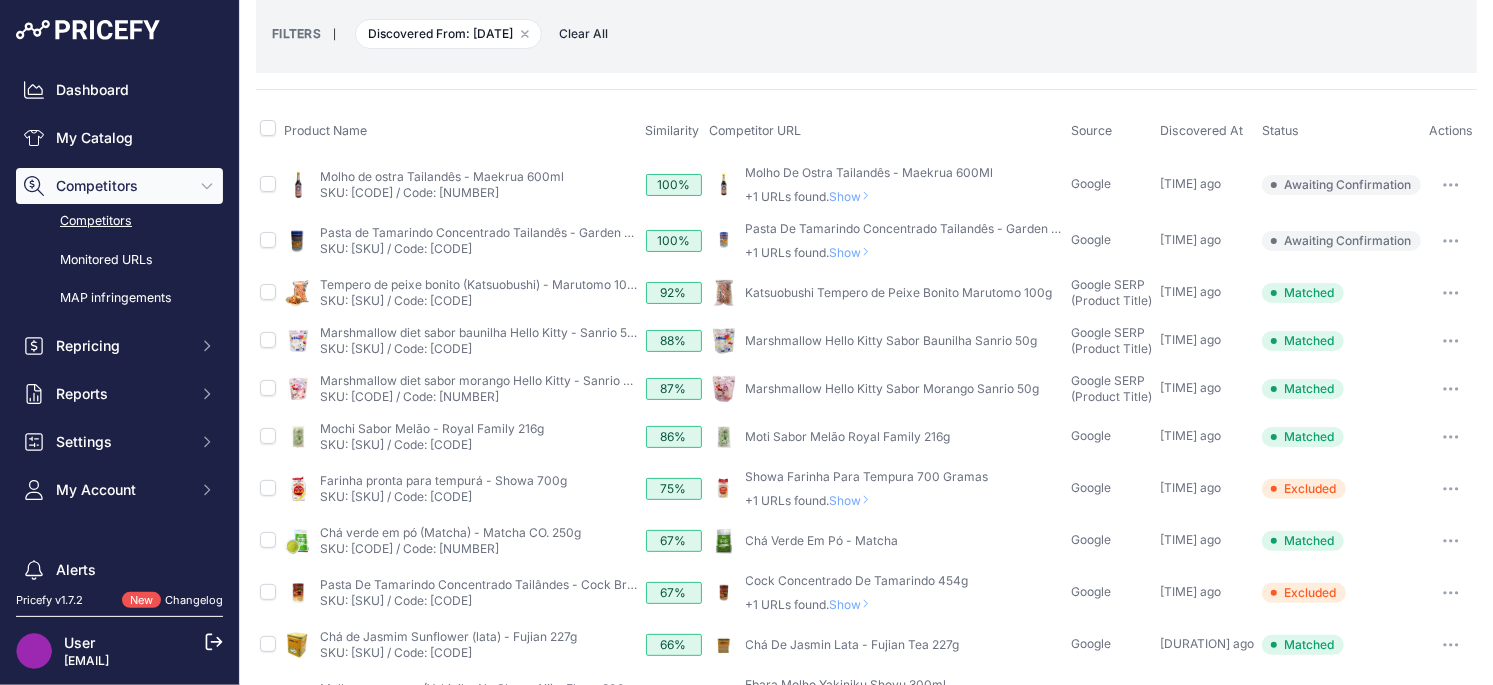 click on "Show" at bounding box center [854, 196] 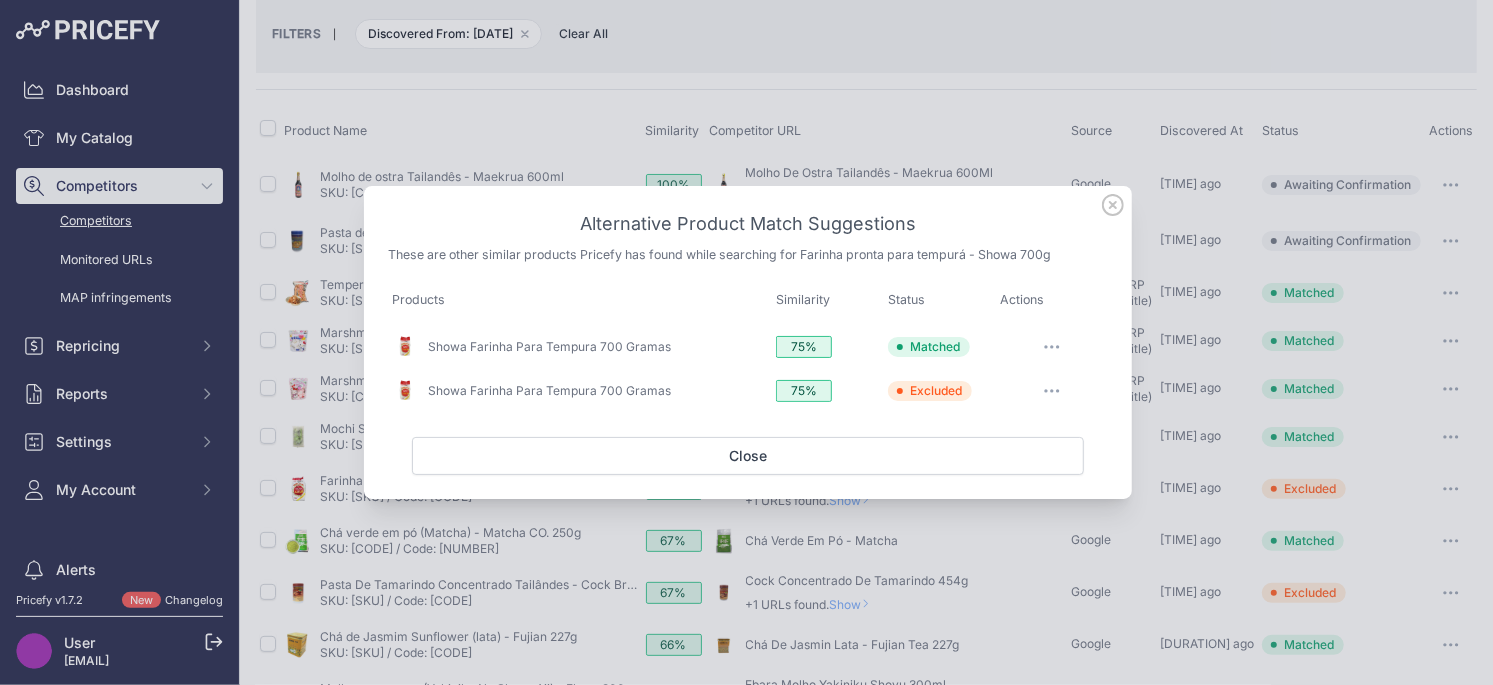 click at bounding box center (0, 0) 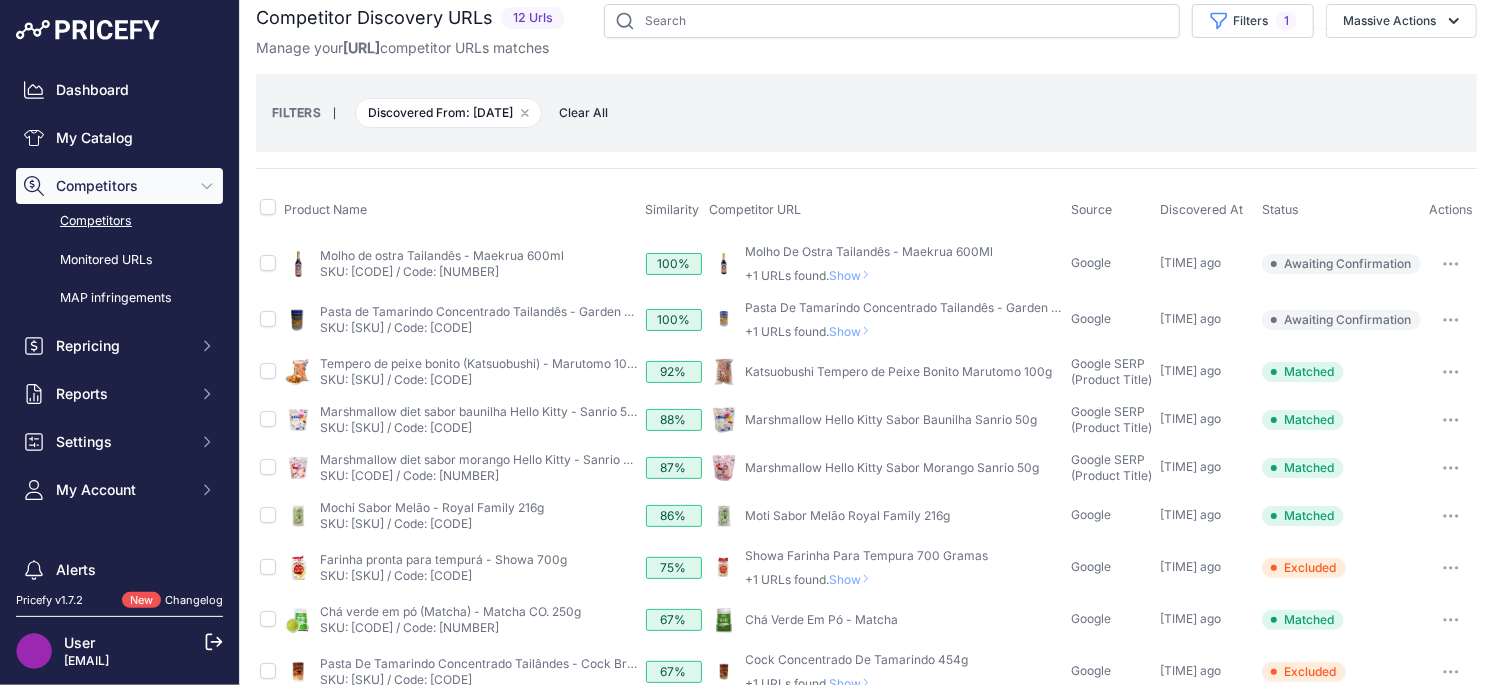 scroll, scrollTop: 0, scrollLeft: 0, axis: both 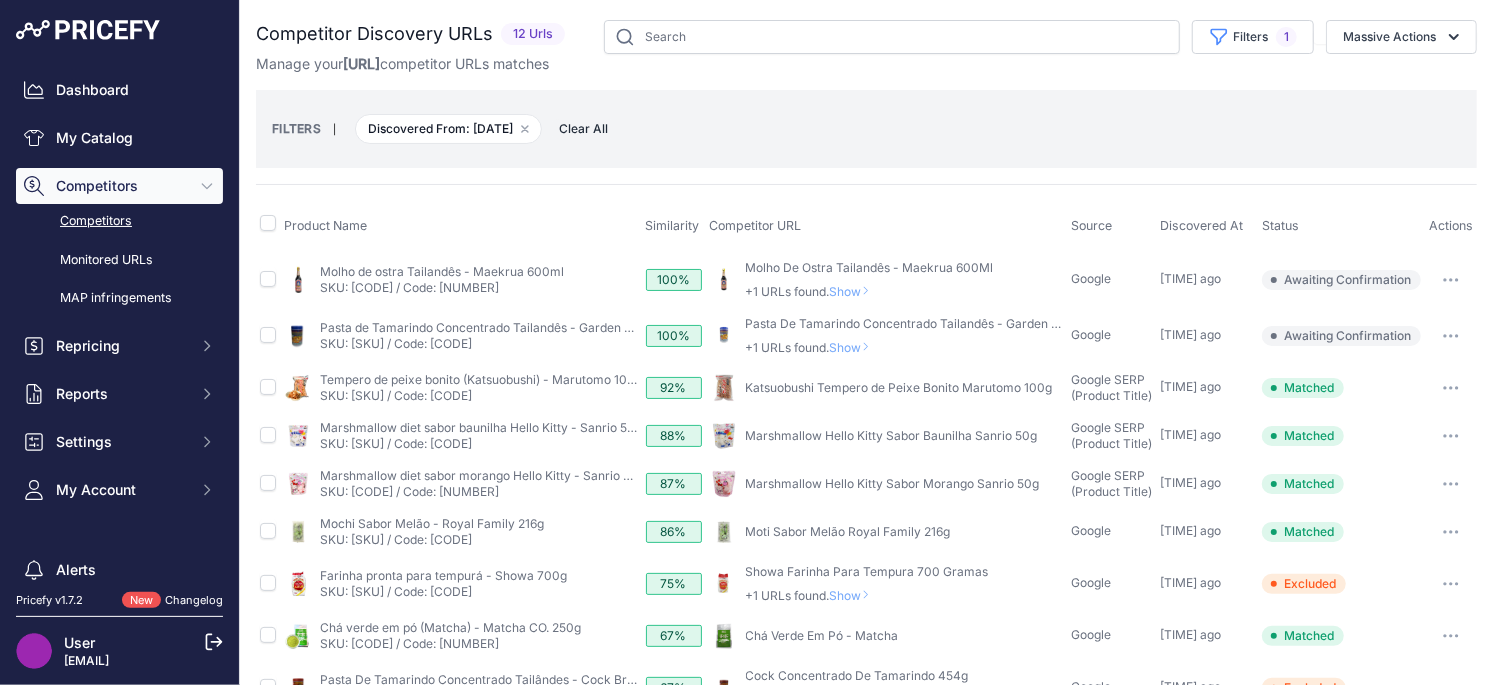 click on "​
Pricefy will replace the existing competitor's URL with the one you're matching, as each product can only be associated with a single competitor URL.
Attention: Matching... Yes No" at bounding box center [887, 336] 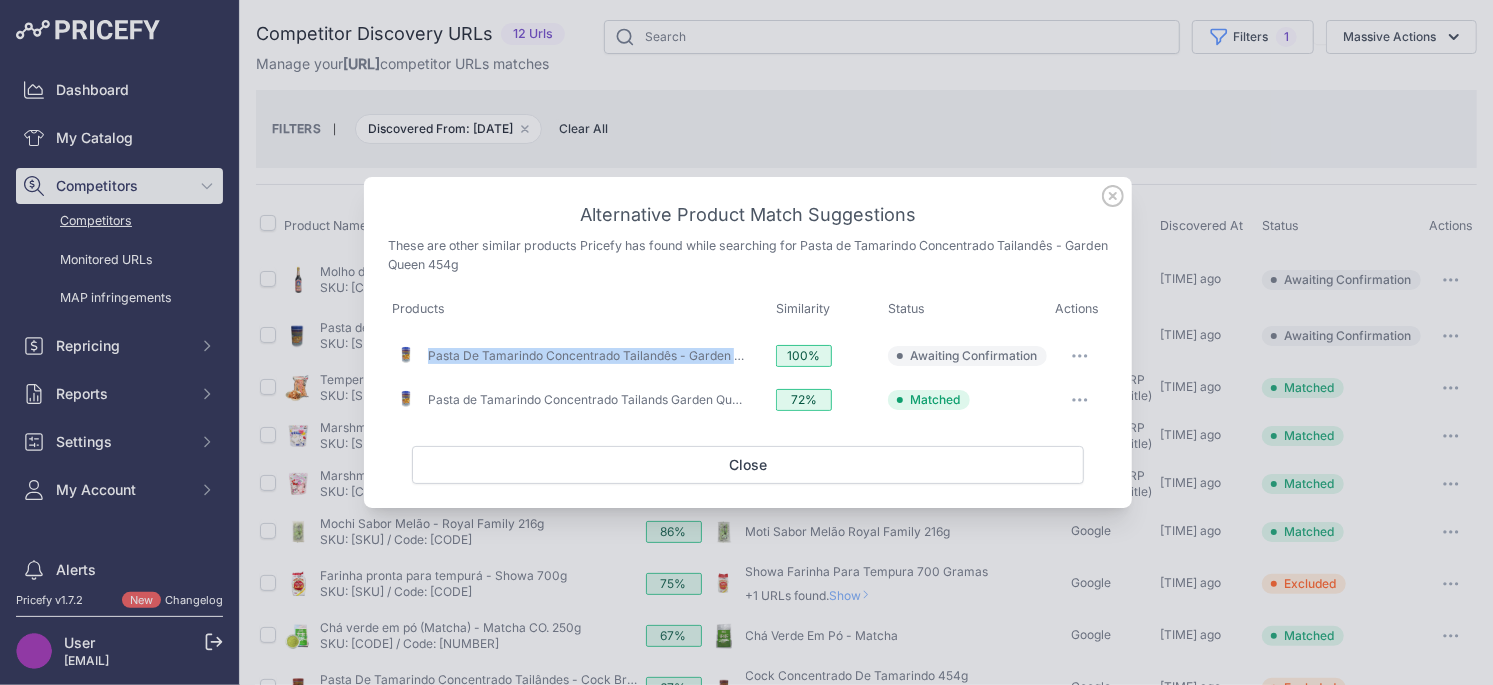 click at bounding box center [1080, 356] 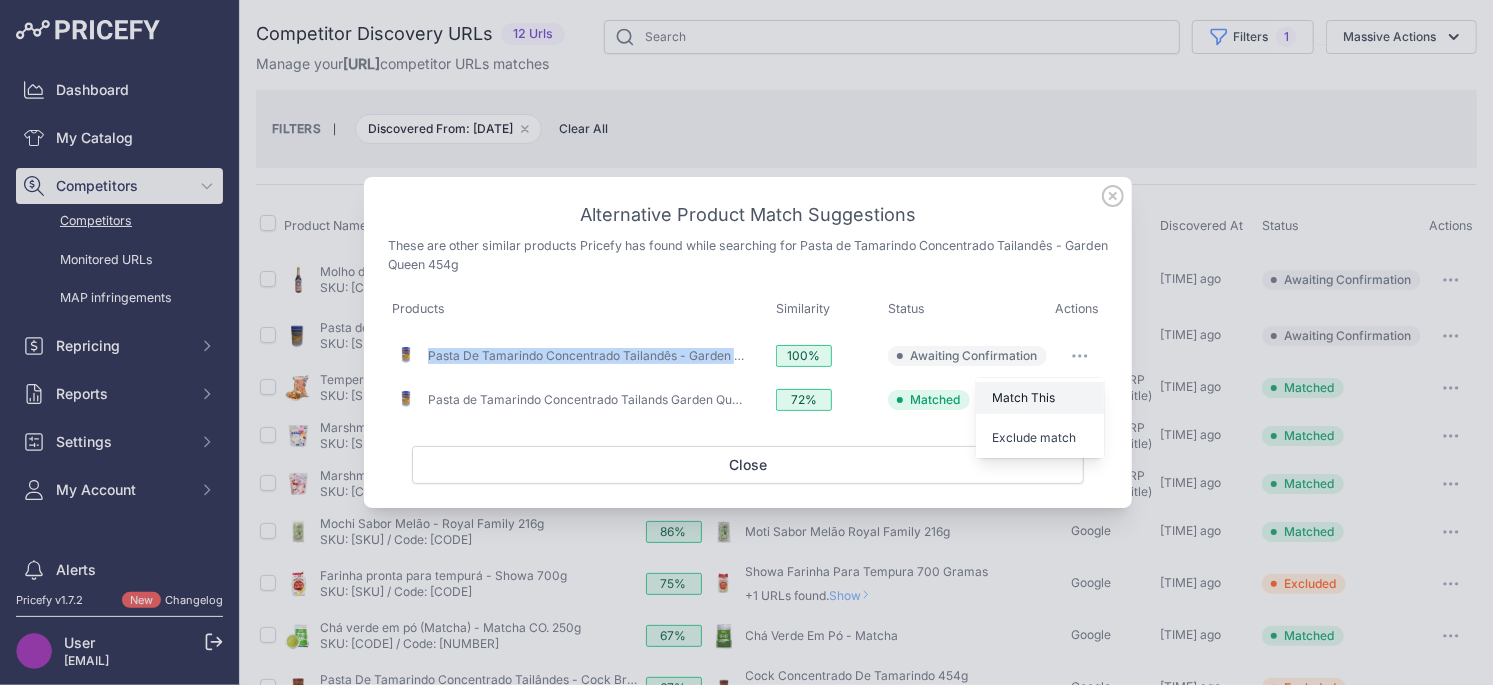 click on "Match This" at bounding box center [1023, 397] 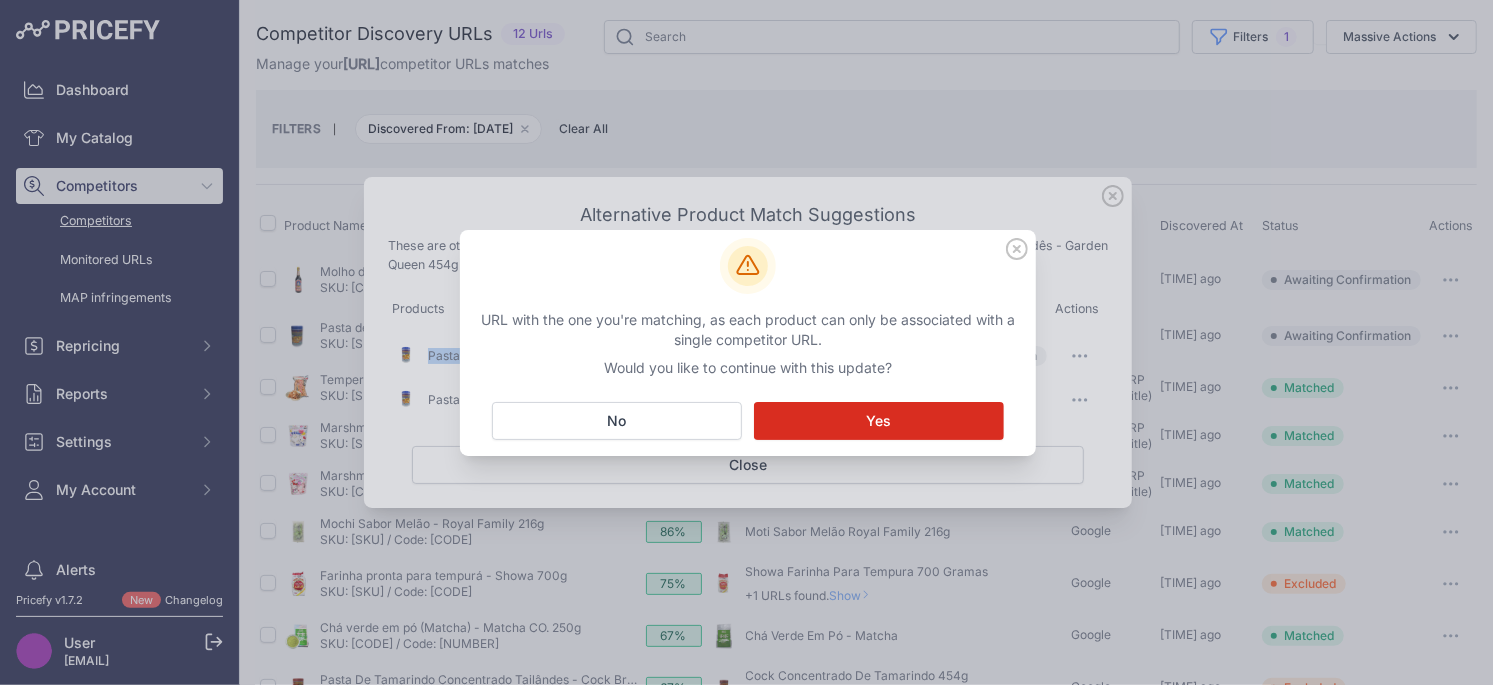 click on "Matching...
Yes" at bounding box center (879, 421) 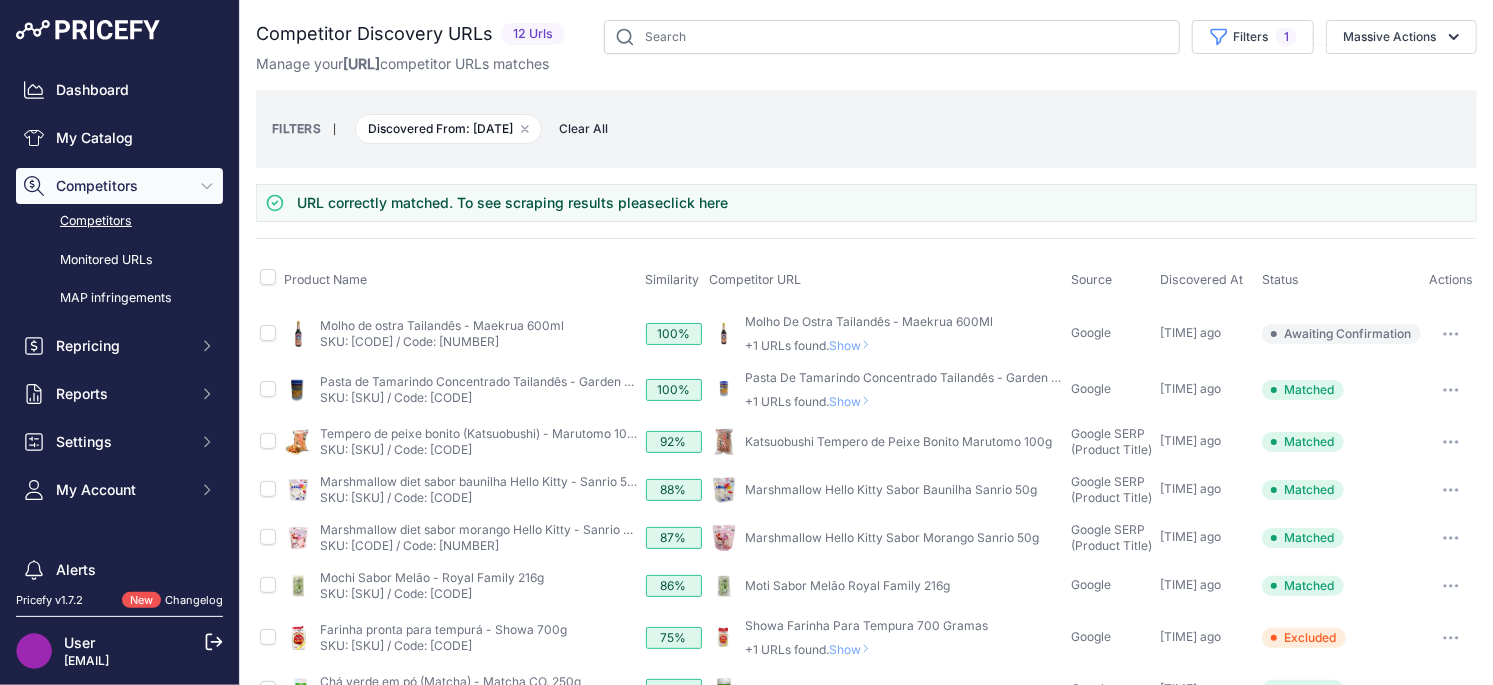 click on "Show" at bounding box center (854, 401) 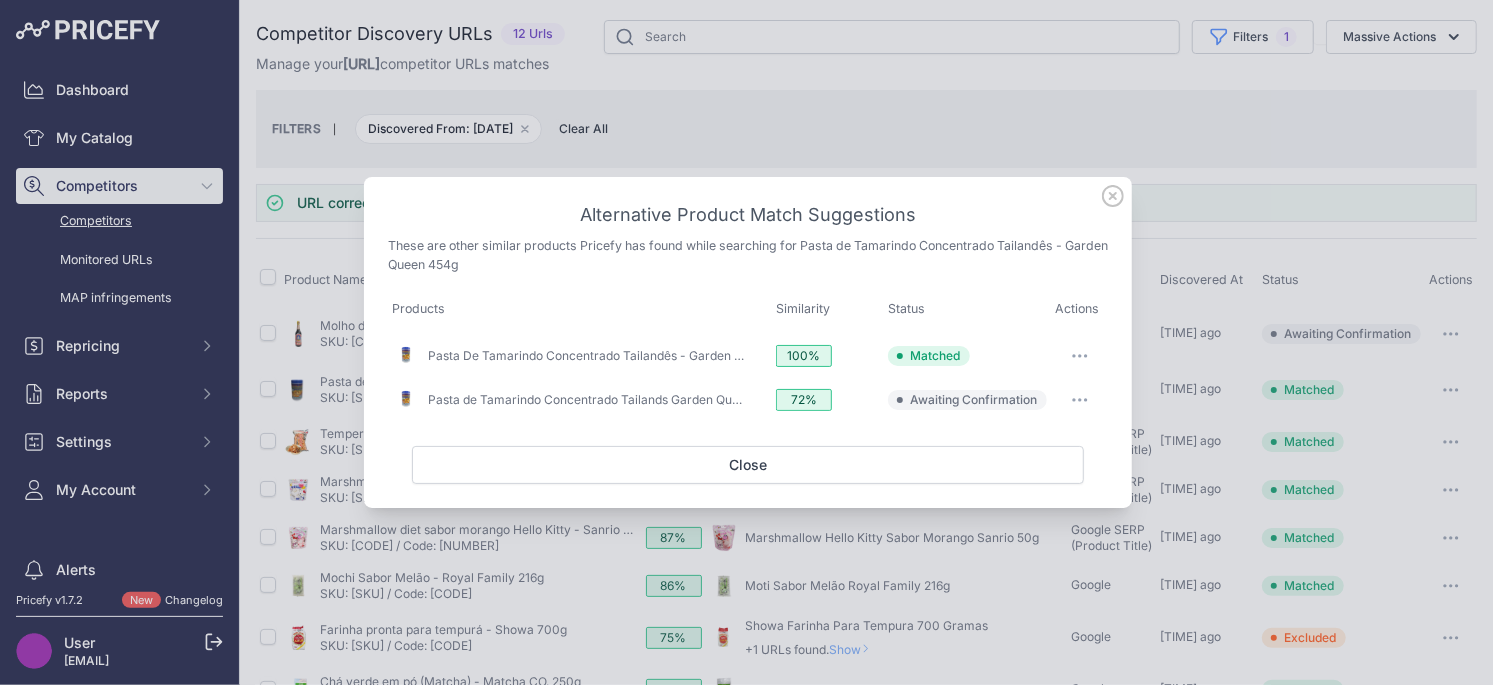 click at bounding box center [1080, 356] 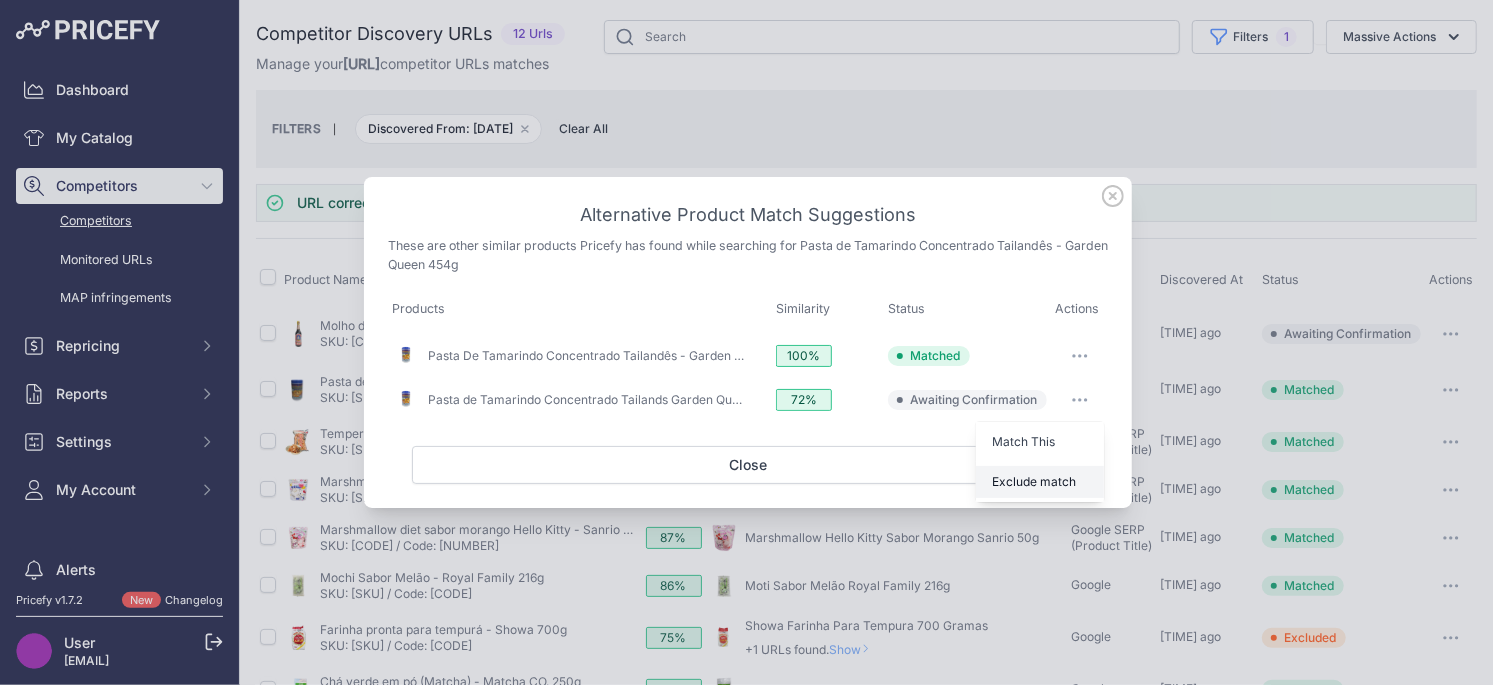 click on "Exclude match" at bounding box center [0, 0] 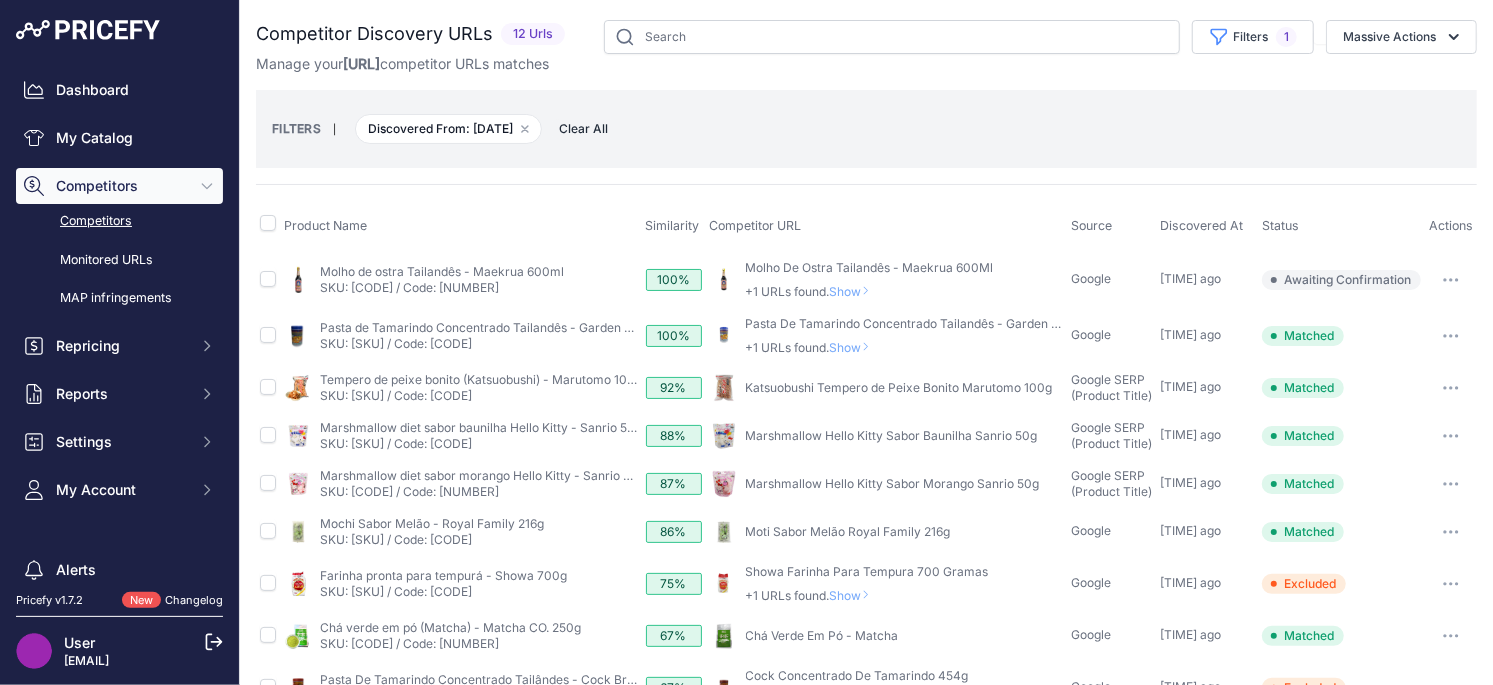 scroll, scrollTop: 0, scrollLeft: 0, axis: both 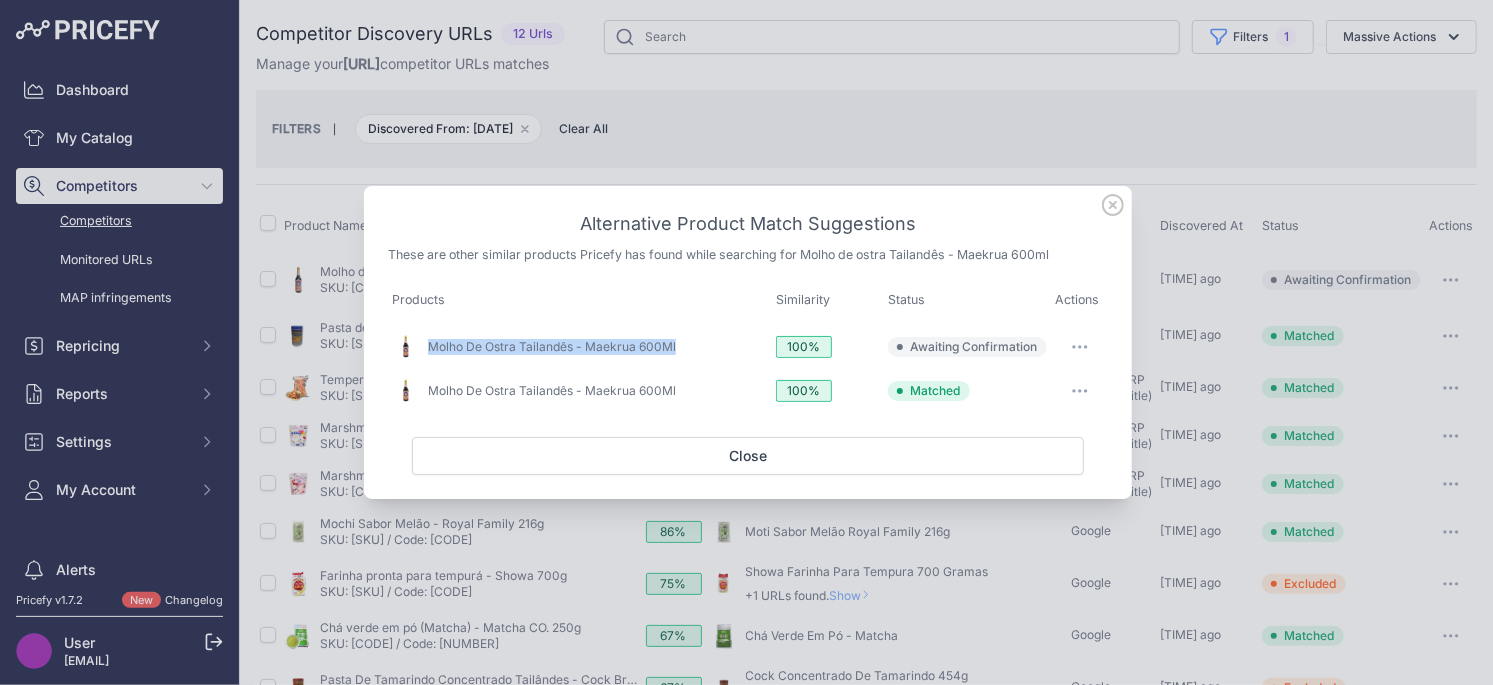 click at bounding box center [1080, 347] 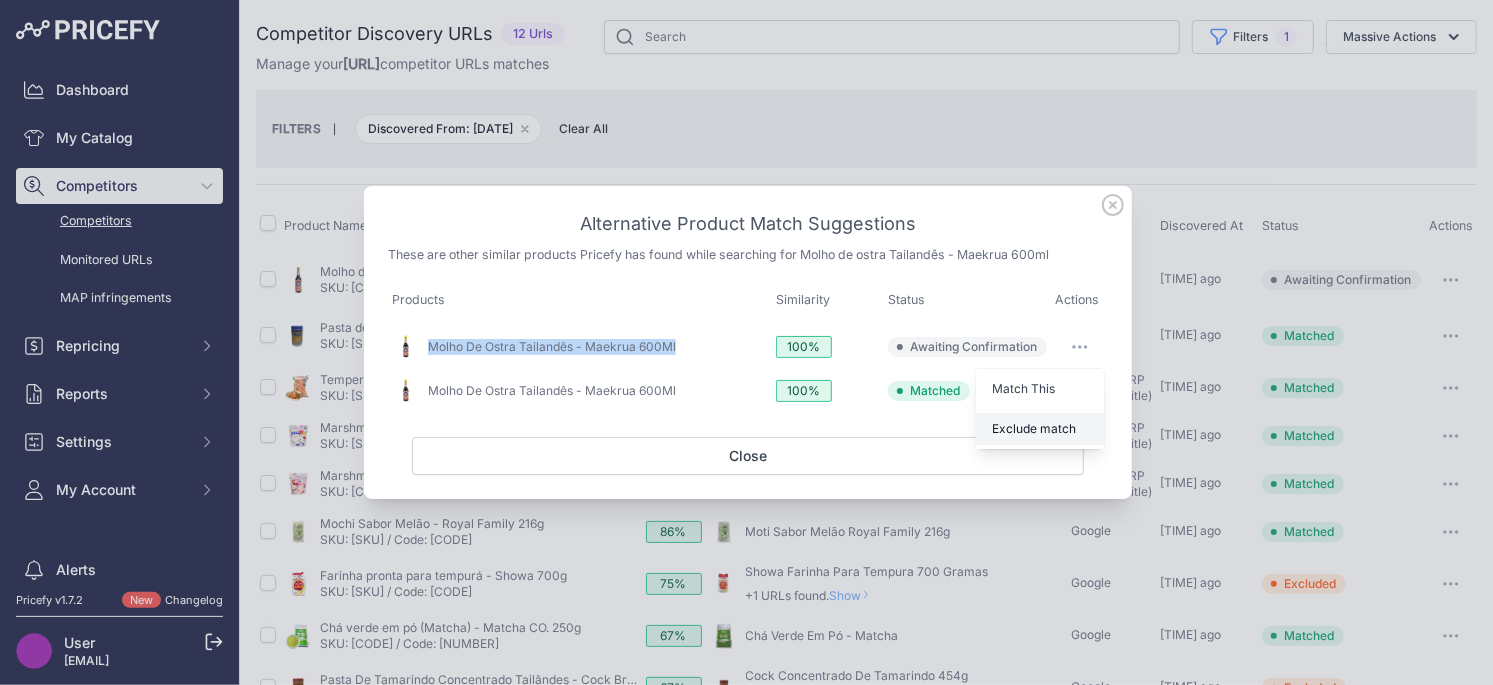 click on "Exclude match" at bounding box center (1023, 388) 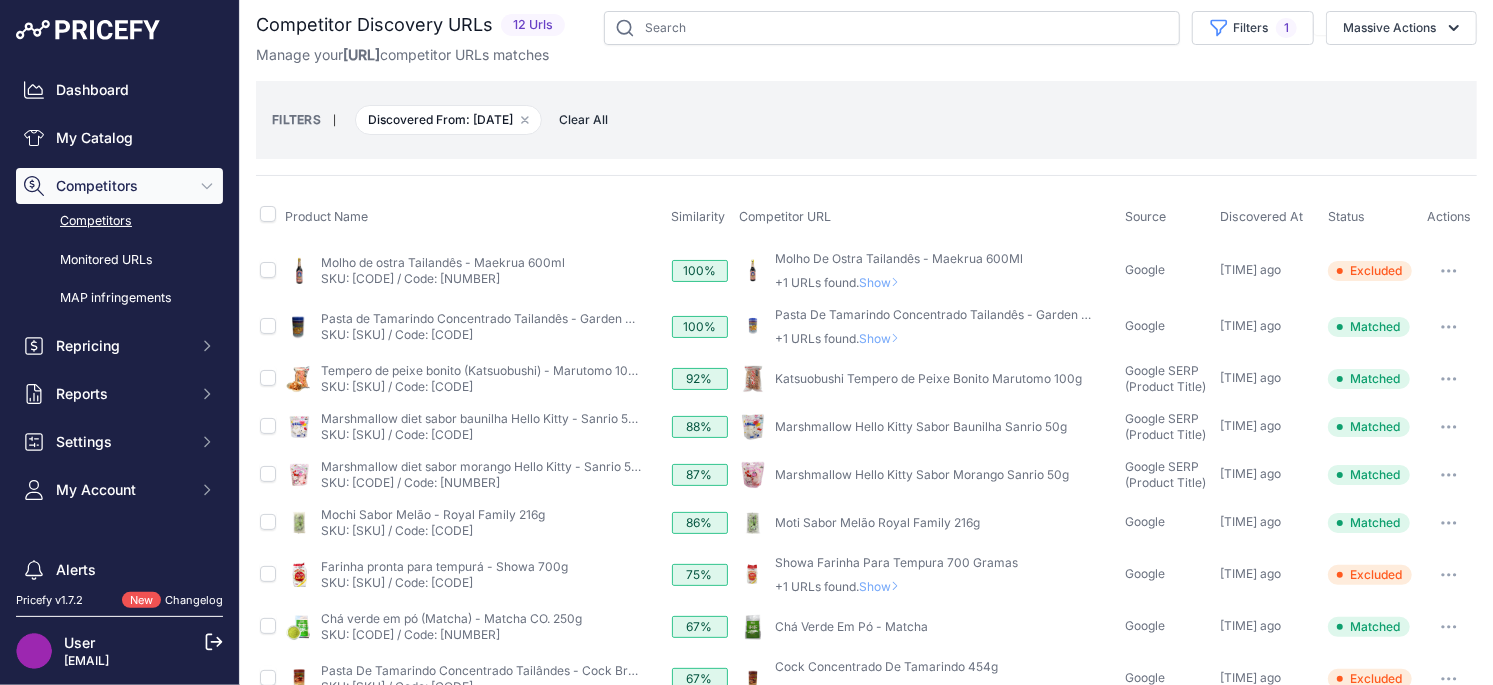 scroll, scrollTop: 0, scrollLeft: 0, axis: both 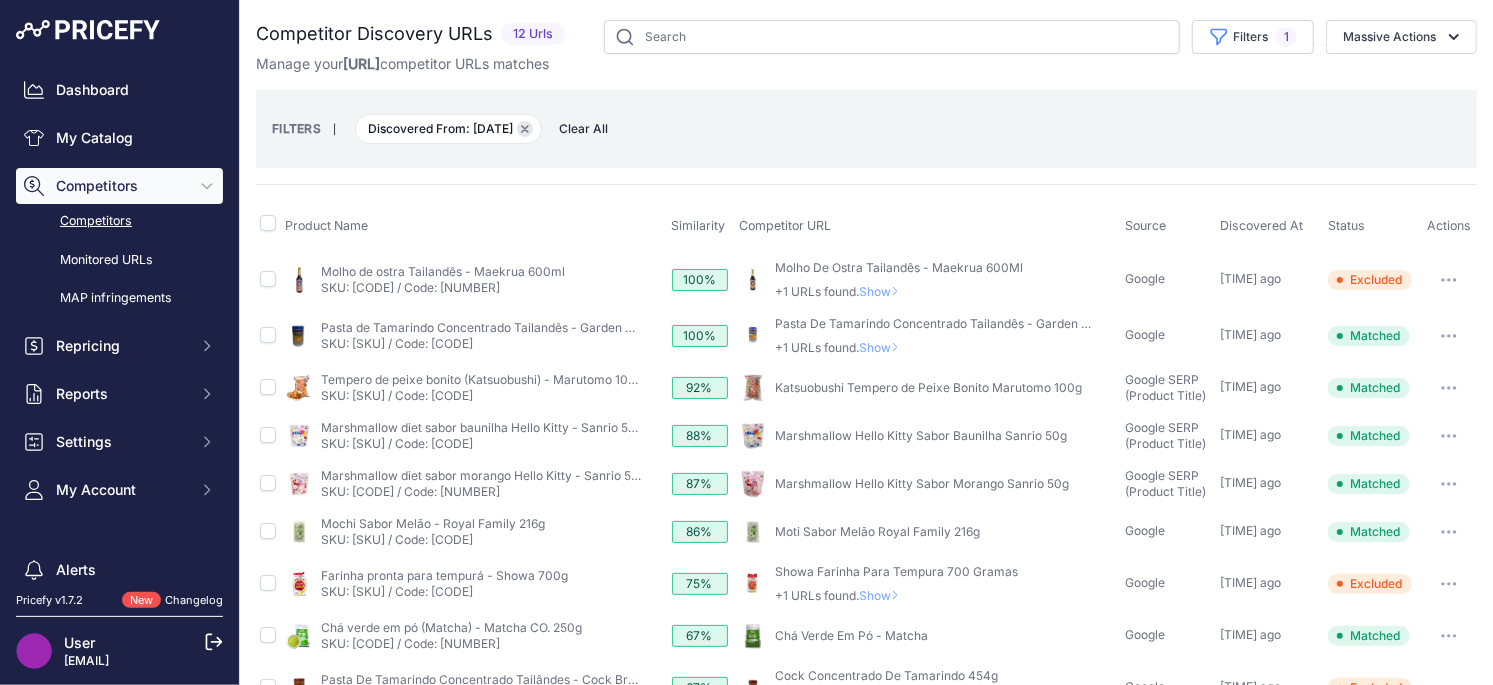 click on "Remove filter option" at bounding box center [525, 129] 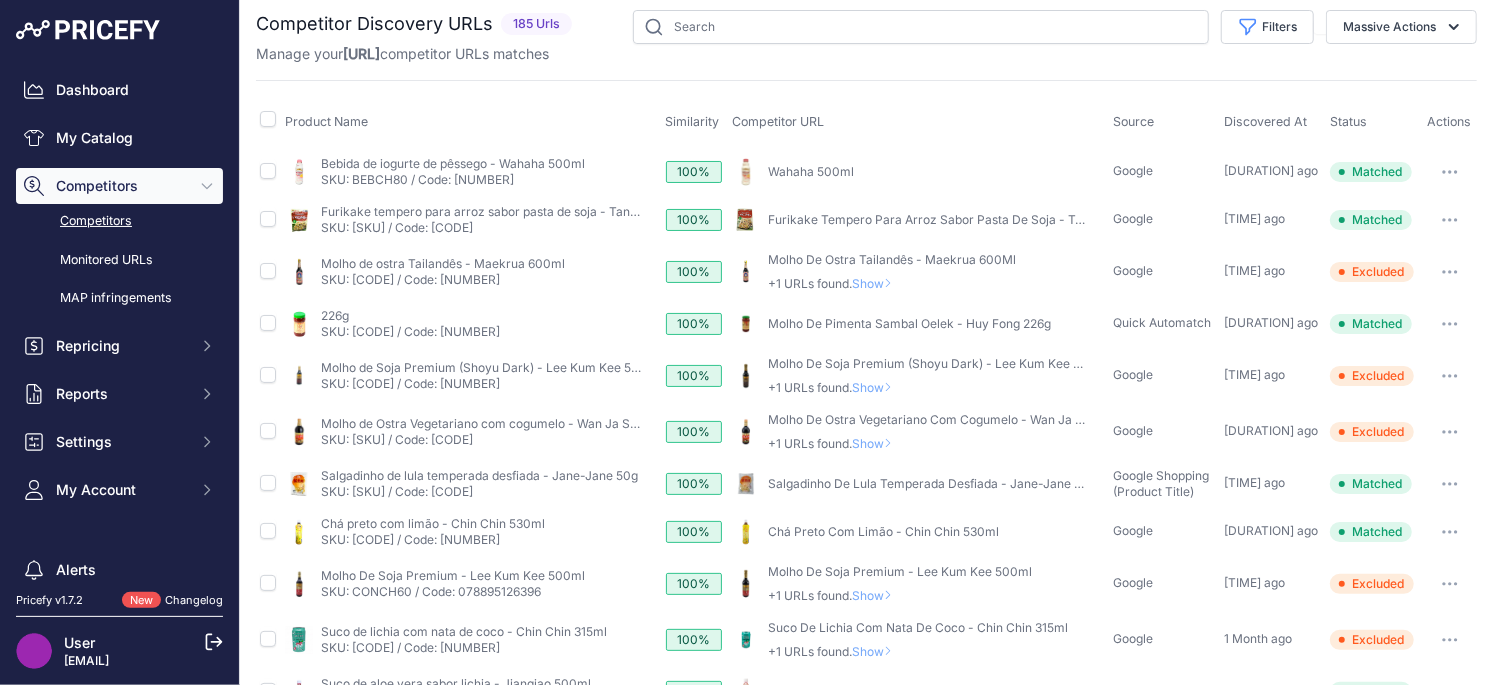 scroll, scrollTop: 0, scrollLeft: 0, axis: both 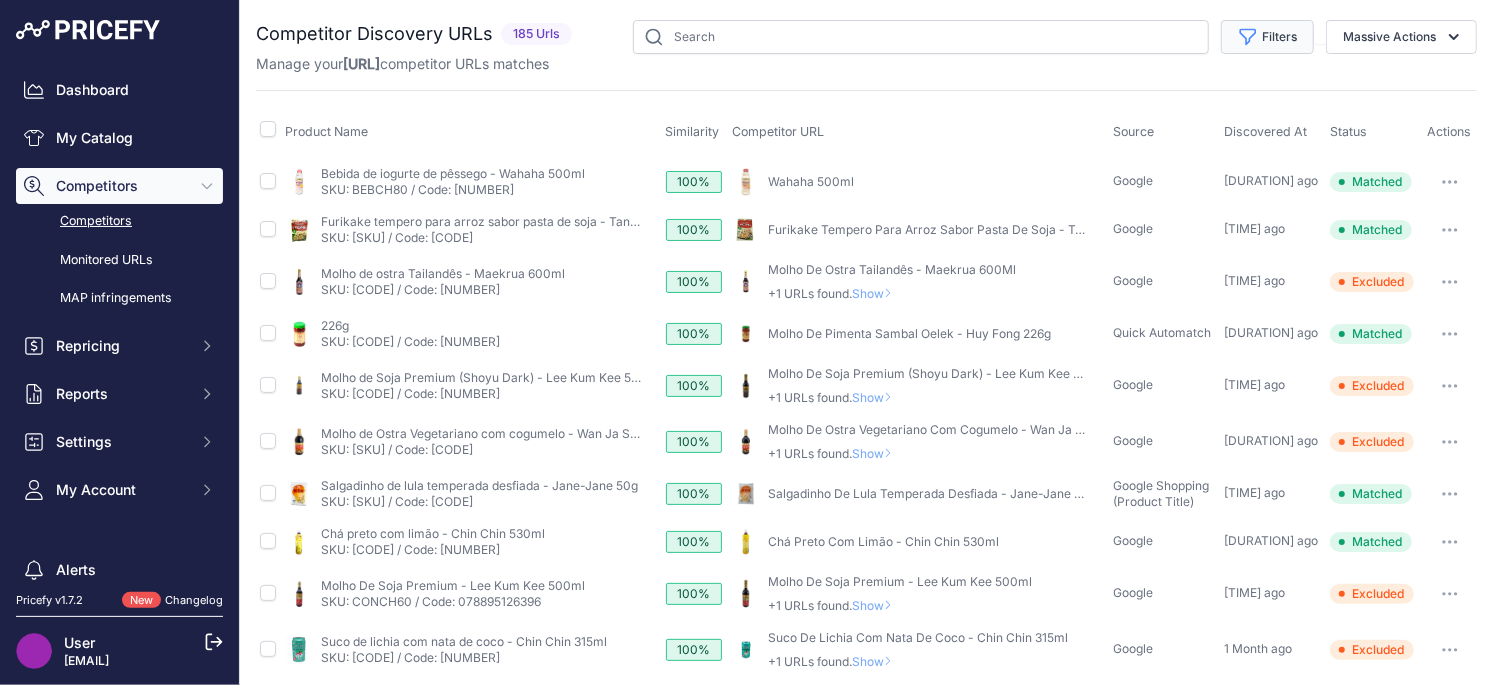 click on "Filters" at bounding box center [1267, 37] 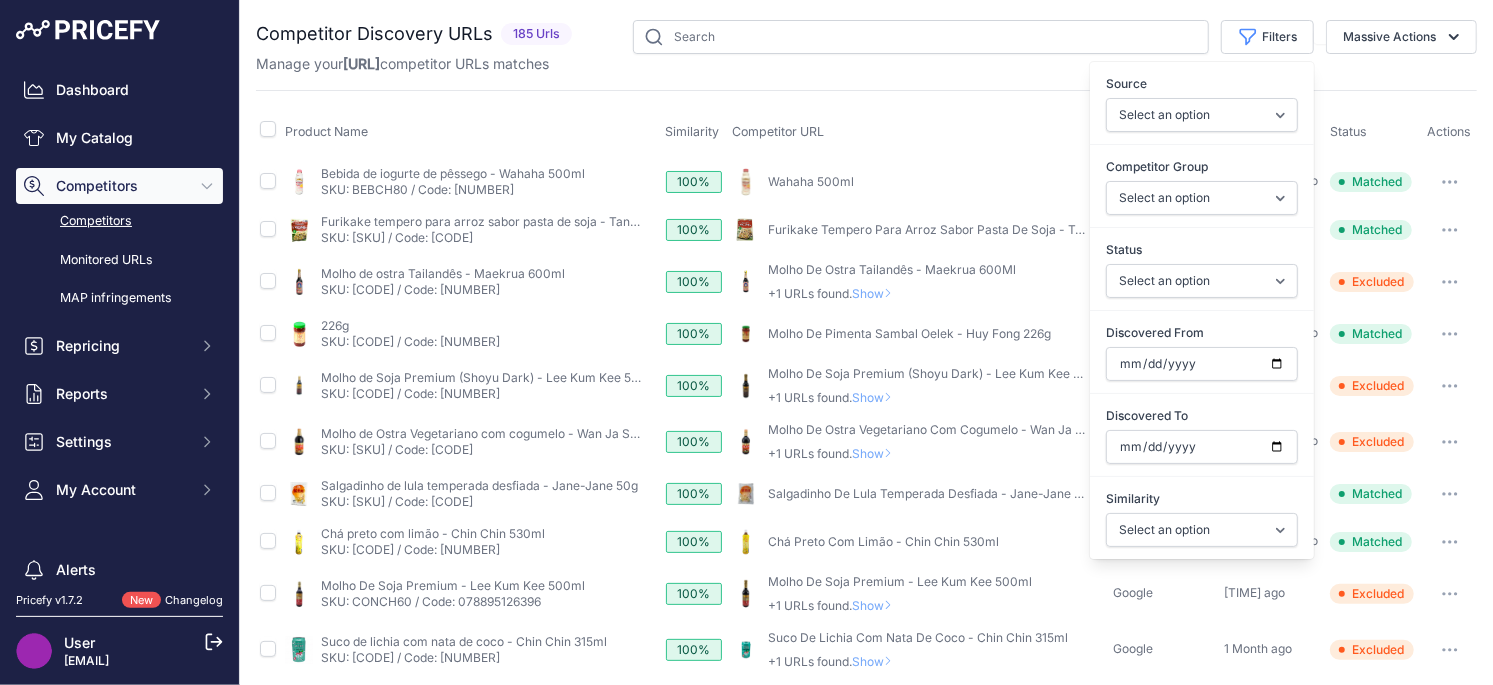 click on "Status
Select an option
Only Matched
Only Not Matched" at bounding box center (1202, 103) 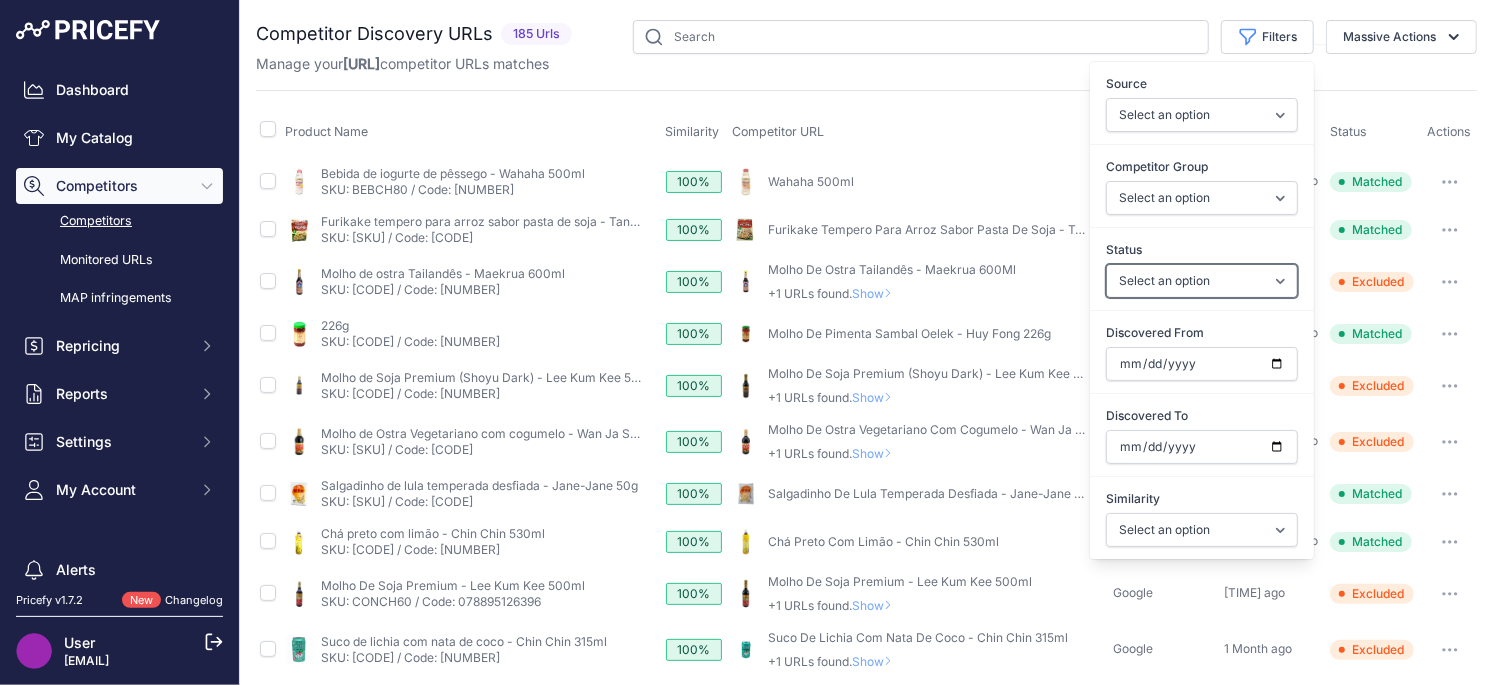 click on "Select an option
Only Matched
Only Not Matched" at bounding box center (1202, 281) 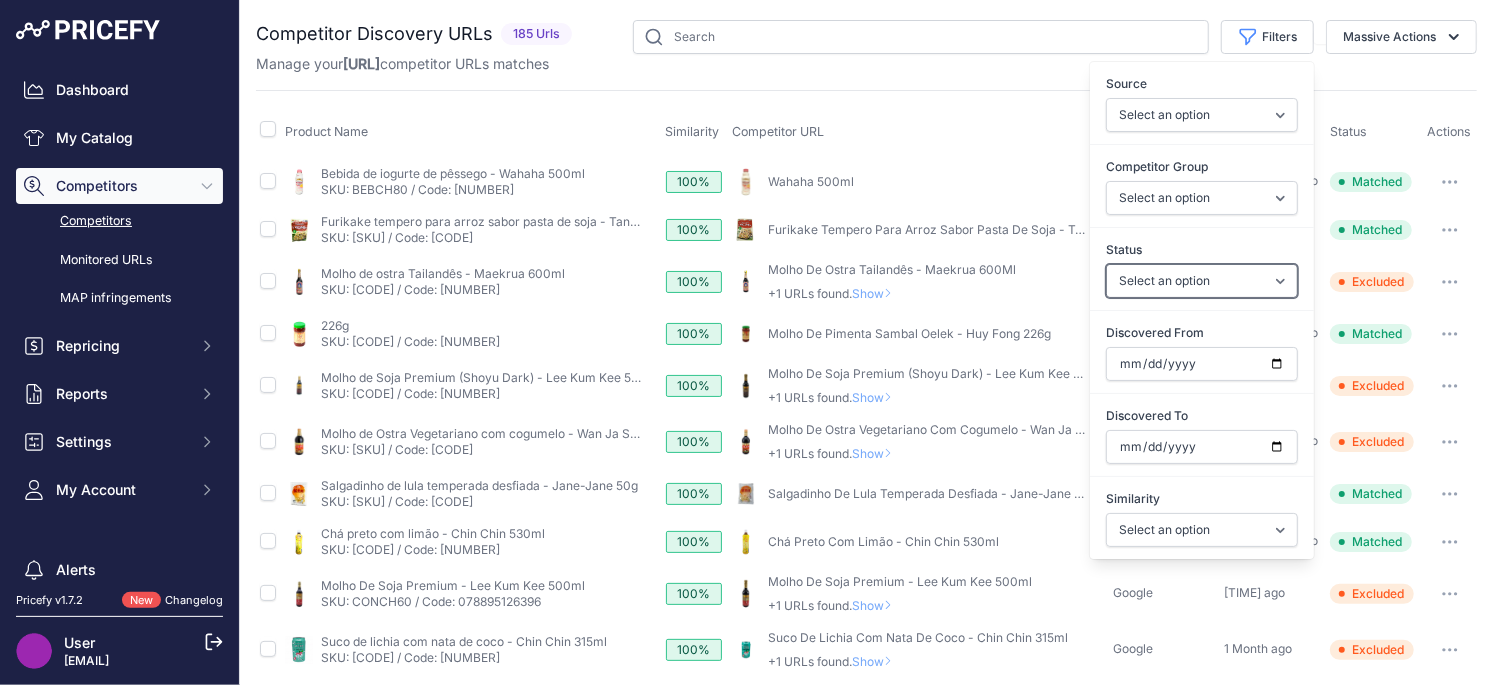 select on "0" 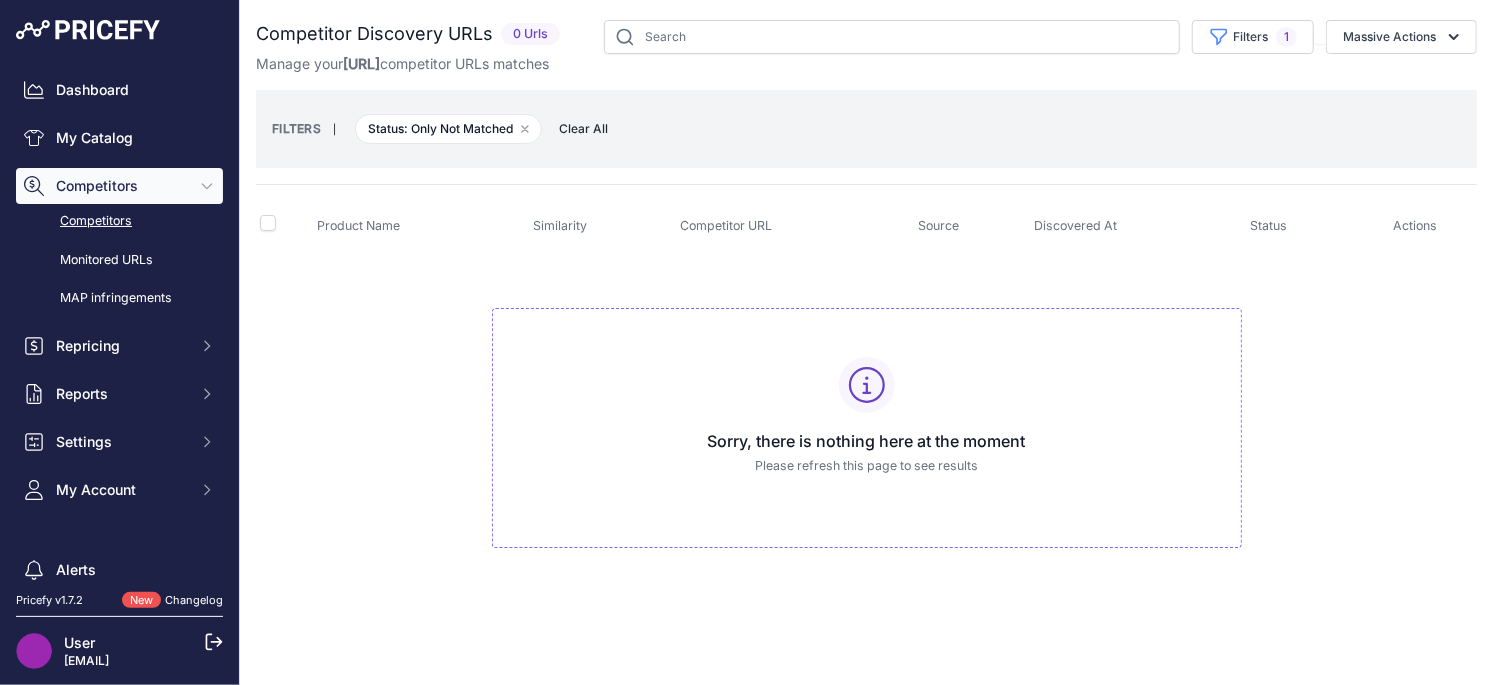 click on "Sorry, there is nothing here at the moment
Please refresh this page to see results" at bounding box center [866, 419] 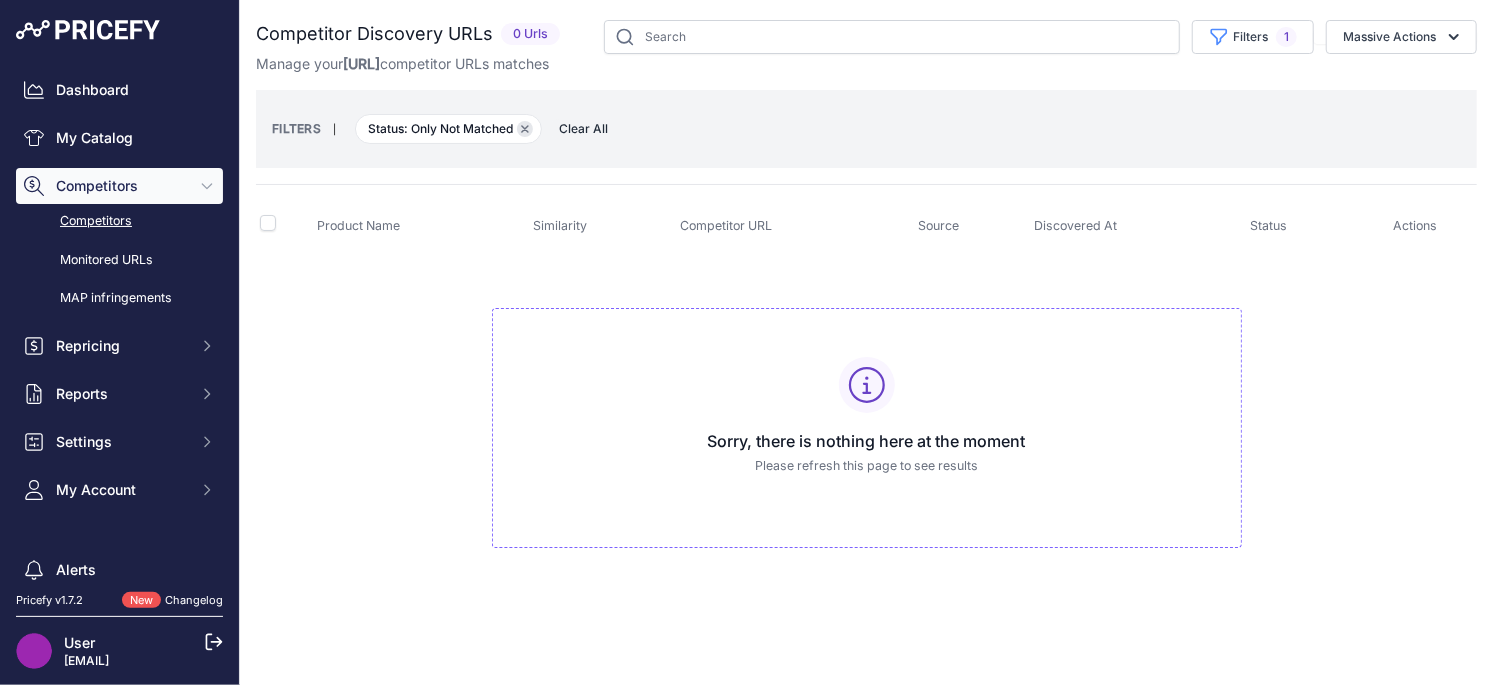 click at bounding box center (525, 129) 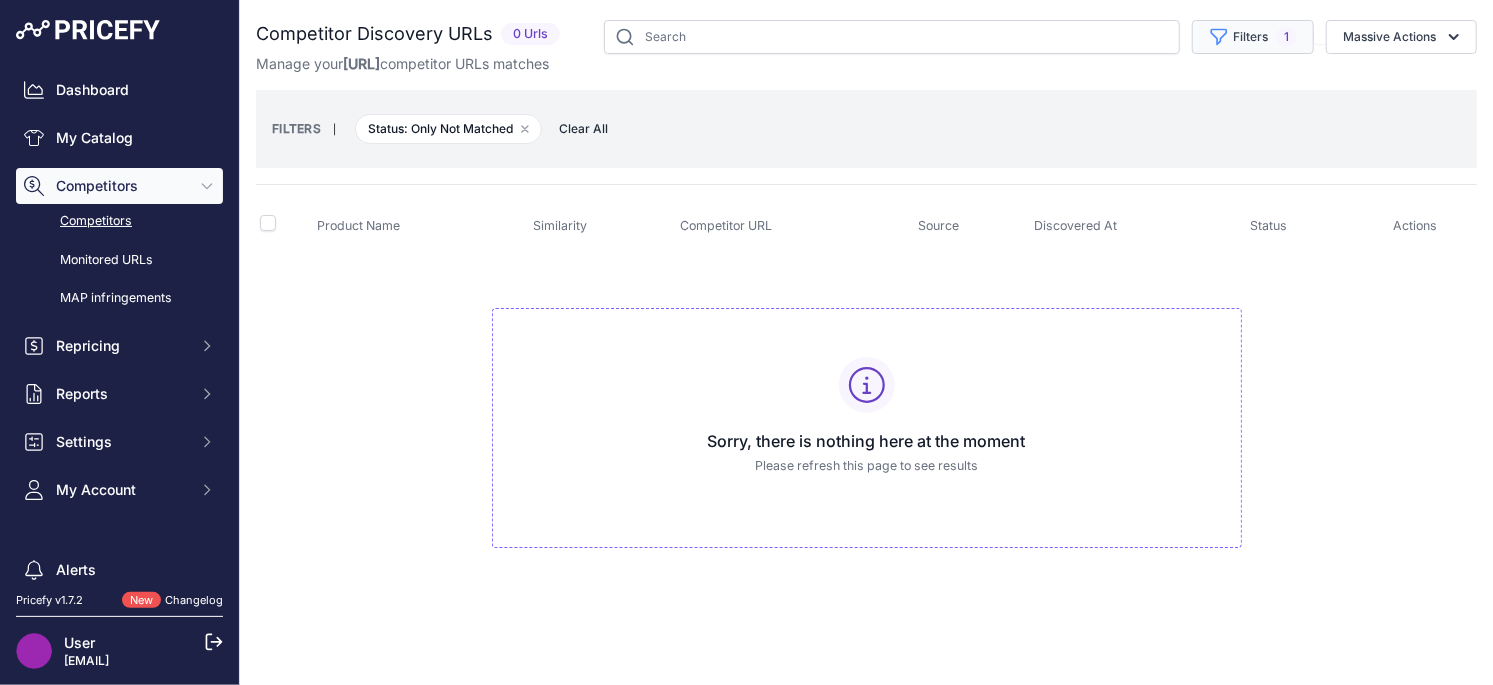click at bounding box center (1219, 37) 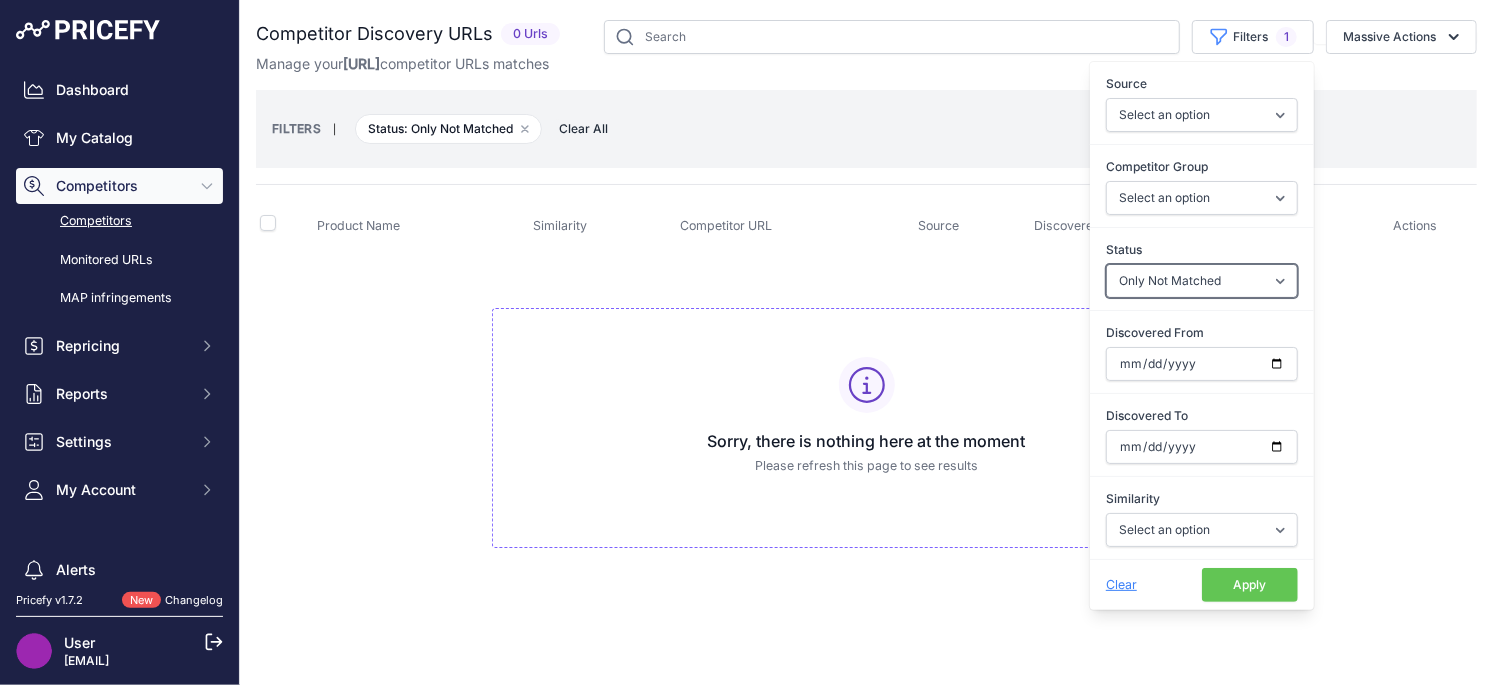 click on "Select an option
Only Matched
Only Not Matched" at bounding box center [1202, 281] 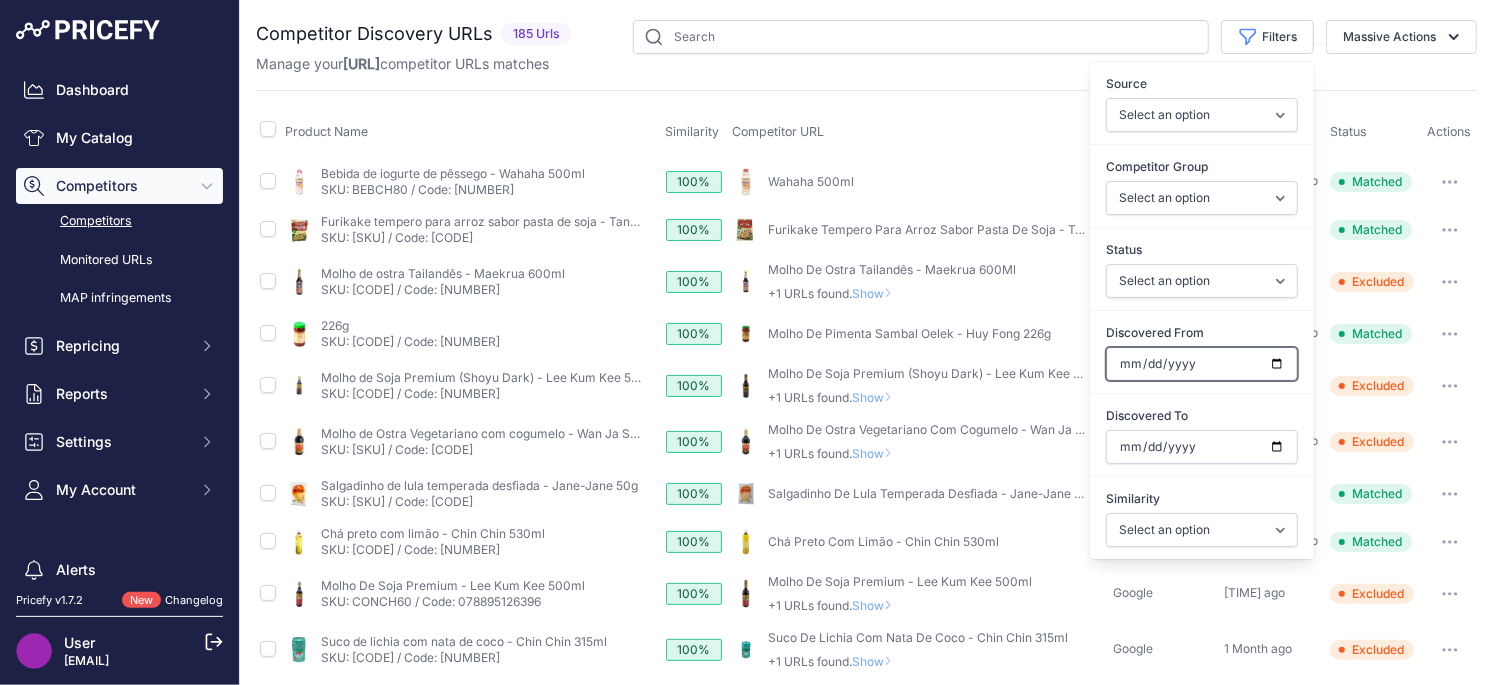 click on "Discovered From" at bounding box center [1202, 364] 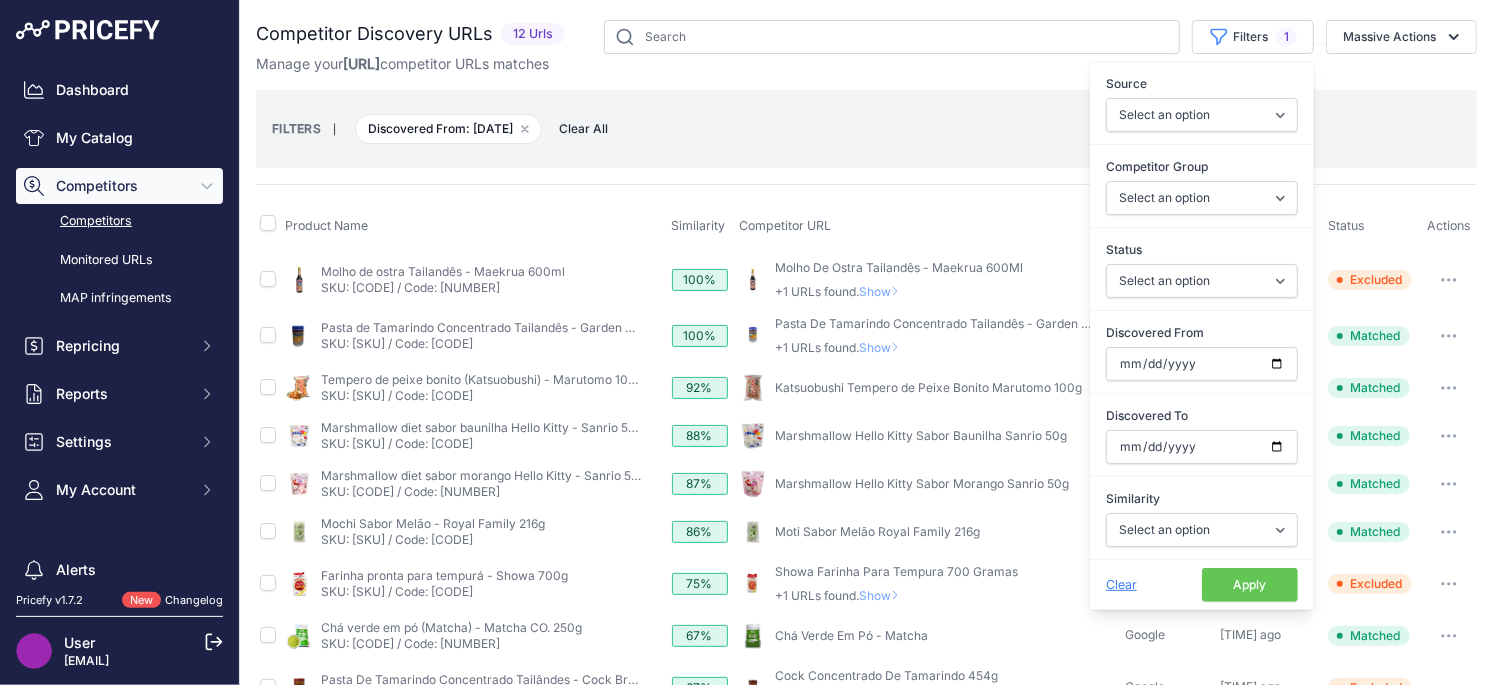 click on "Product Name" at bounding box center [474, 226] 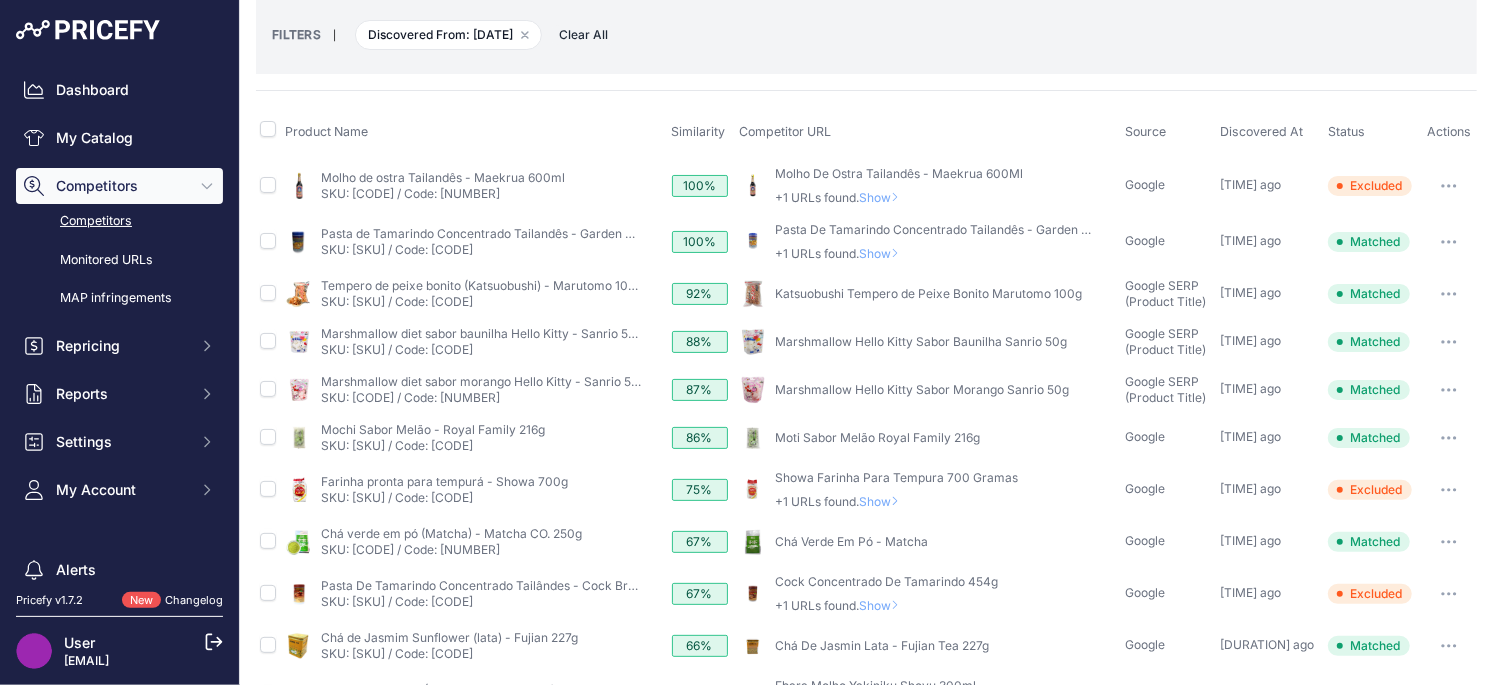 scroll, scrollTop: 0, scrollLeft: 0, axis: both 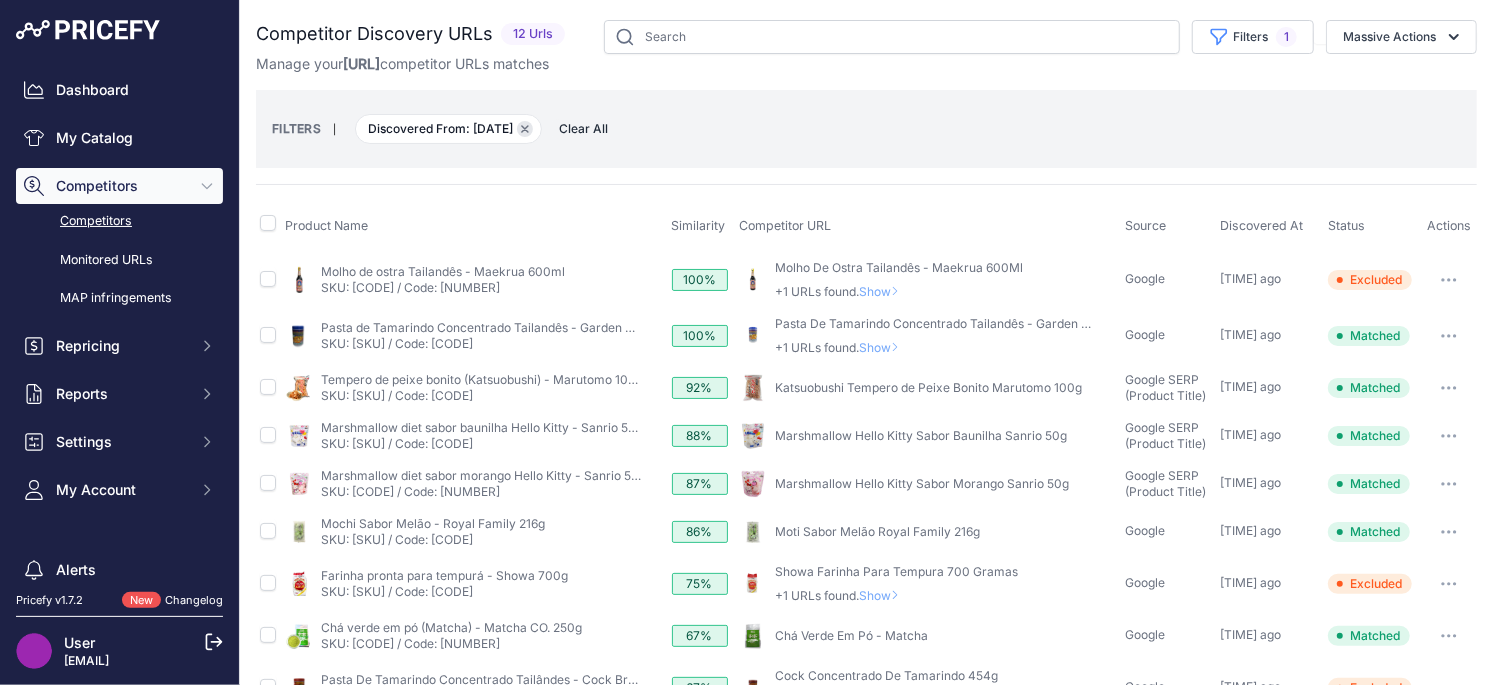 click at bounding box center (525, 129) 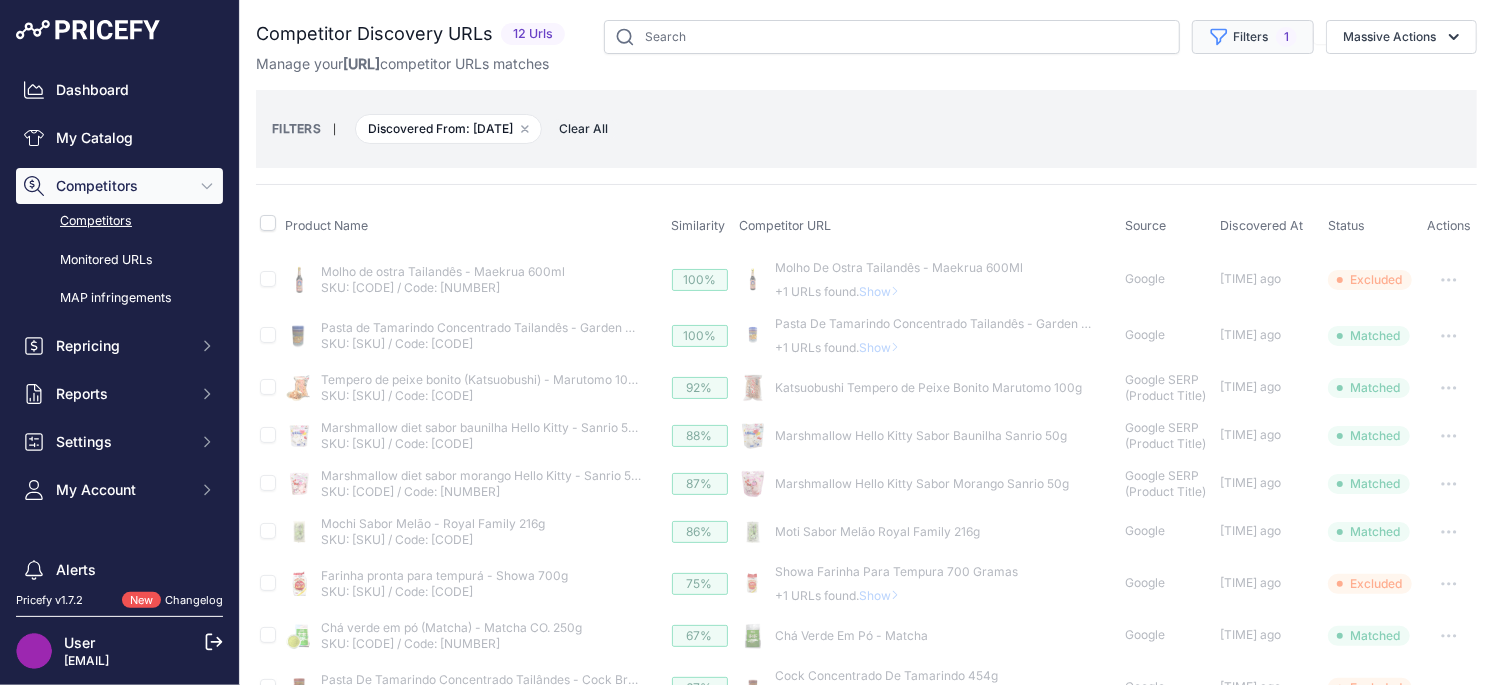 click on "Filters
1" at bounding box center [1253, 37] 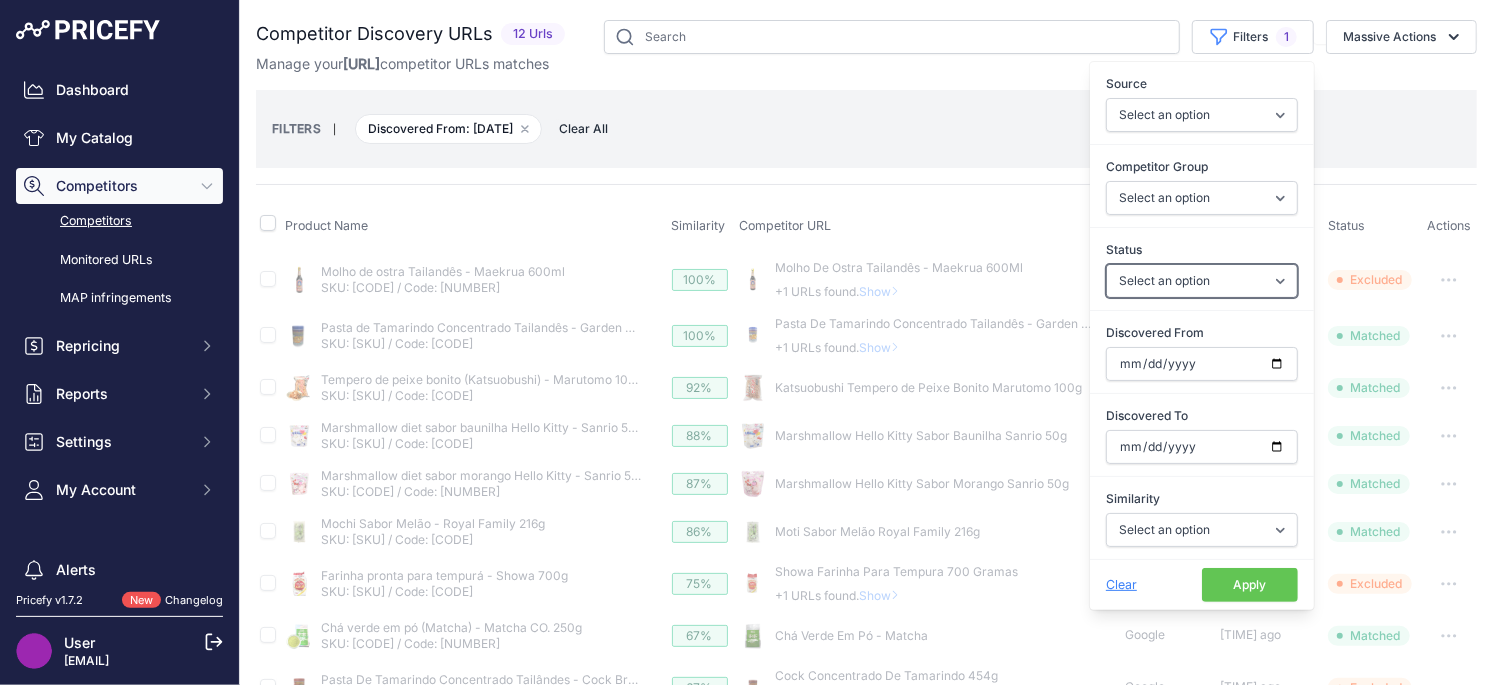 click on "Select an option
Only Matched
Only Not Matched" at bounding box center [1202, 281] 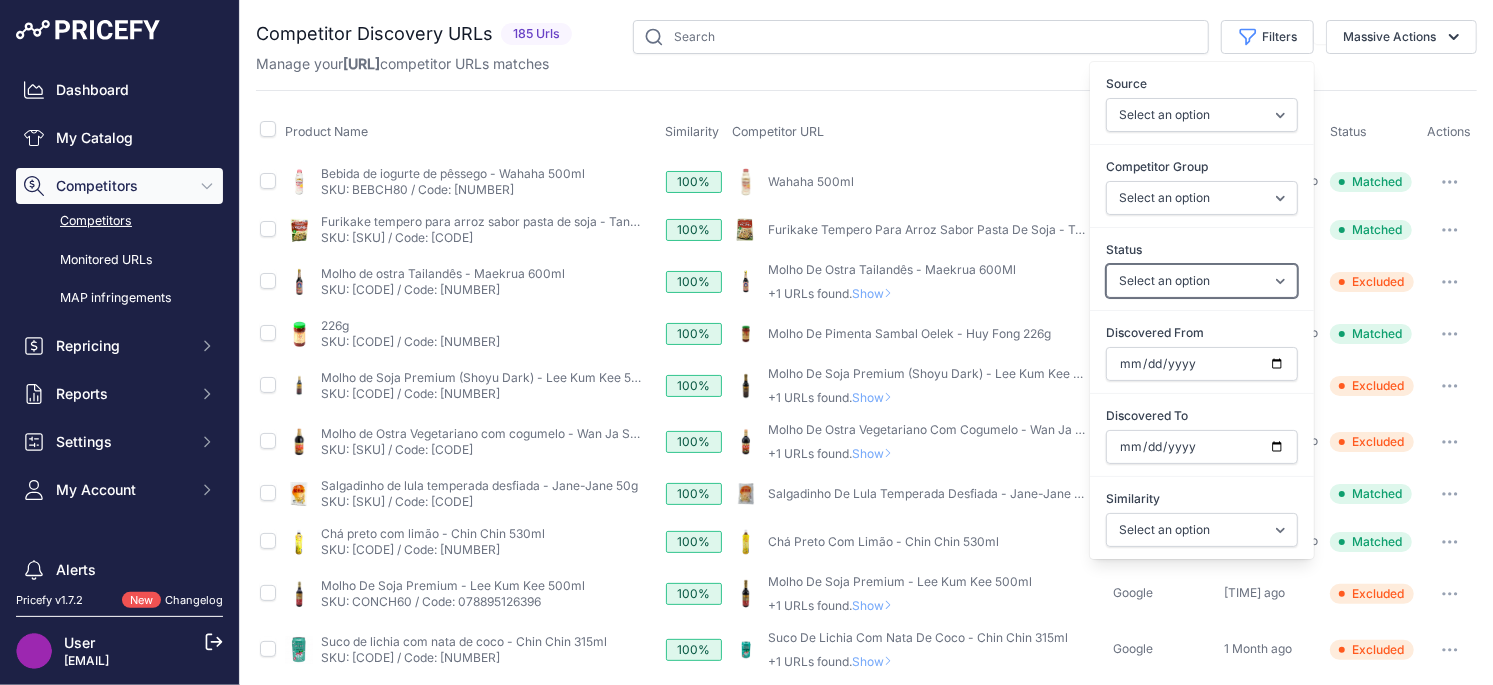 select on "0" 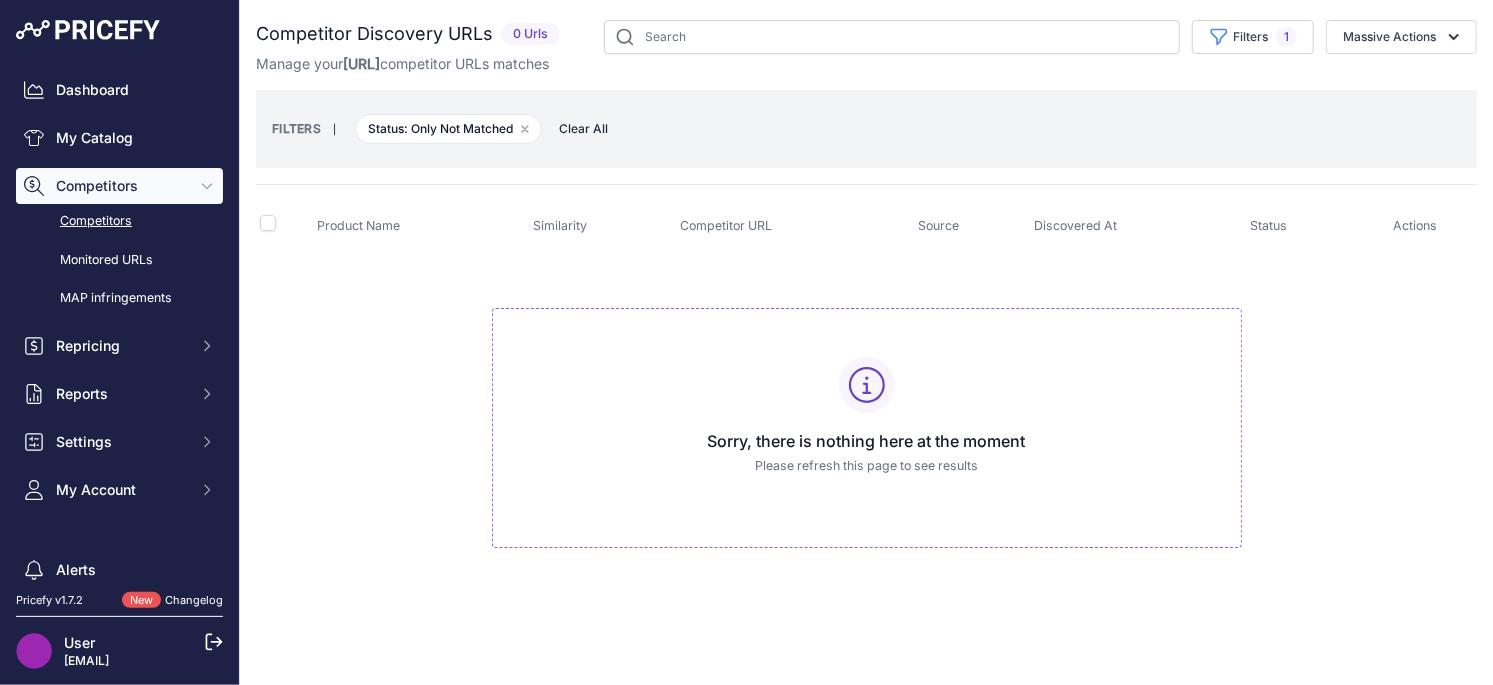click on "Sorry, there is nothing here at the moment
Please refresh this page to see results" at bounding box center [866, 419] 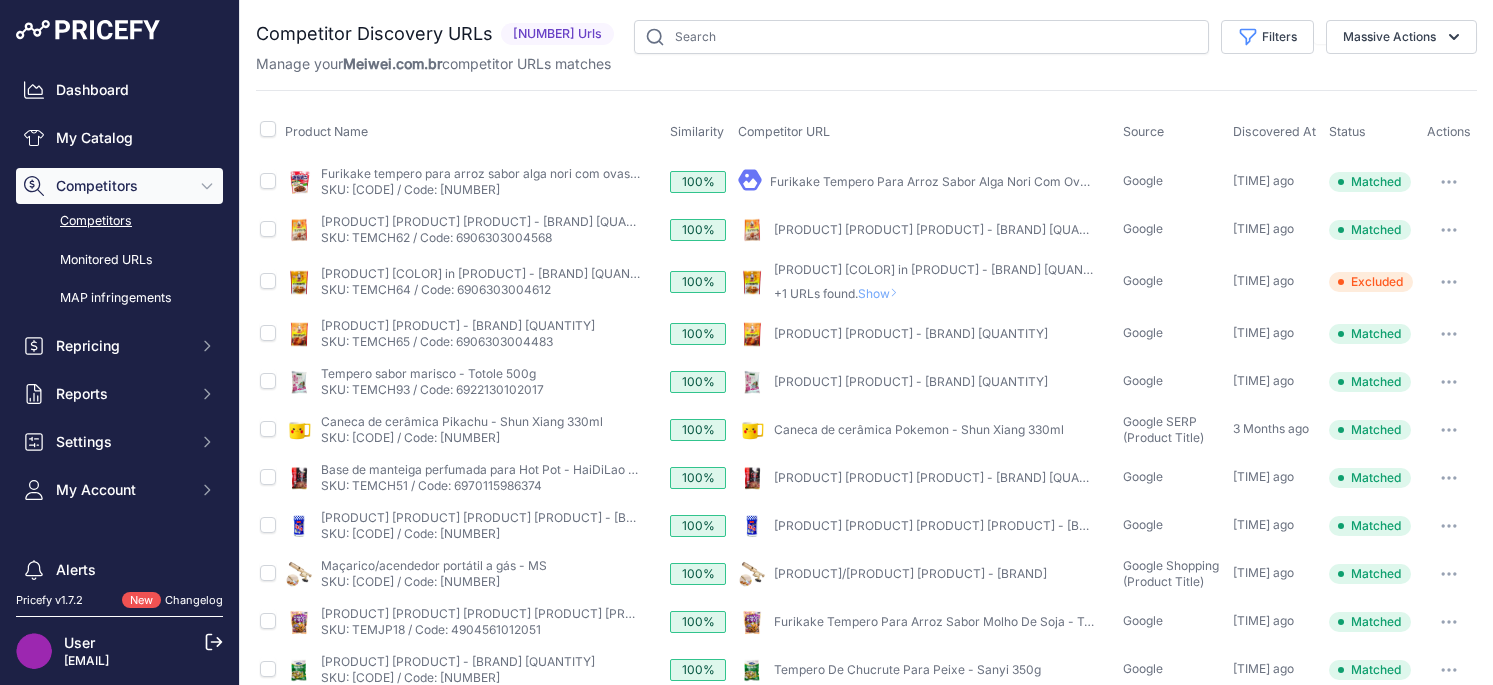 scroll, scrollTop: 0, scrollLeft: 0, axis: both 